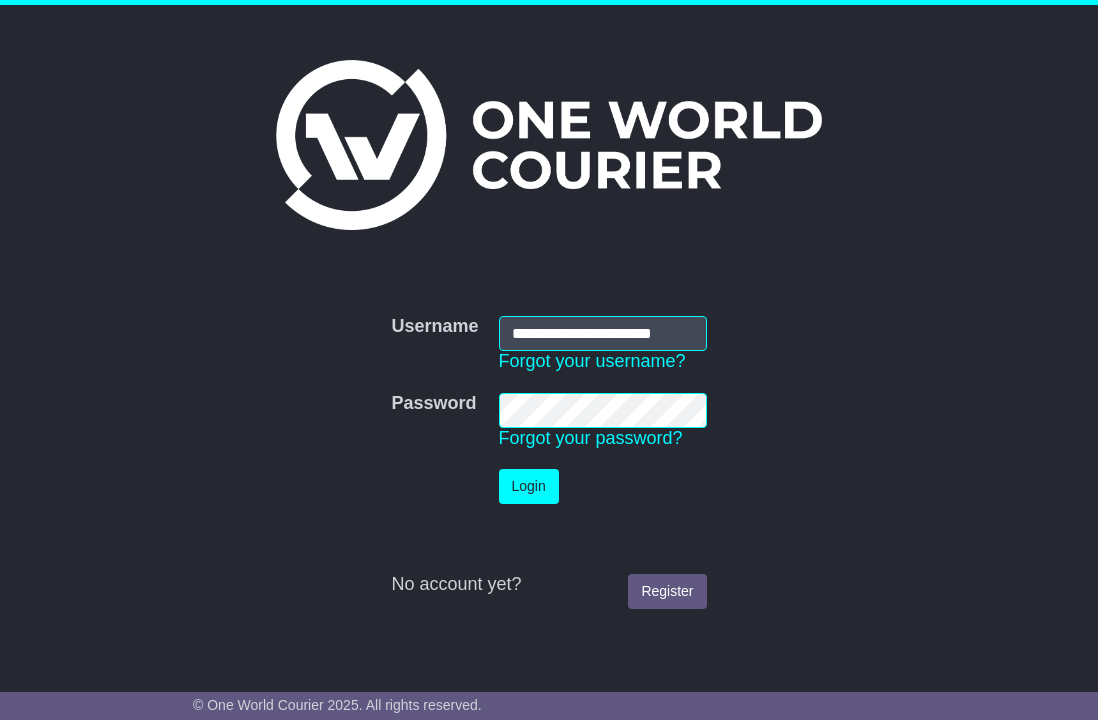 scroll, scrollTop: 0, scrollLeft: 0, axis: both 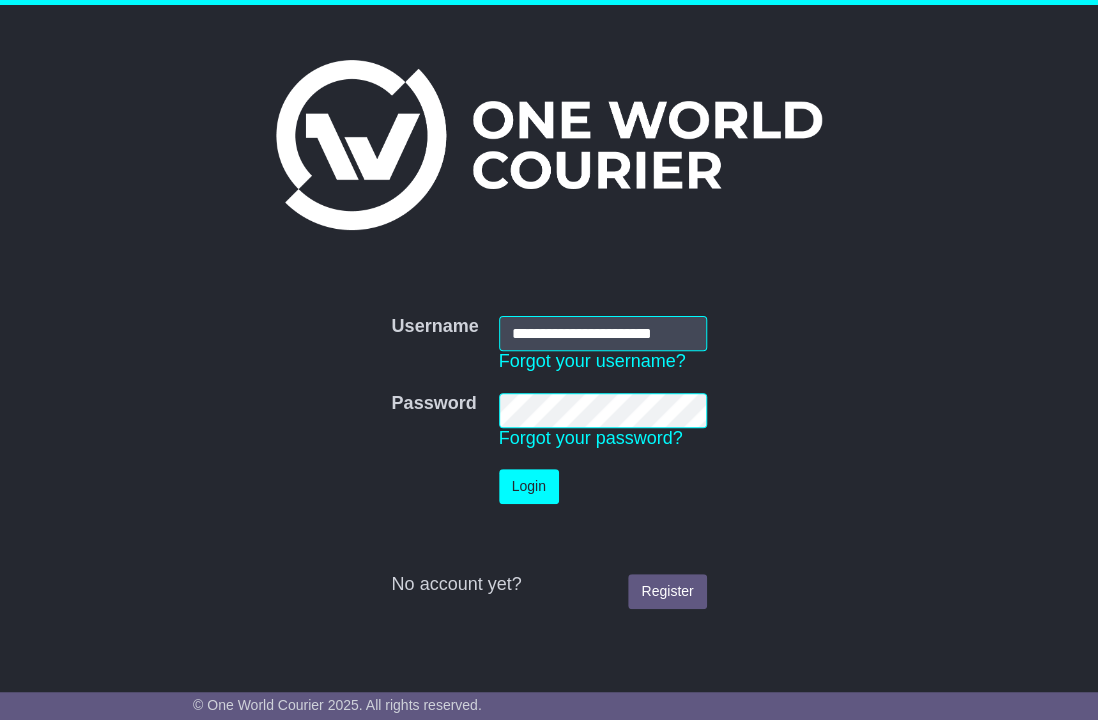 click on "Login" at bounding box center (529, 486) 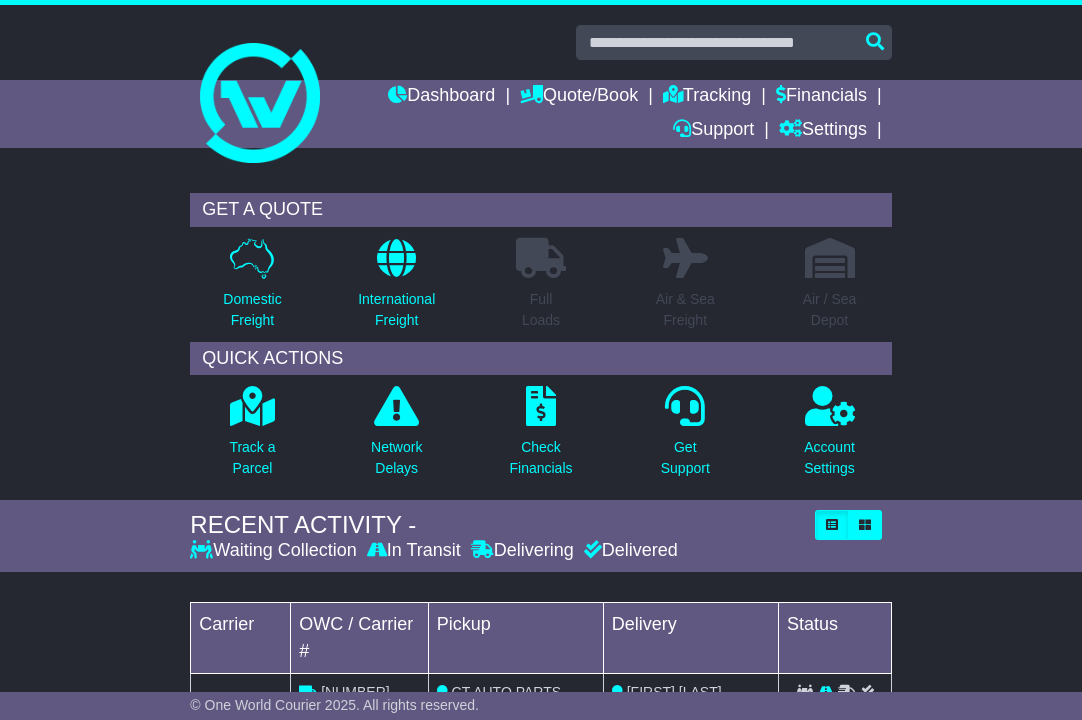 scroll, scrollTop: 0, scrollLeft: 0, axis: both 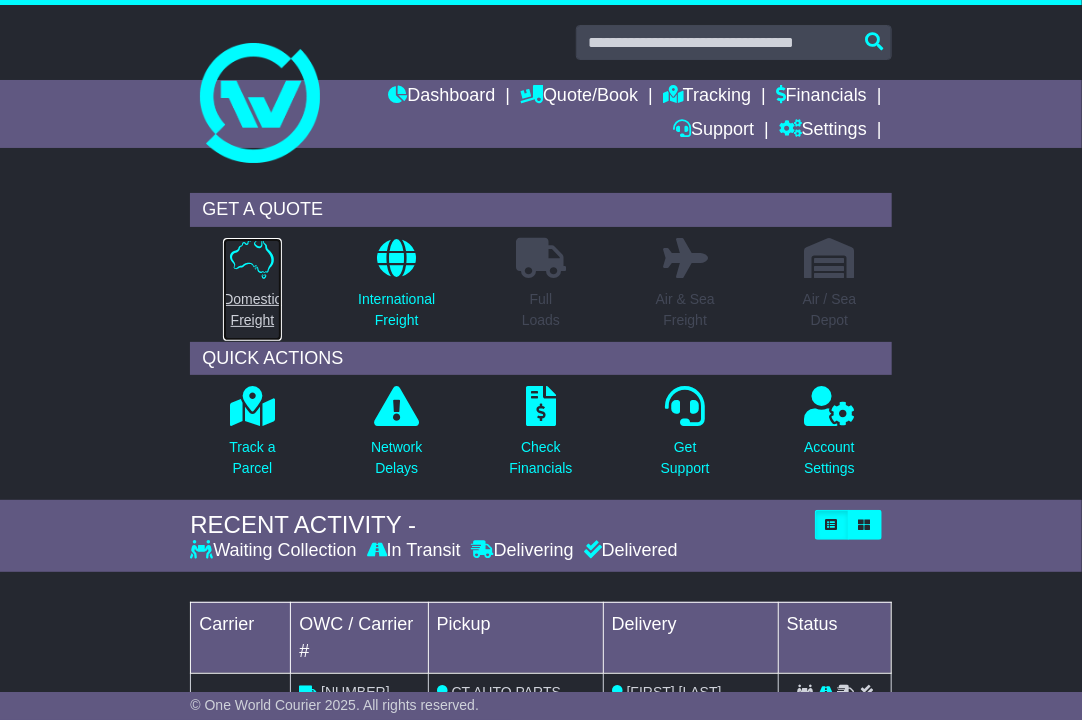 click on "Domestic Freight" at bounding box center [252, 310] 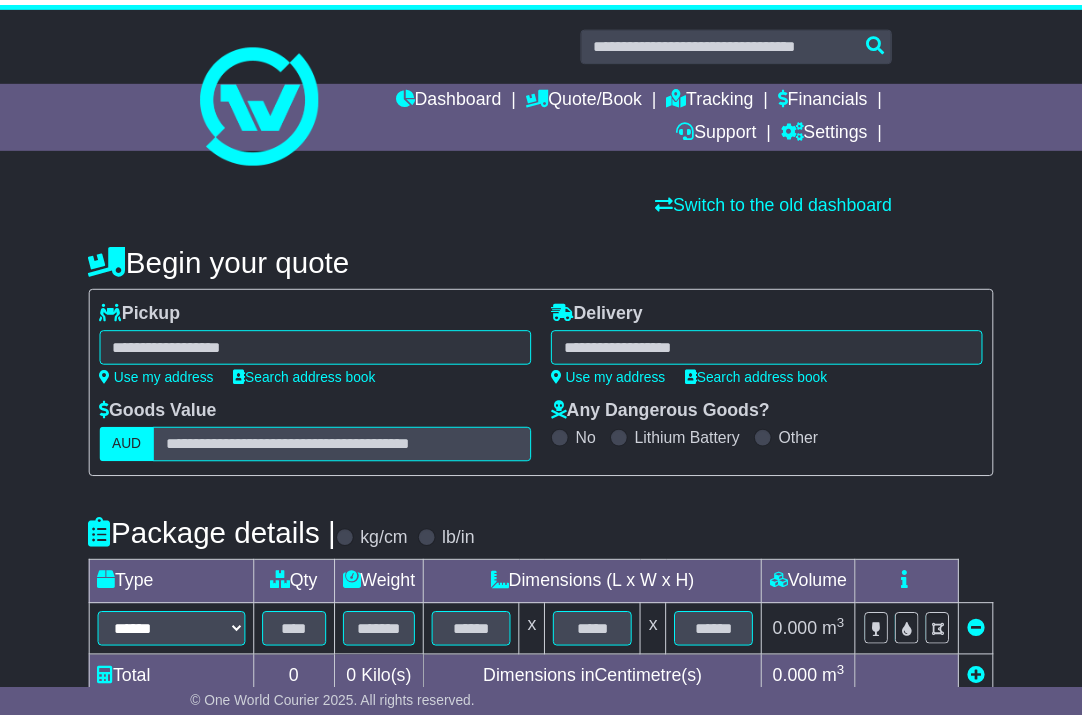 scroll, scrollTop: 0, scrollLeft: 0, axis: both 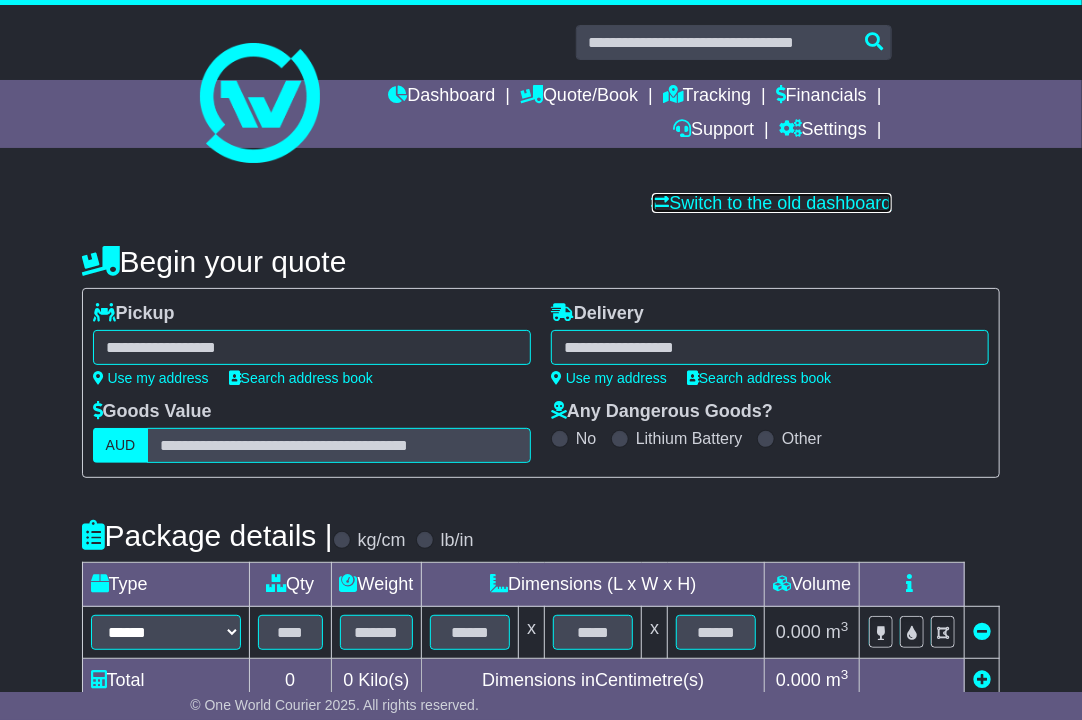 click on "Switch to the old dashboard" at bounding box center [772, 203] 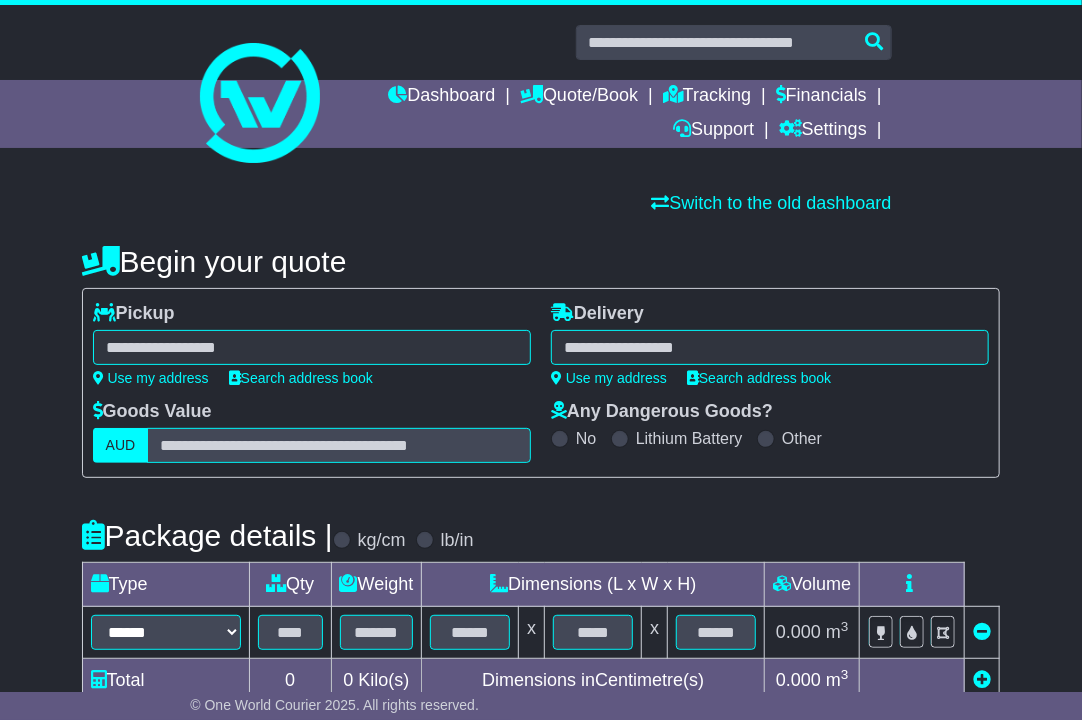 click at bounding box center (312, 347) 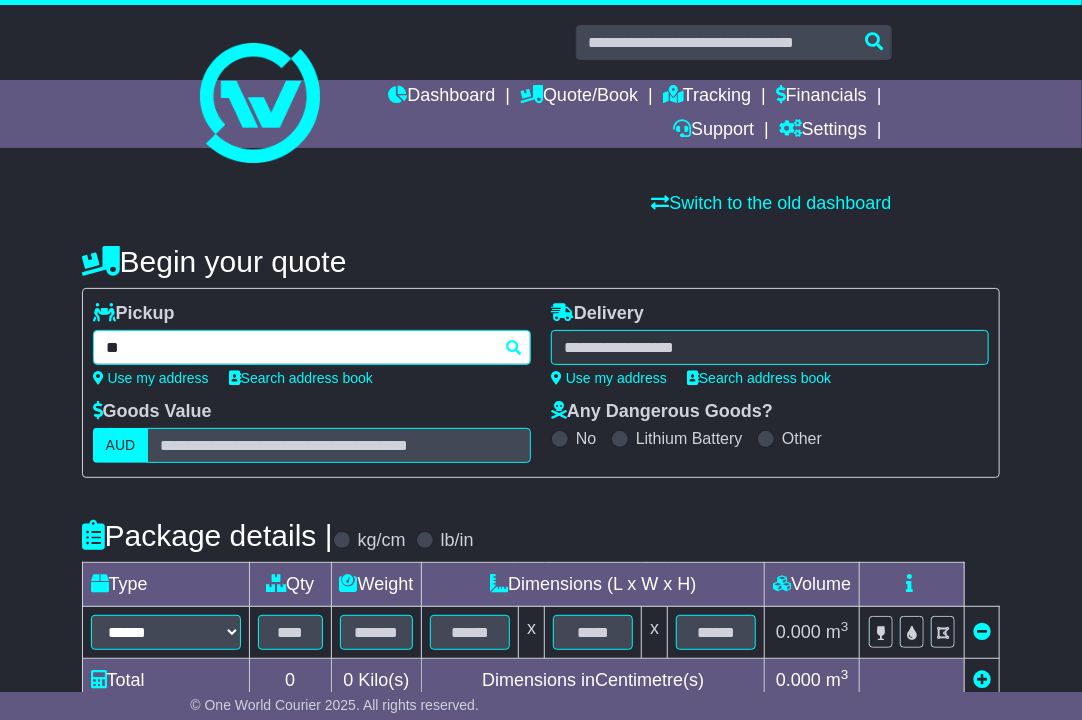 type on "***" 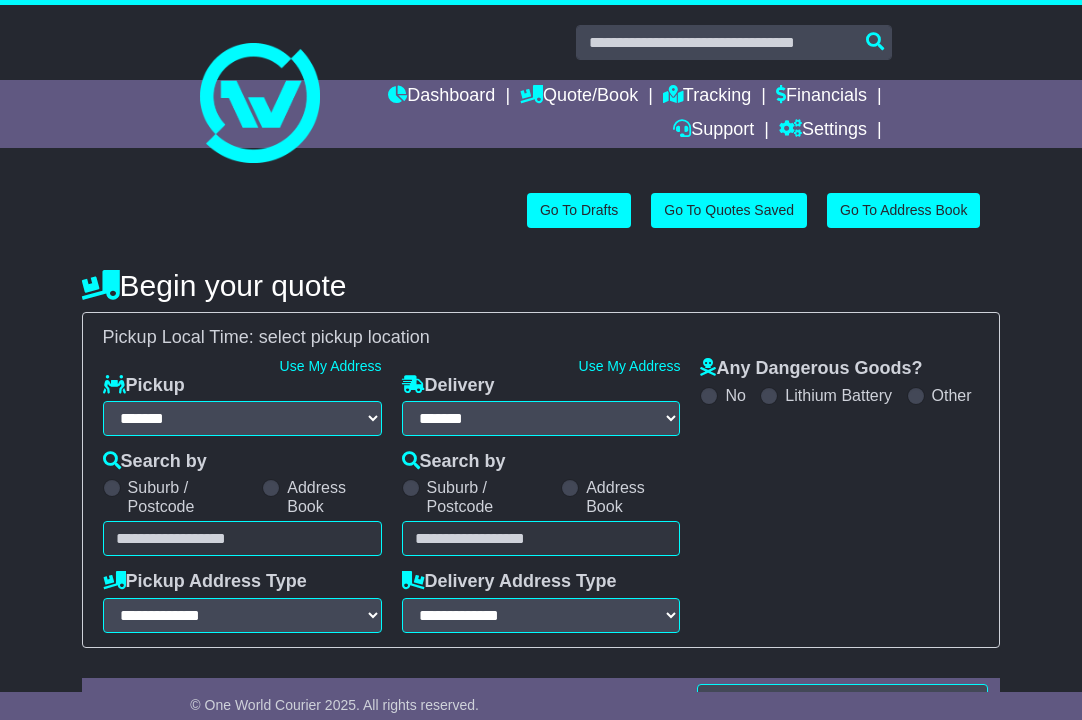 select on "**" 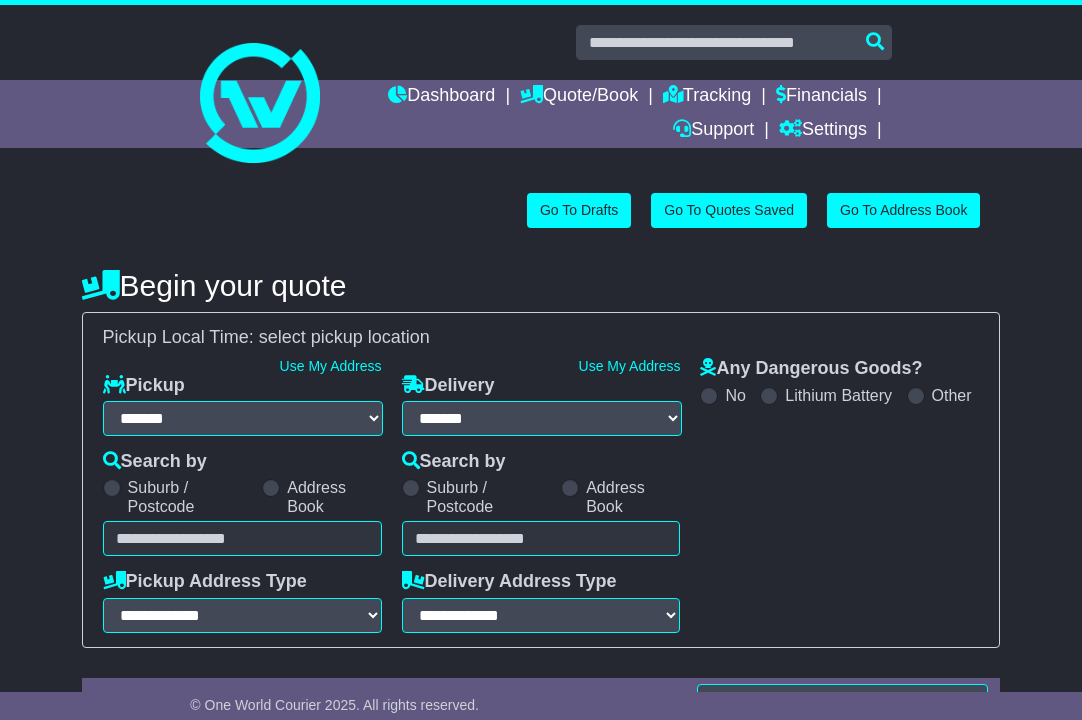 scroll, scrollTop: 143, scrollLeft: 0, axis: vertical 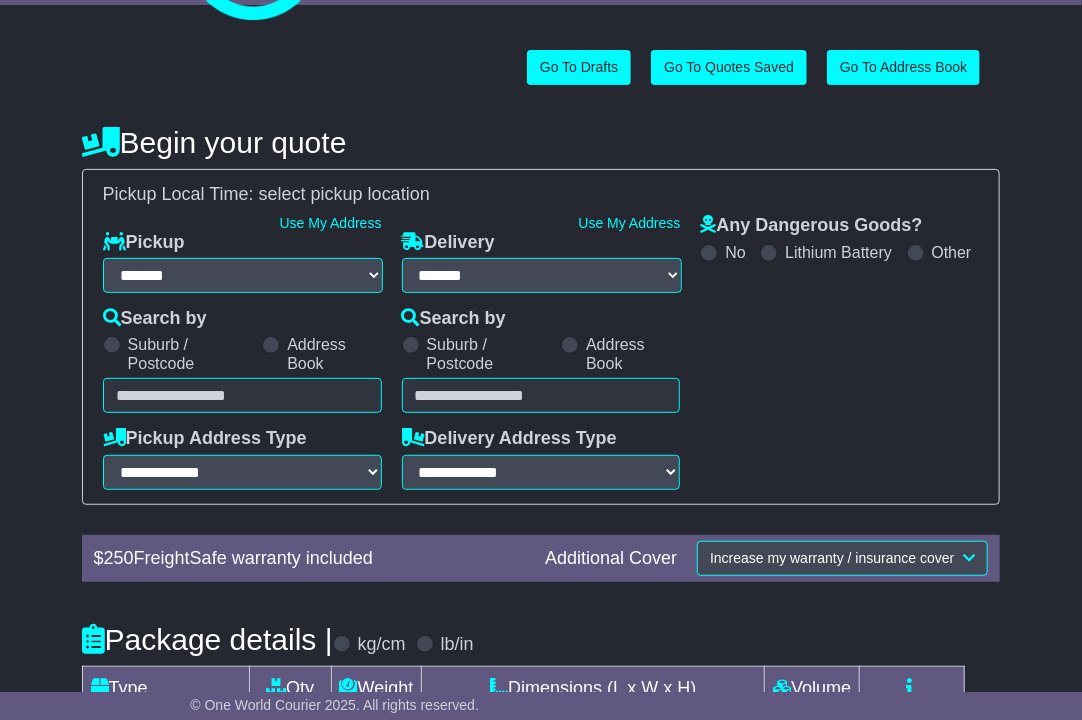click at bounding box center (242, 395) 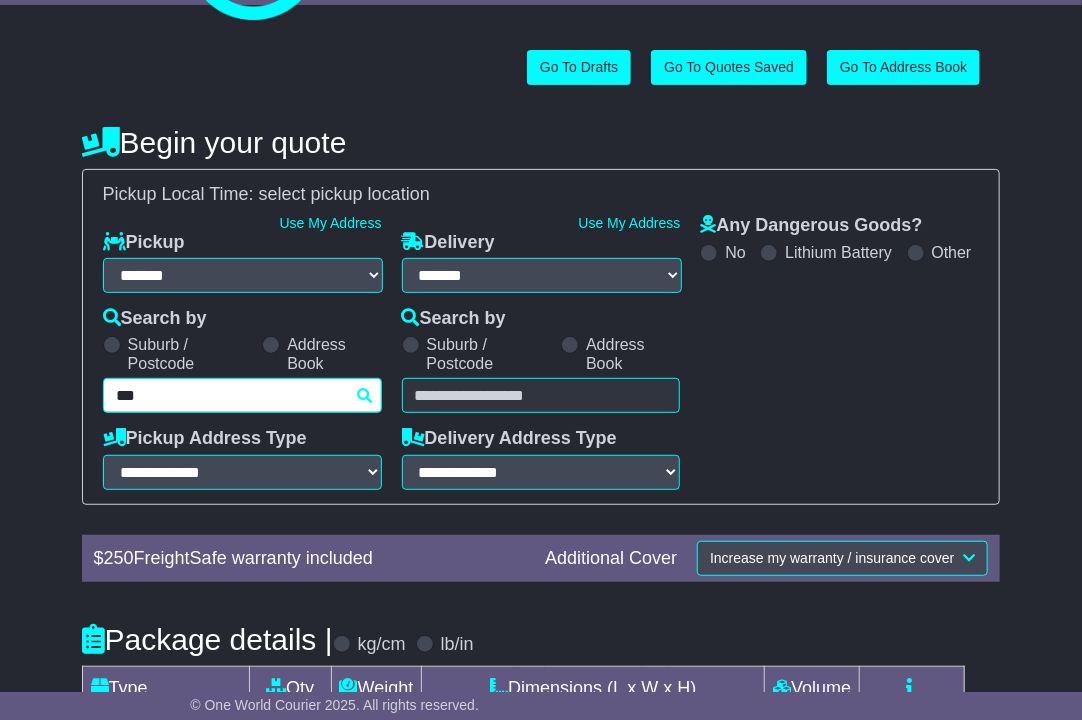 type on "****" 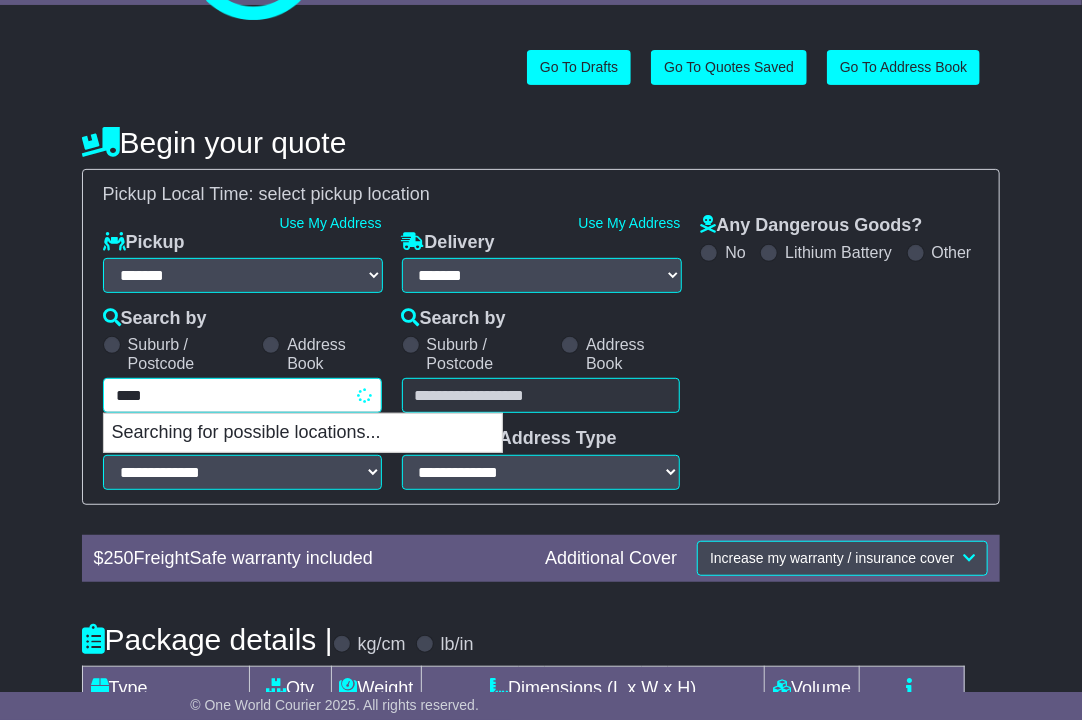 scroll, scrollTop: 343, scrollLeft: 0, axis: vertical 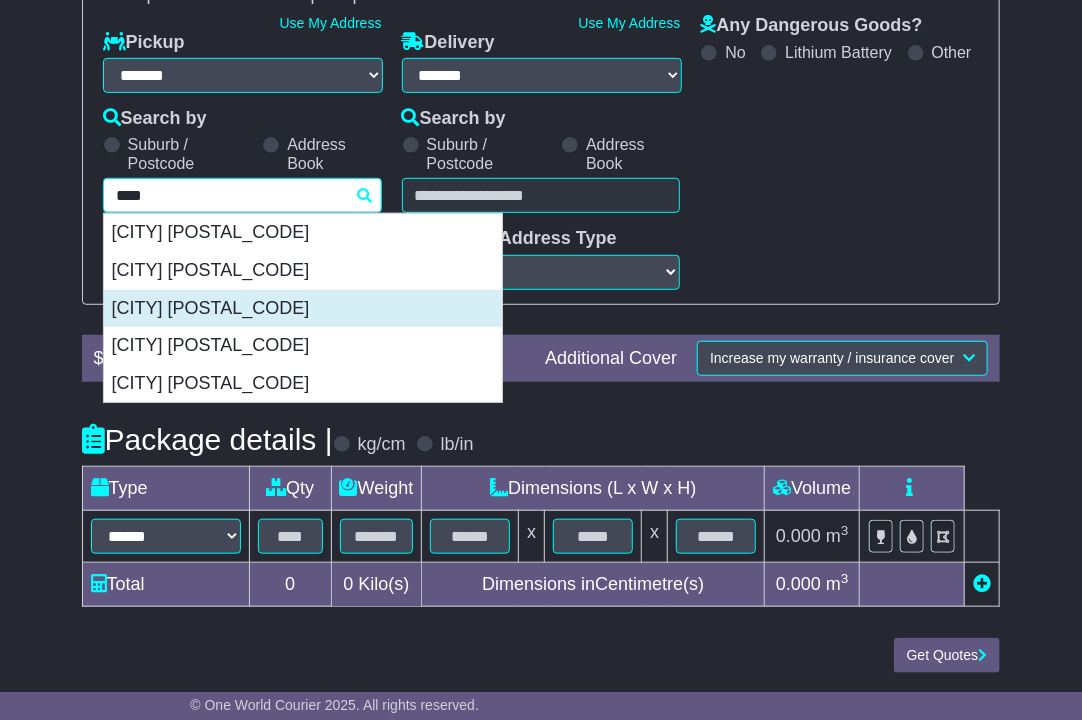 click on "[CITY] [POSTAL_CODE]" at bounding box center [303, 309] 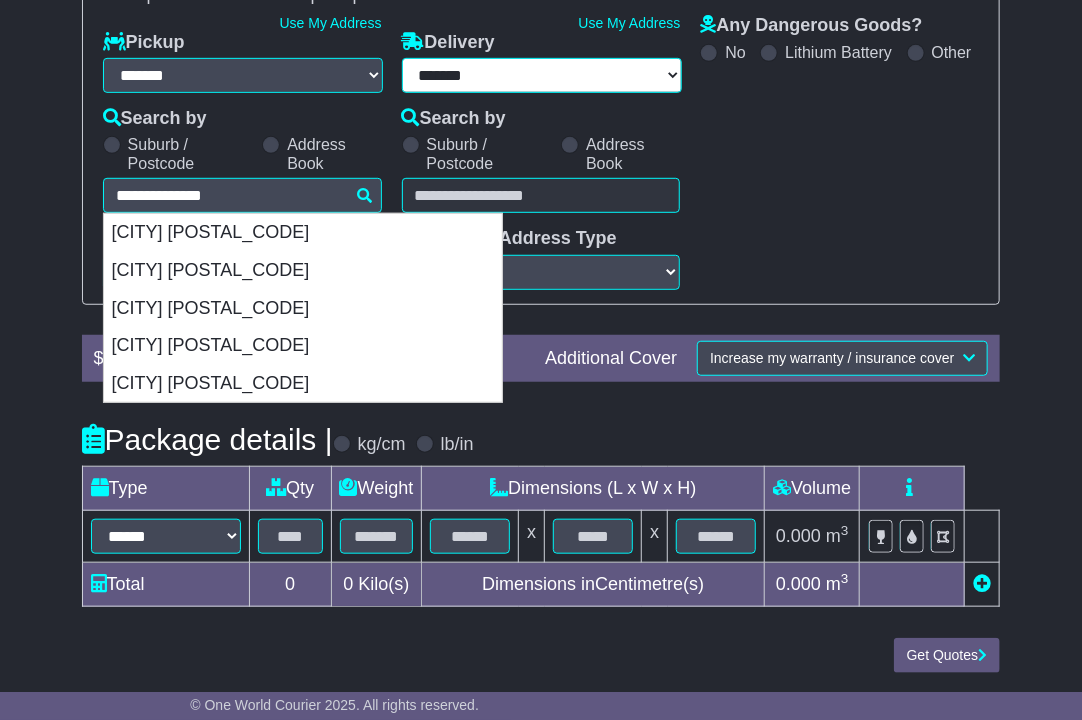 type on "**********" 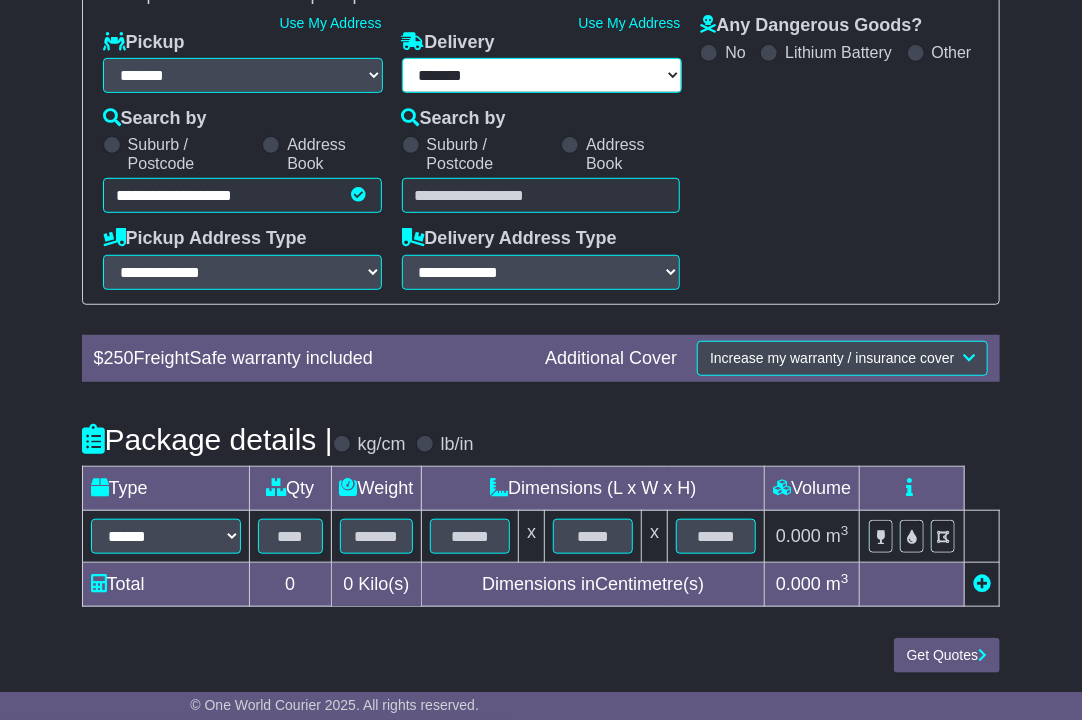 type on "**********" 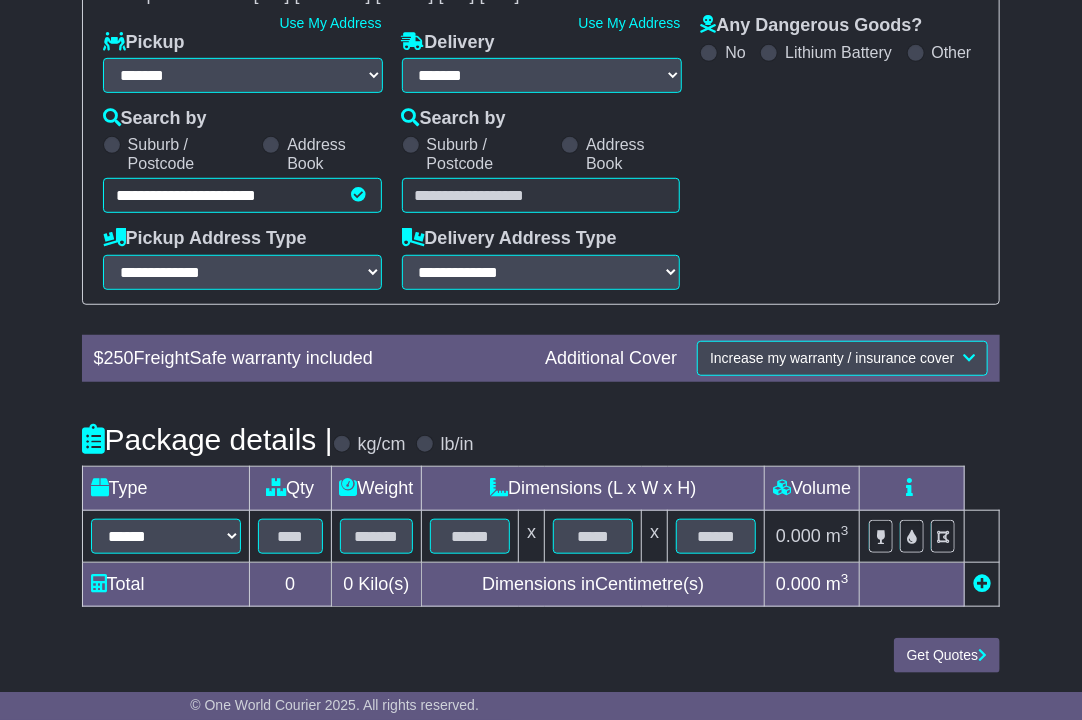 click at bounding box center (541, 195) 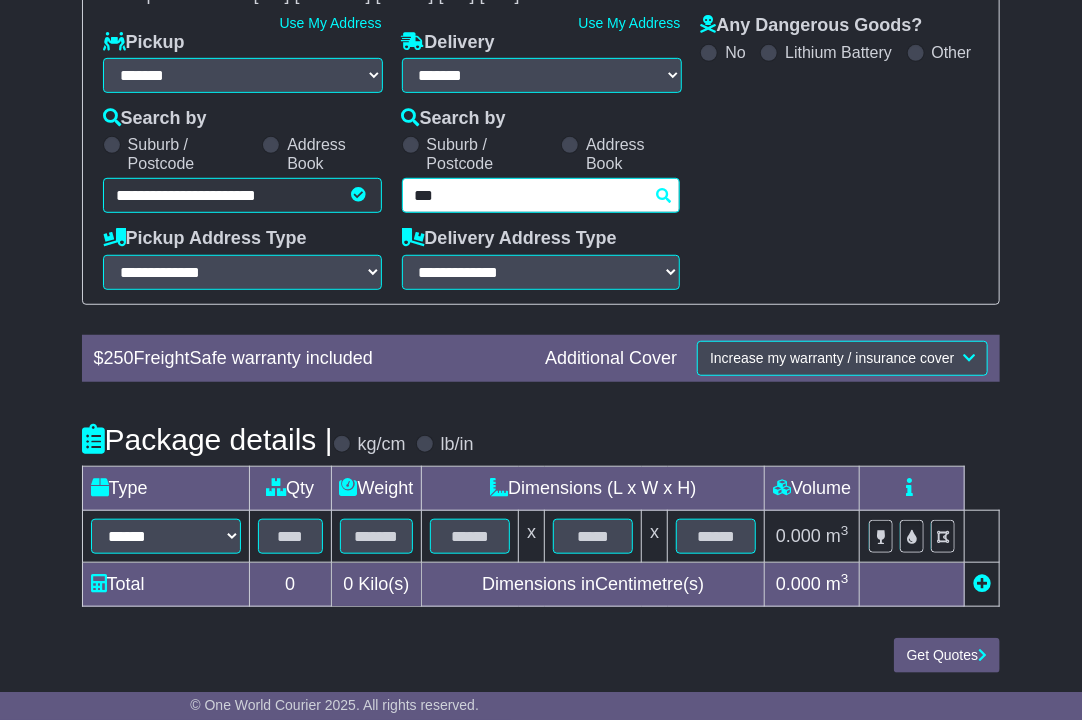type on "****" 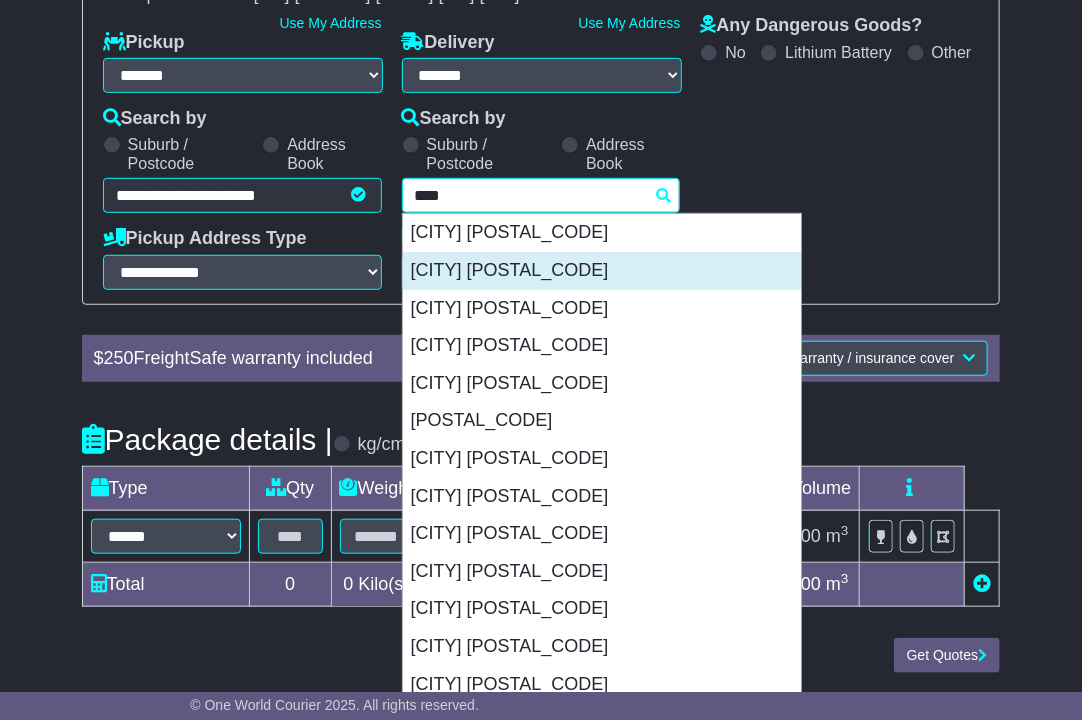 click on "[CITY] [POSTAL_CODE]" at bounding box center [602, 271] 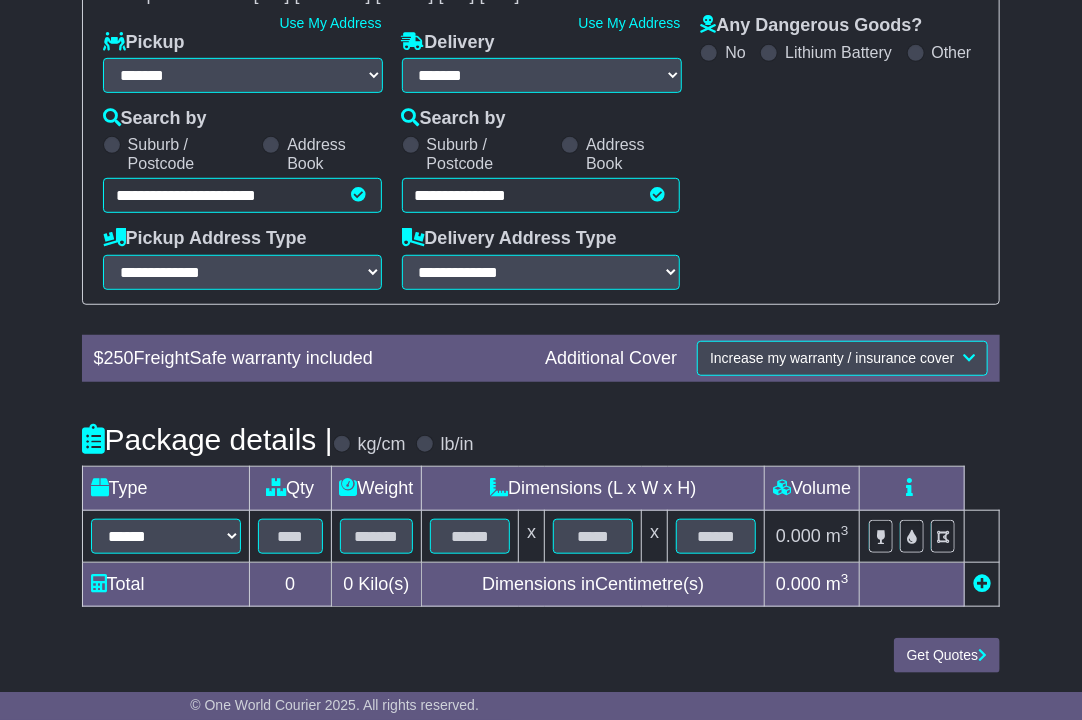 type on "**********" 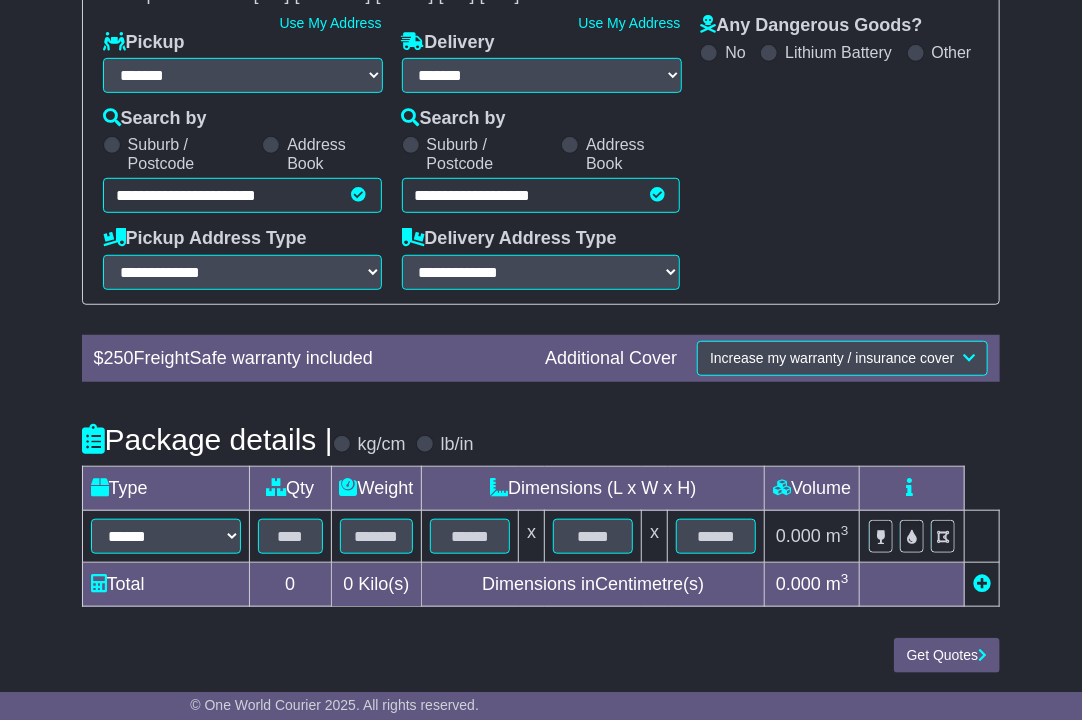 click on "Any Dangerous Goods?
No
Lithium Battery
Other" at bounding box center [839, 152] 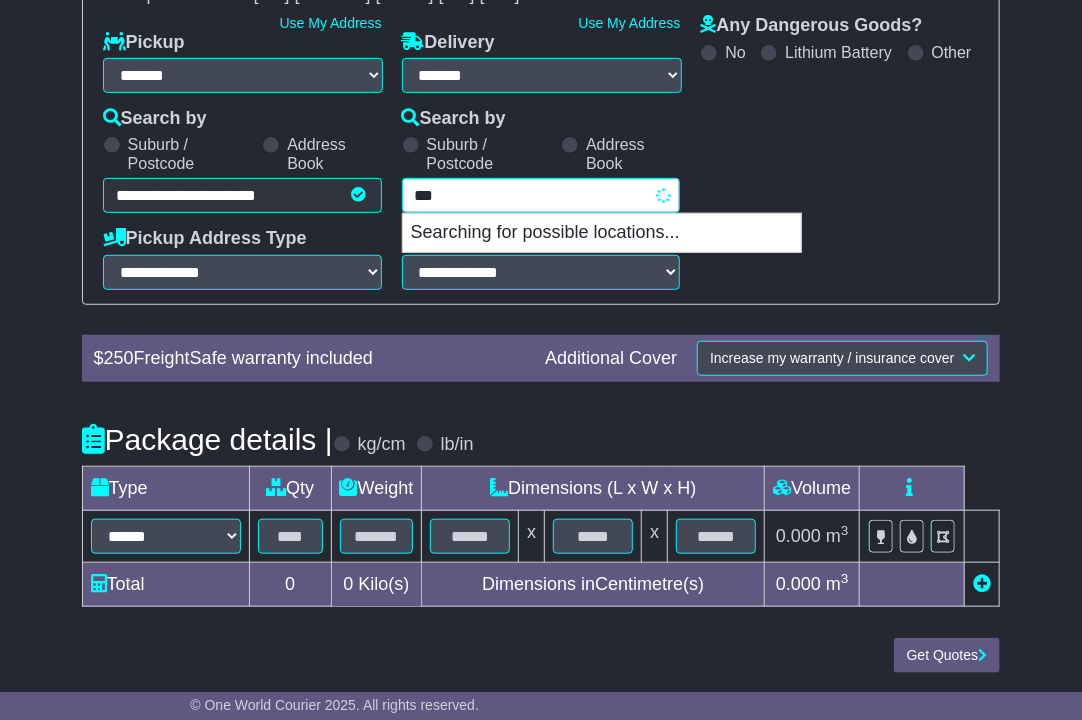 type on "****" 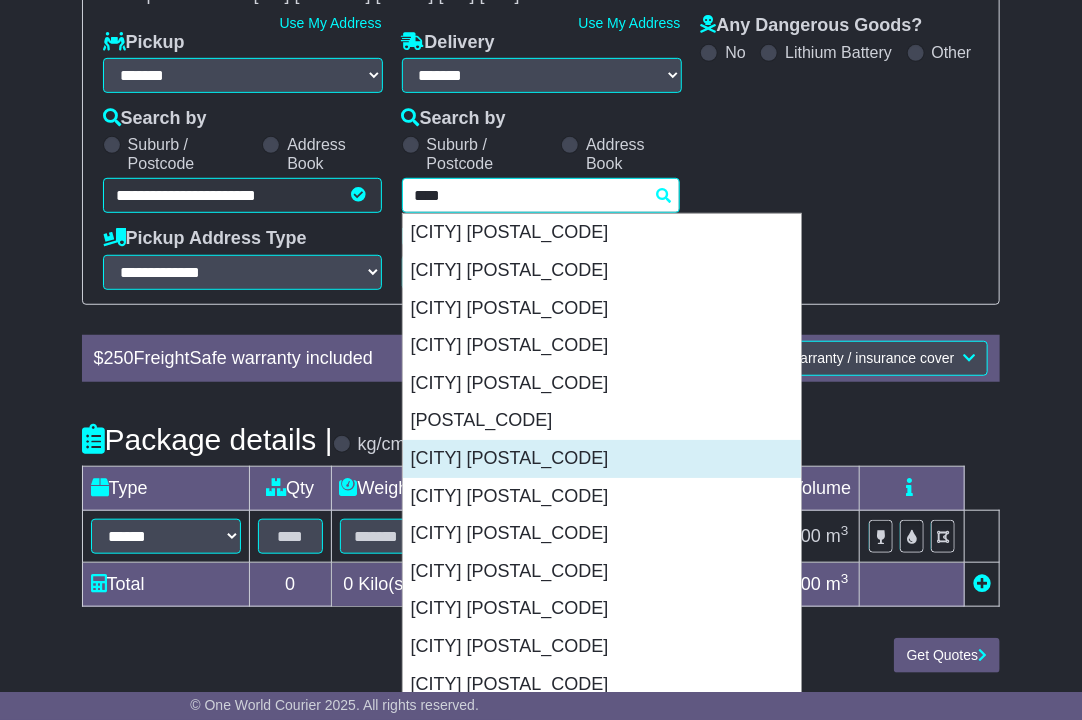 scroll, scrollTop: 103, scrollLeft: 0, axis: vertical 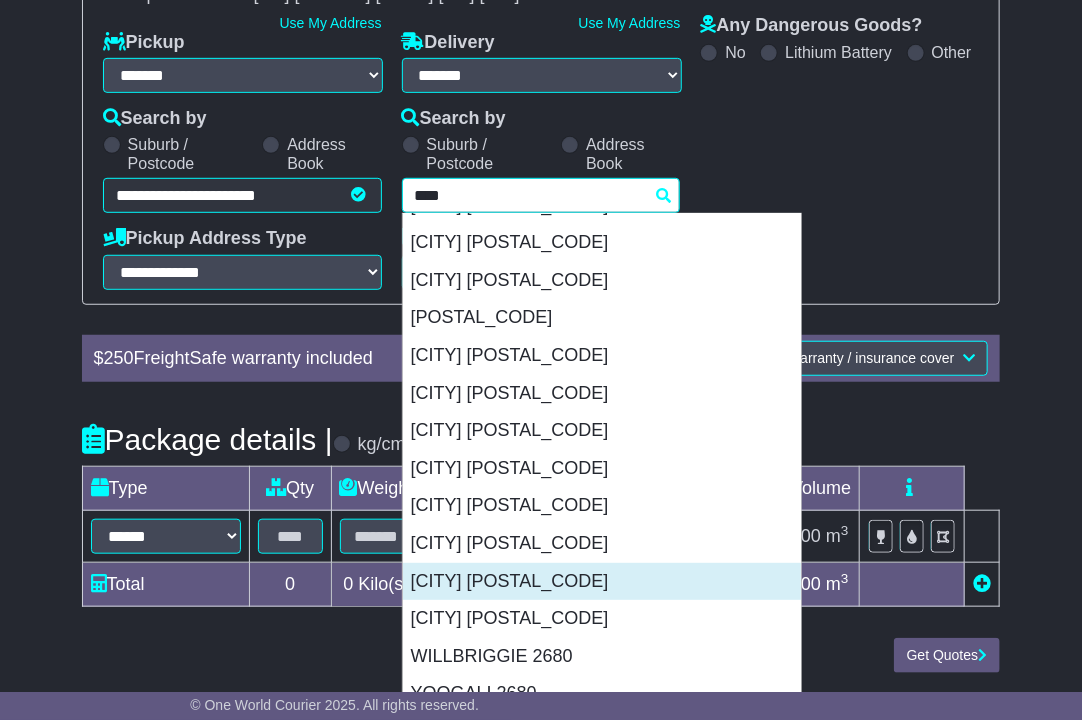 click on "[CITY] [POSTAL_CODE]" at bounding box center (602, 582) 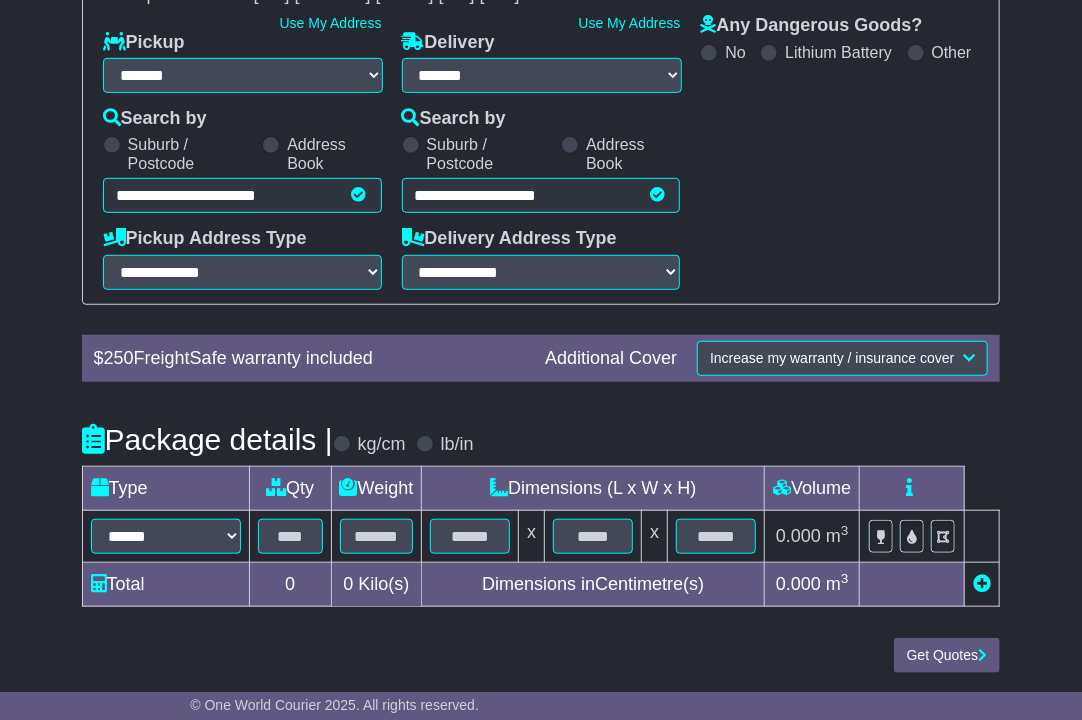 click on "Any Dangerous Goods?
No
Lithium Battery
Other" at bounding box center [839, 152] 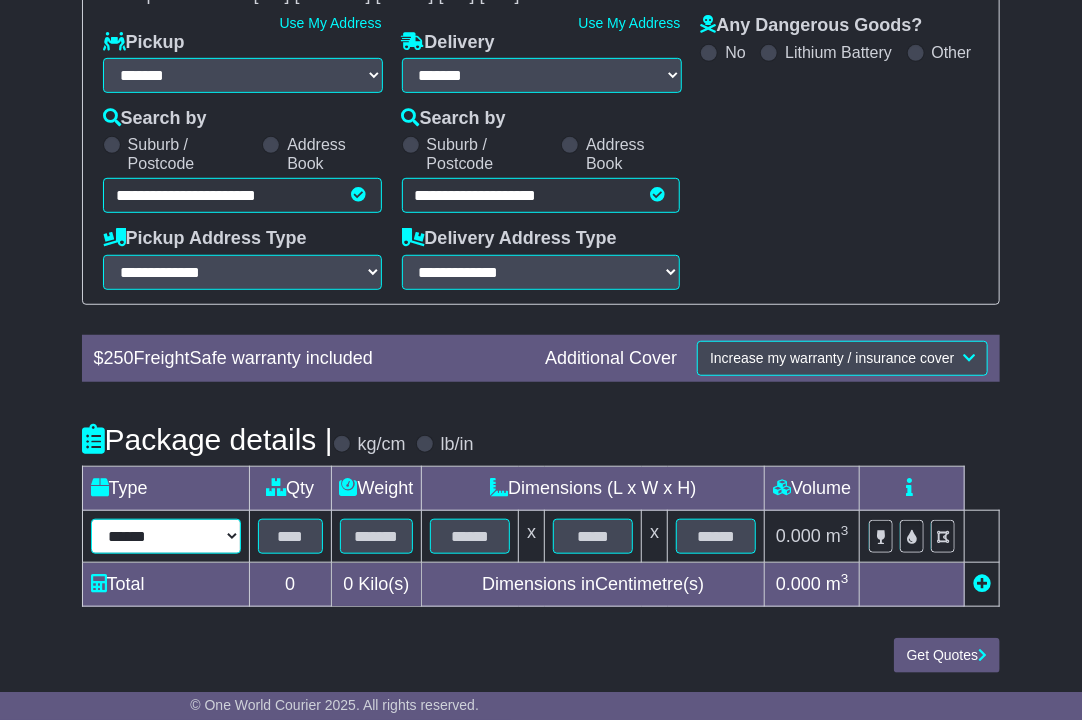 click on "****** ****** *** ******** ***** **** **** ****** *** *******" at bounding box center [166, 536] 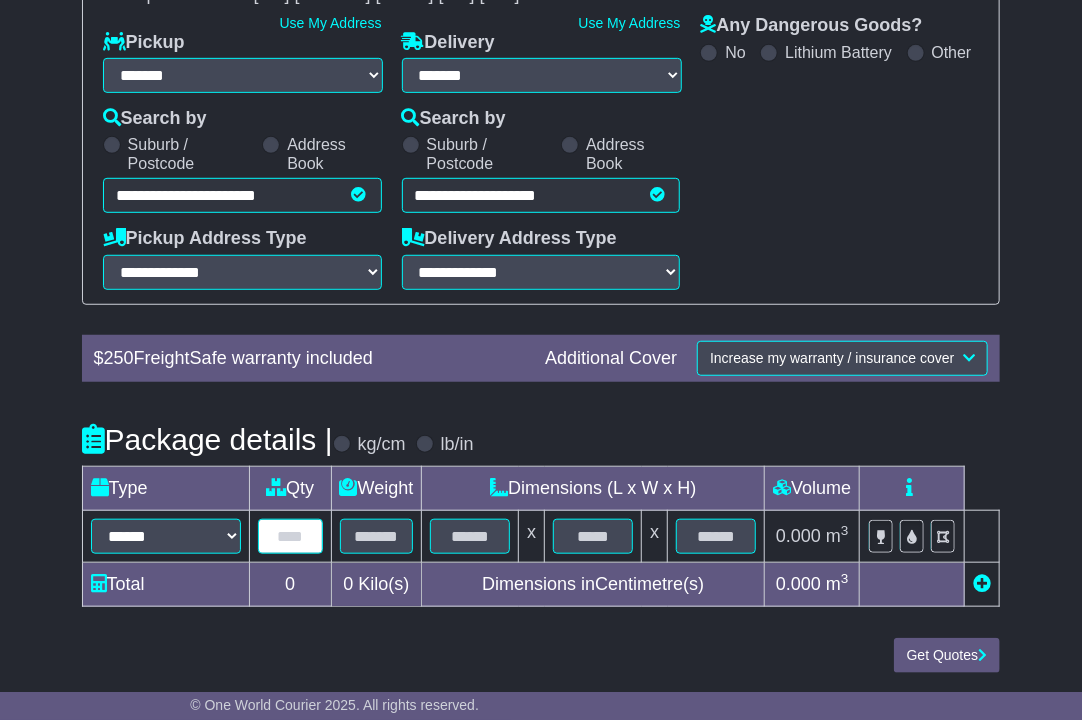 click at bounding box center [290, 536] 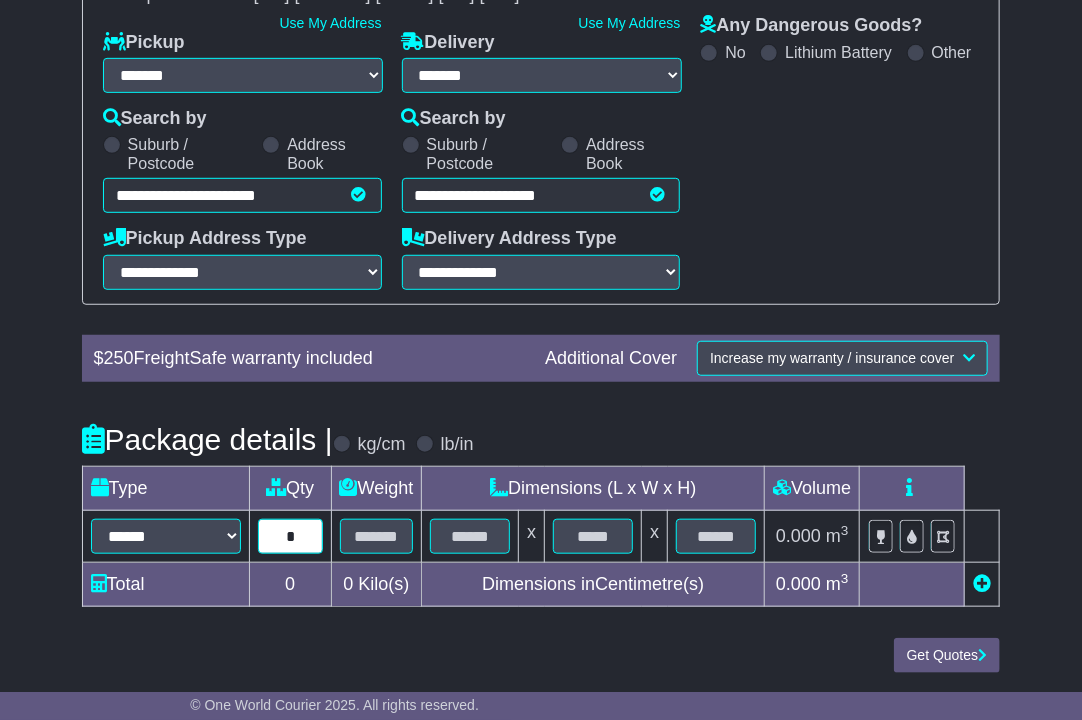 type on "*" 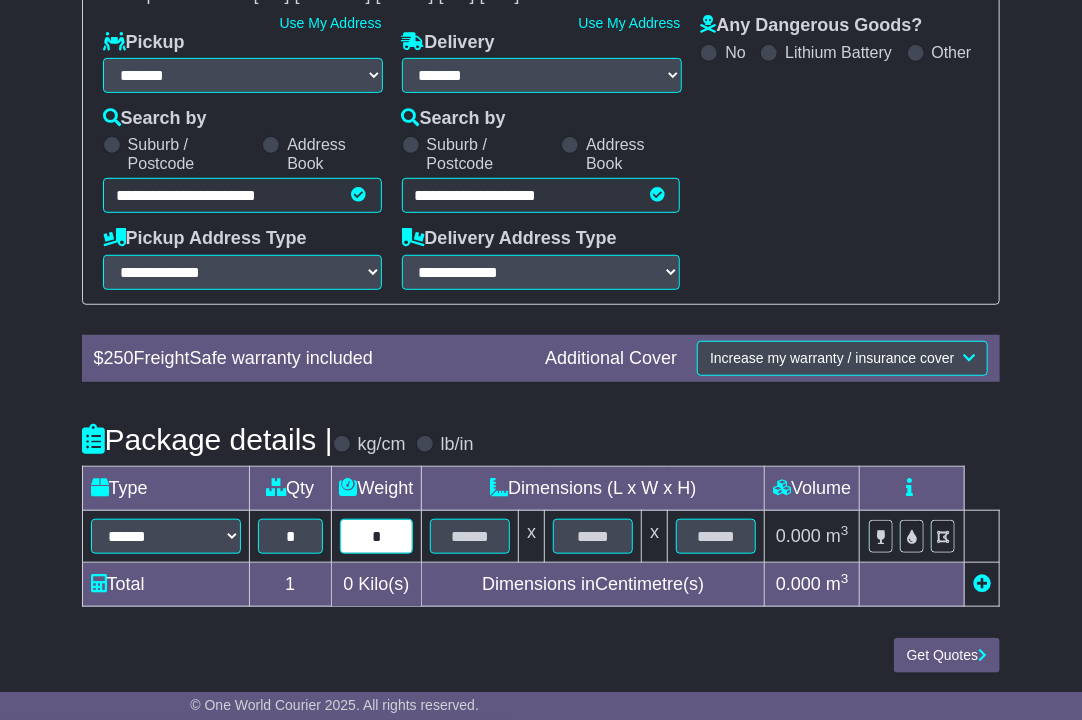 type on "*" 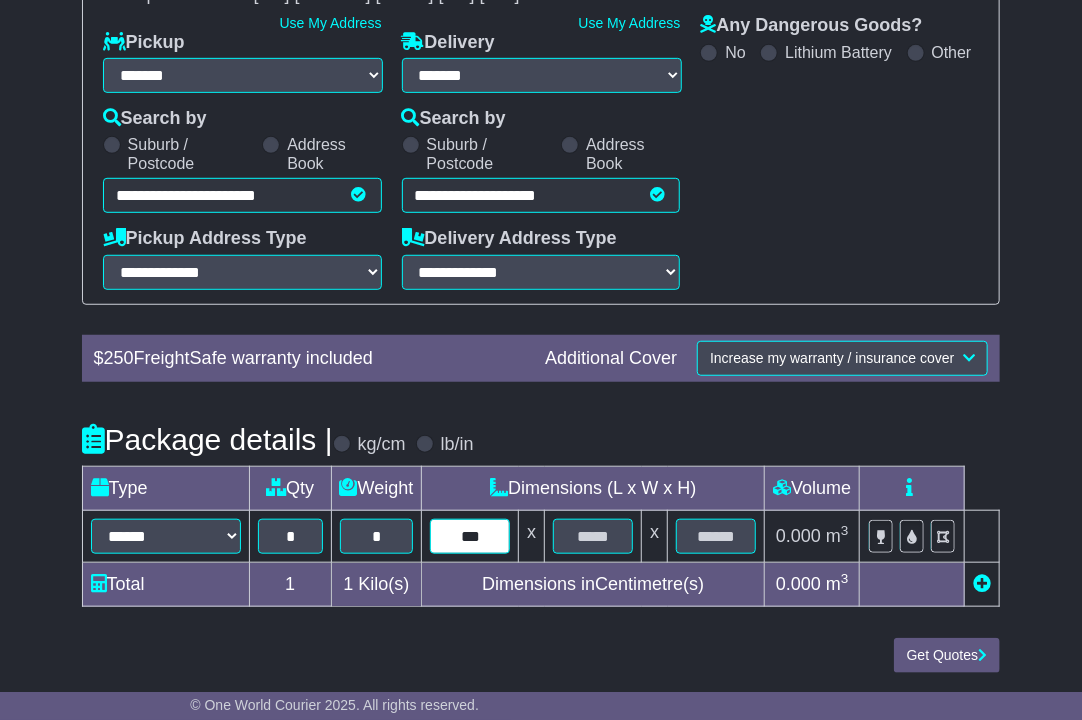 type on "***" 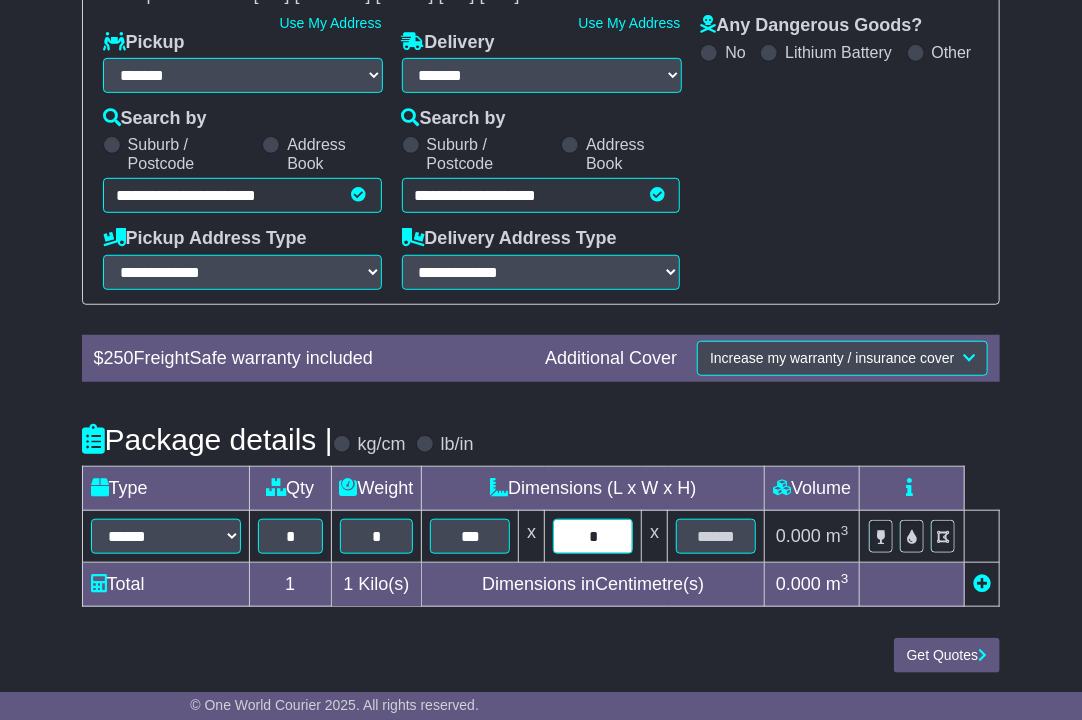 type on "*" 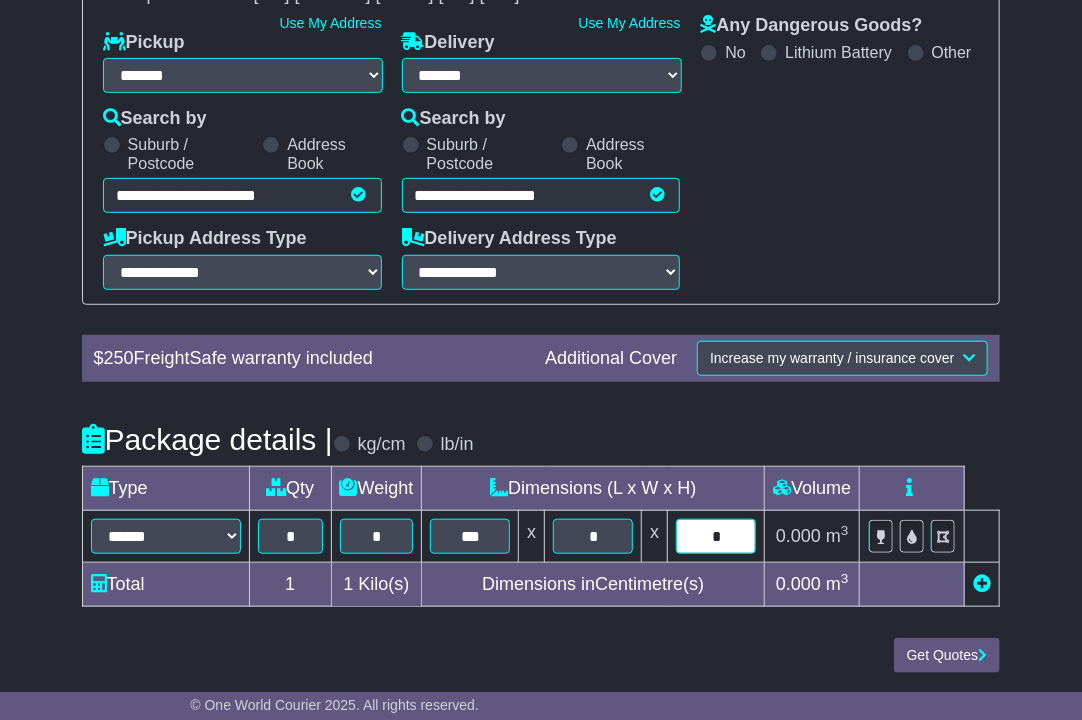 type on "*" 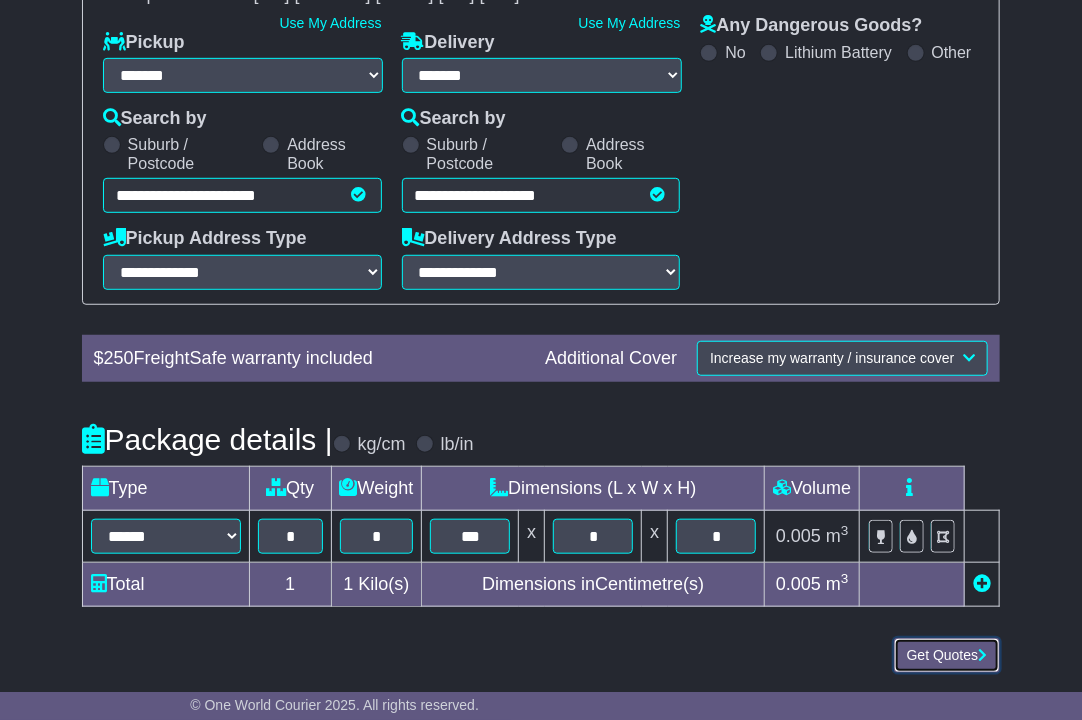 type 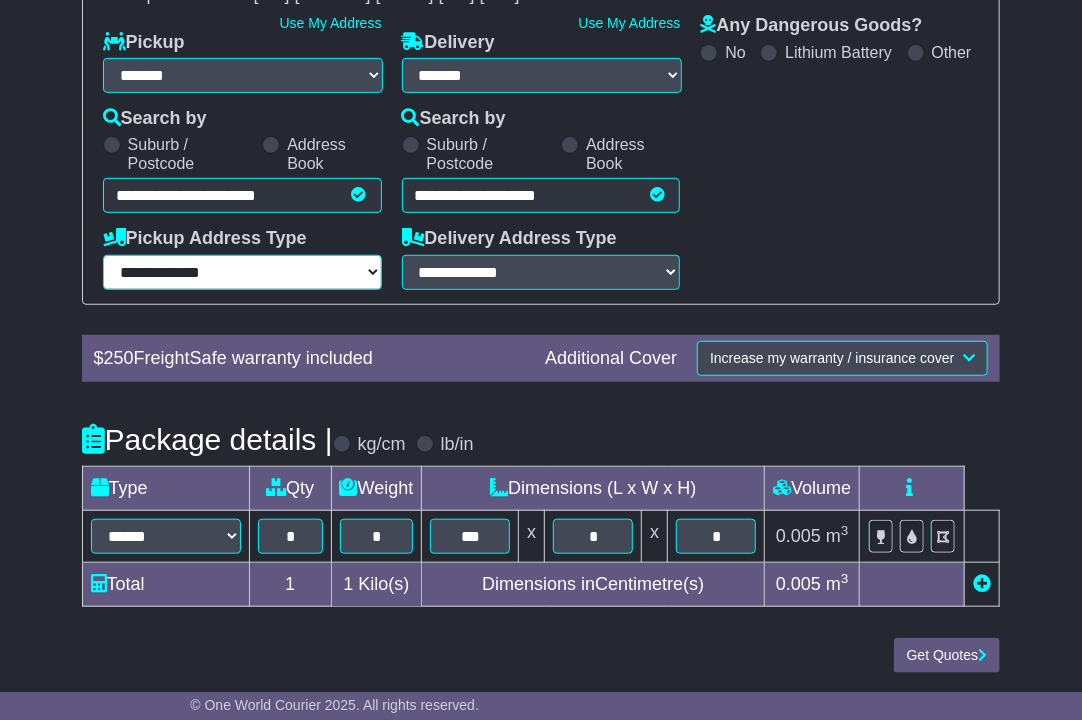 drag, startPoint x: 276, startPoint y: 268, endPoint x: 284, endPoint y: 286, distance: 19.697716 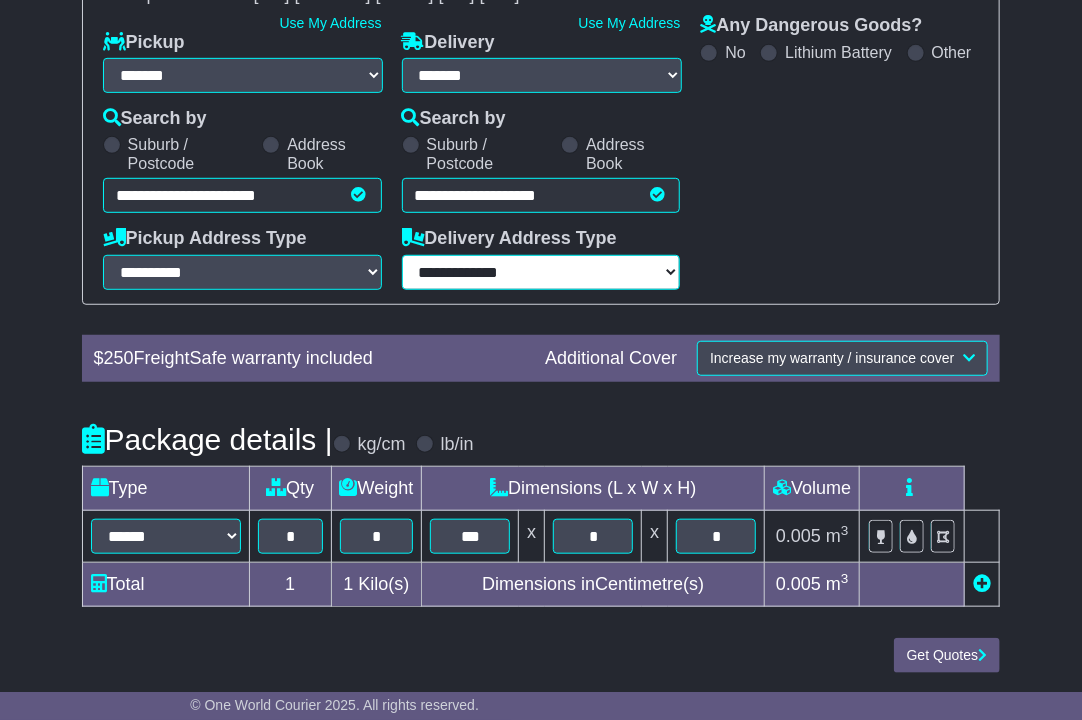 drag, startPoint x: 473, startPoint y: 280, endPoint x: 492, endPoint y: 286, distance: 19.924858 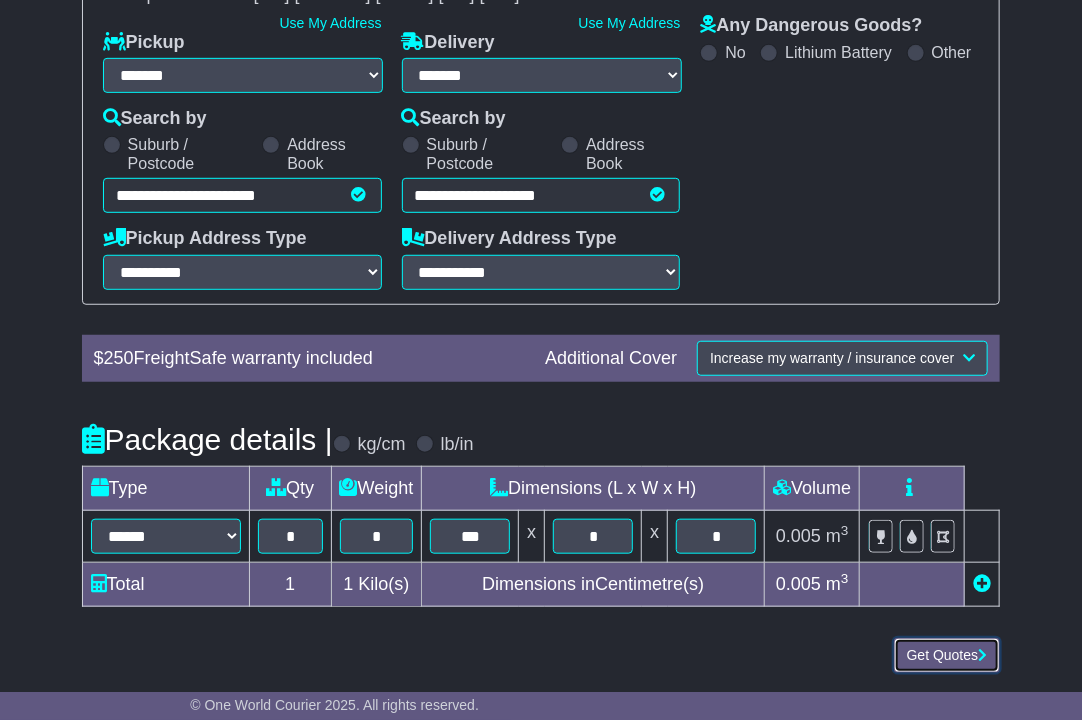click on "Get Quotes" at bounding box center (947, 655) 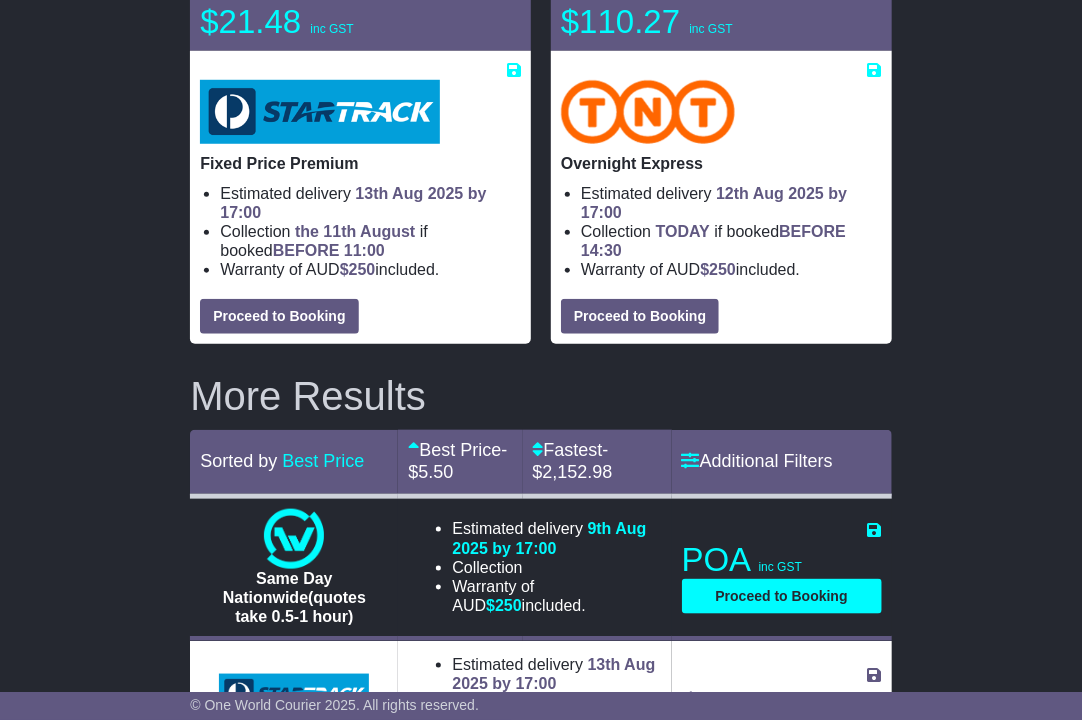 scroll, scrollTop: 458, scrollLeft: 0, axis: vertical 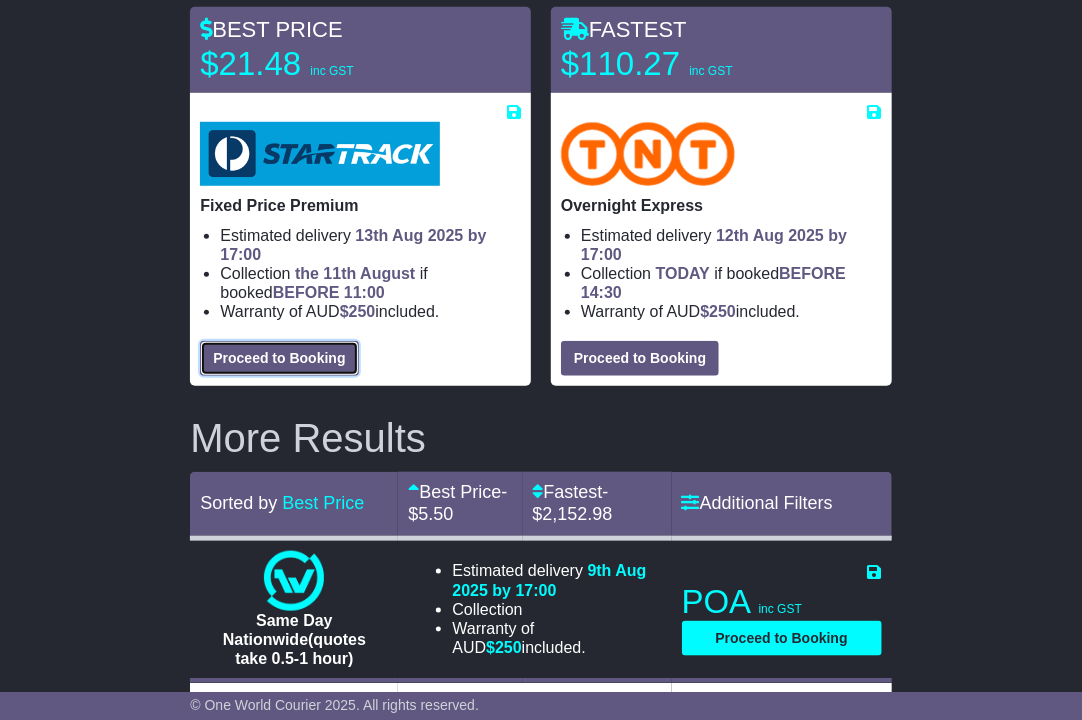 click on "Proceed to Booking" at bounding box center (279, 358) 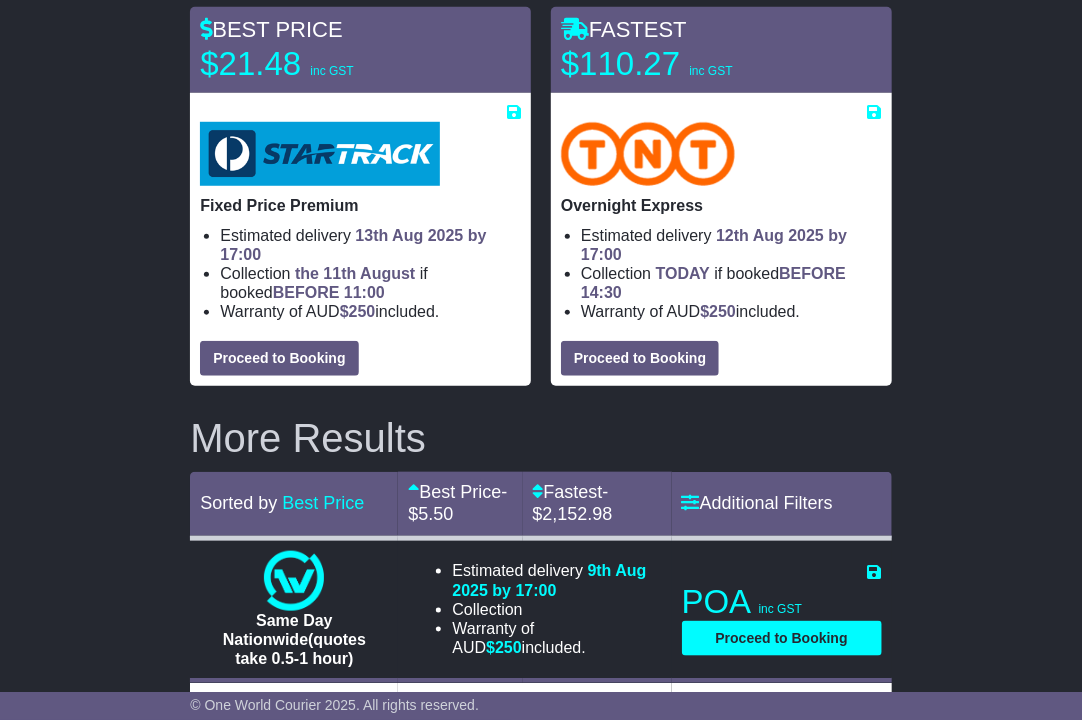 select on "**********" 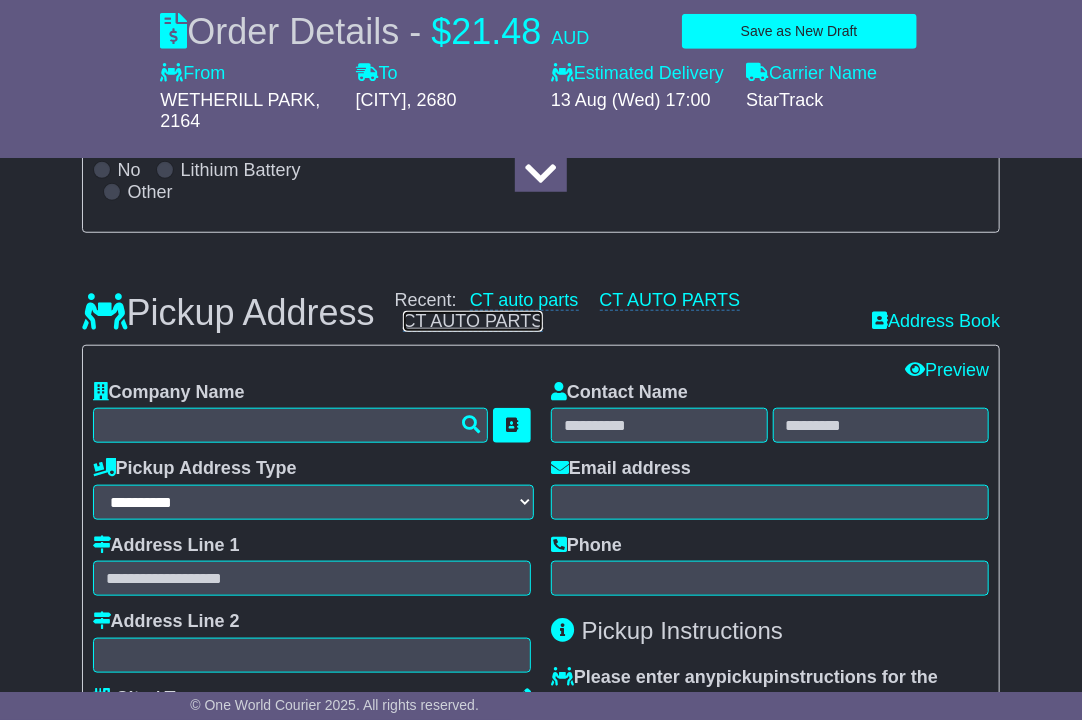 click on "CT AUTO PARTS" at bounding box center (473, 321) 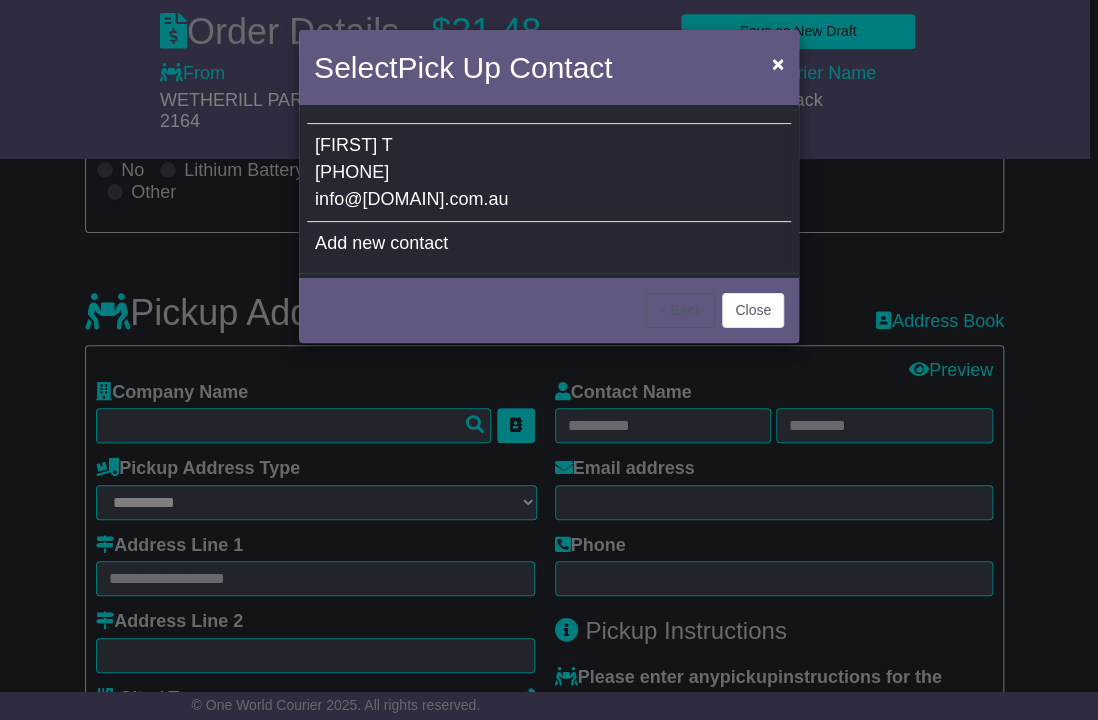 drag, startPoint x: 387, startPoint y: 177, endPoint x: 397, endPoint y: 227, distance: 50.990196 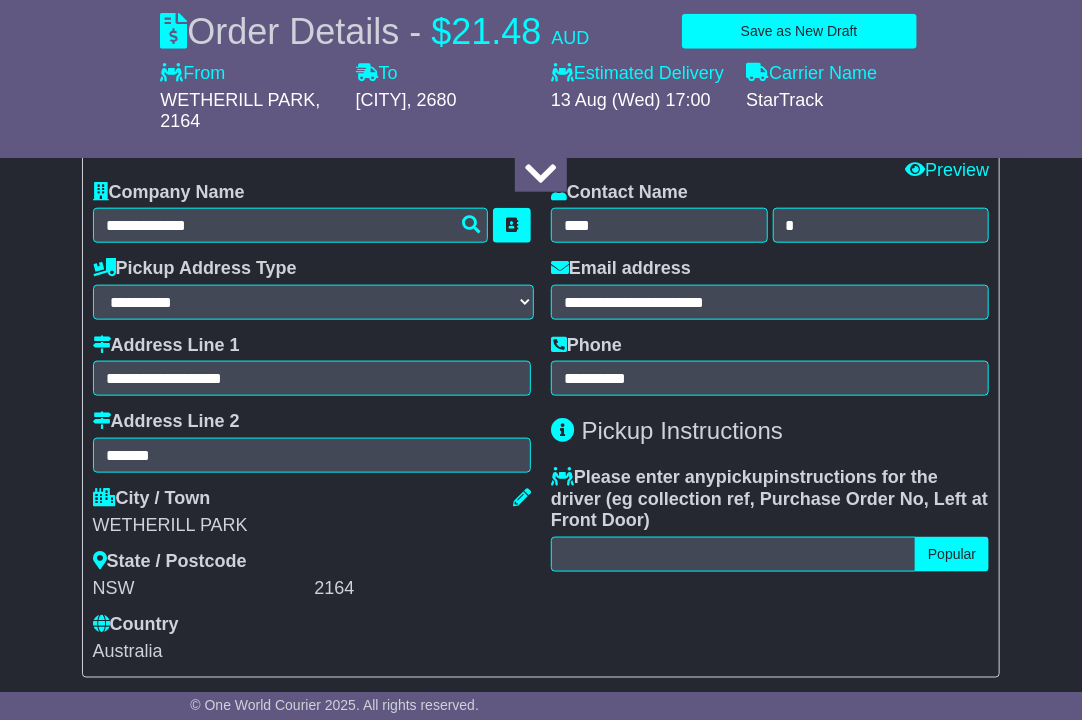 scroll, scrollTop: 158, scrollLeft: 0, axis: vertical 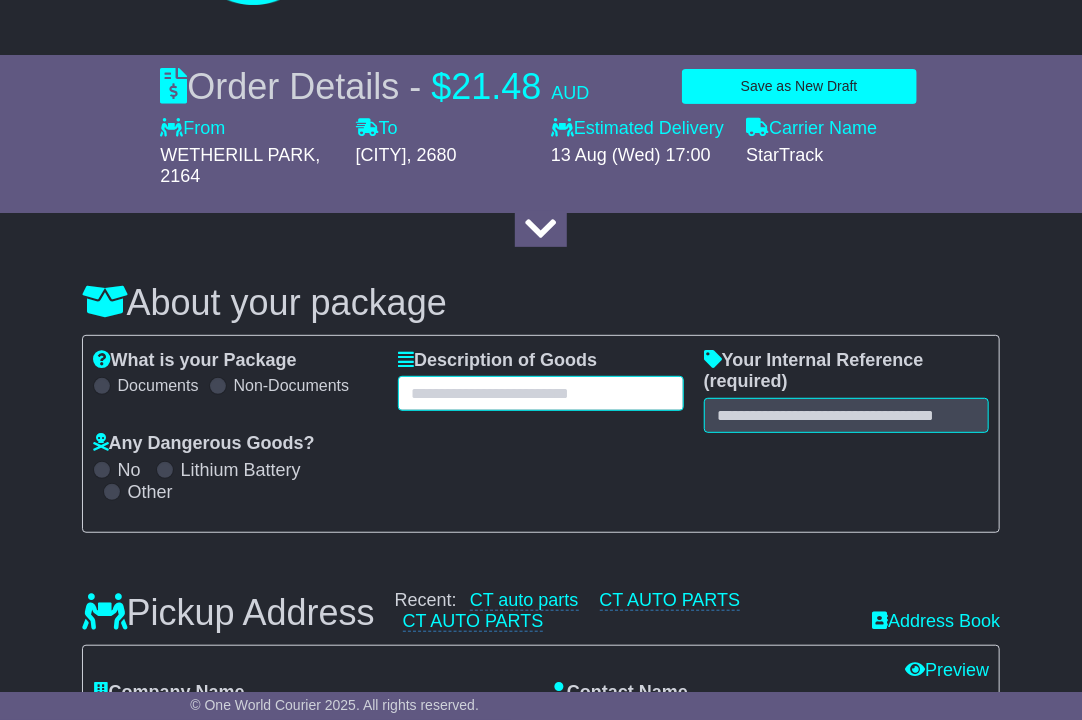 click at bounding box center (541, 393) 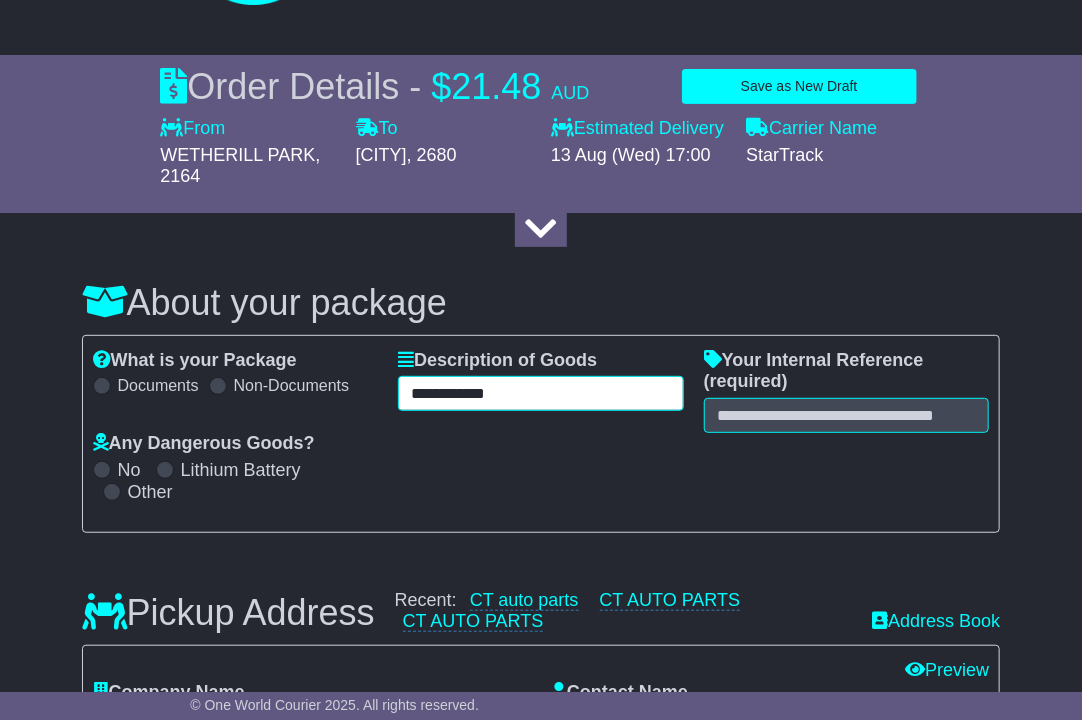 type on "**********" 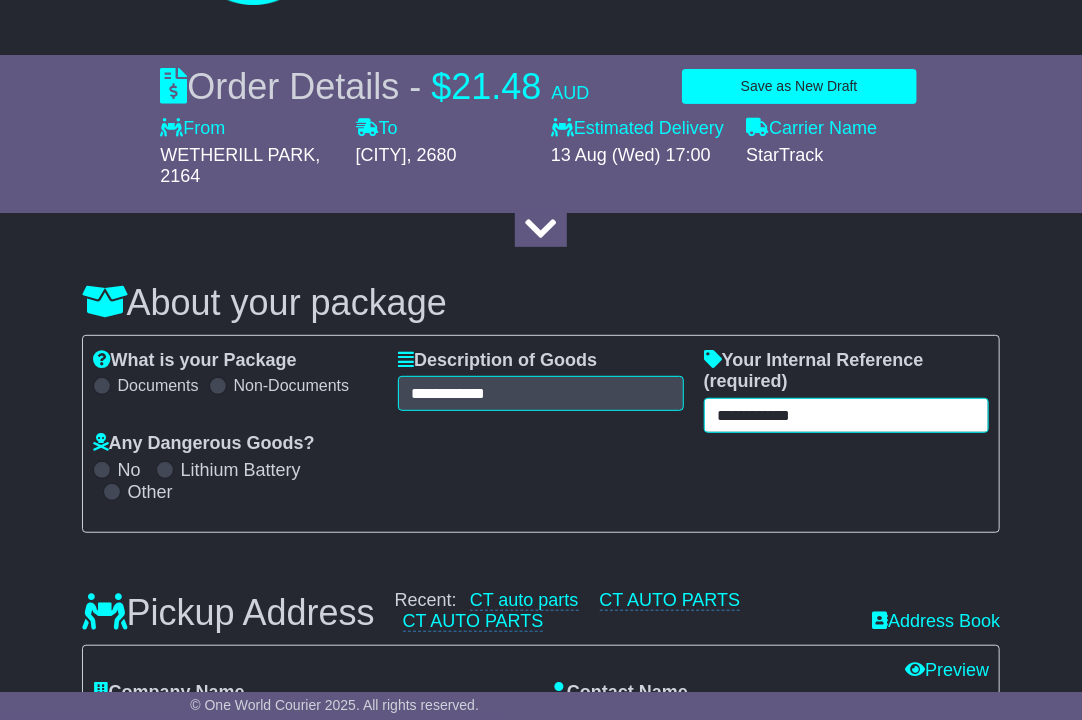 scroll, scrollTop: 658, scrollLeft: 0, axis: vertical 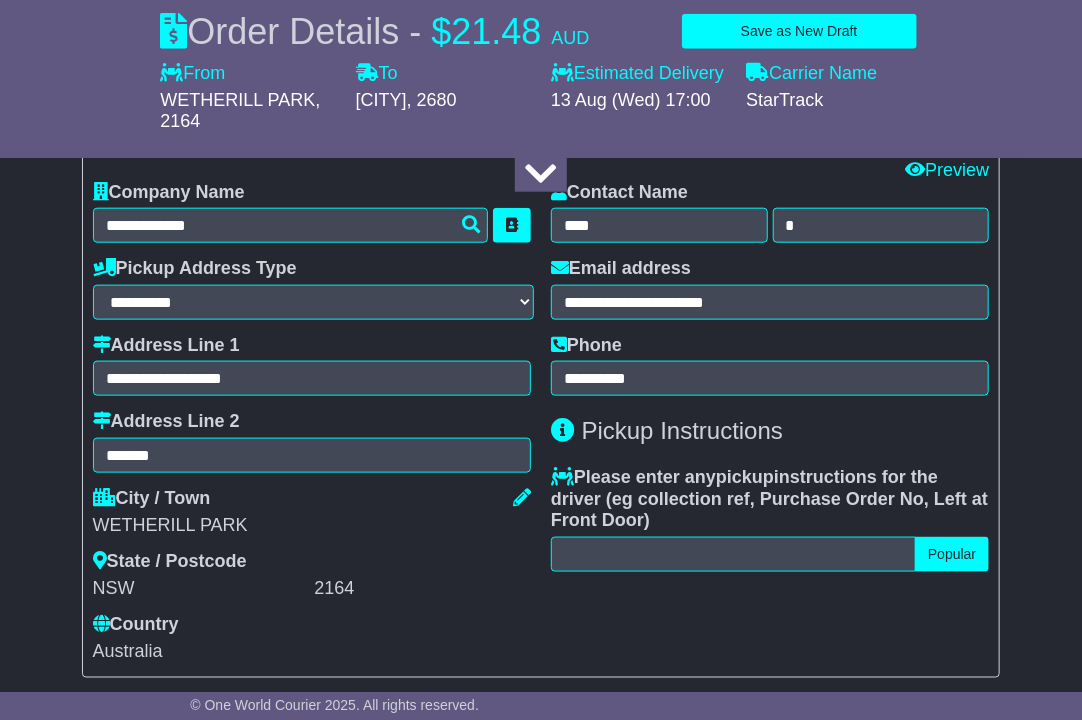 type on "**********" 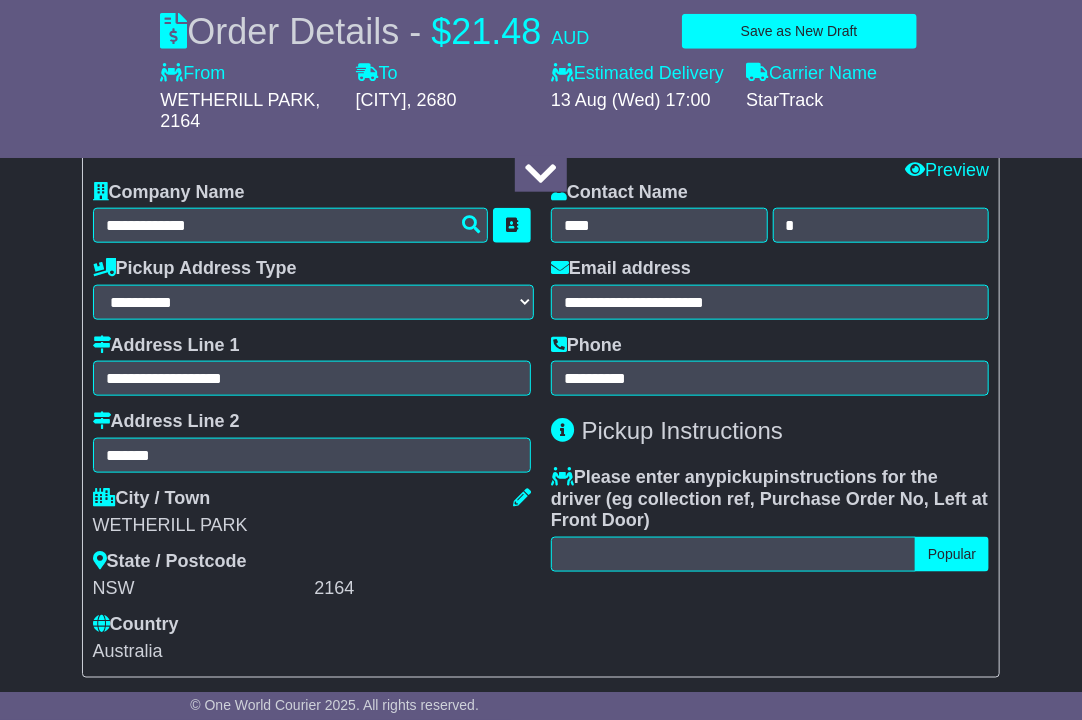 click on "**********" at bounding box center [770, 366] 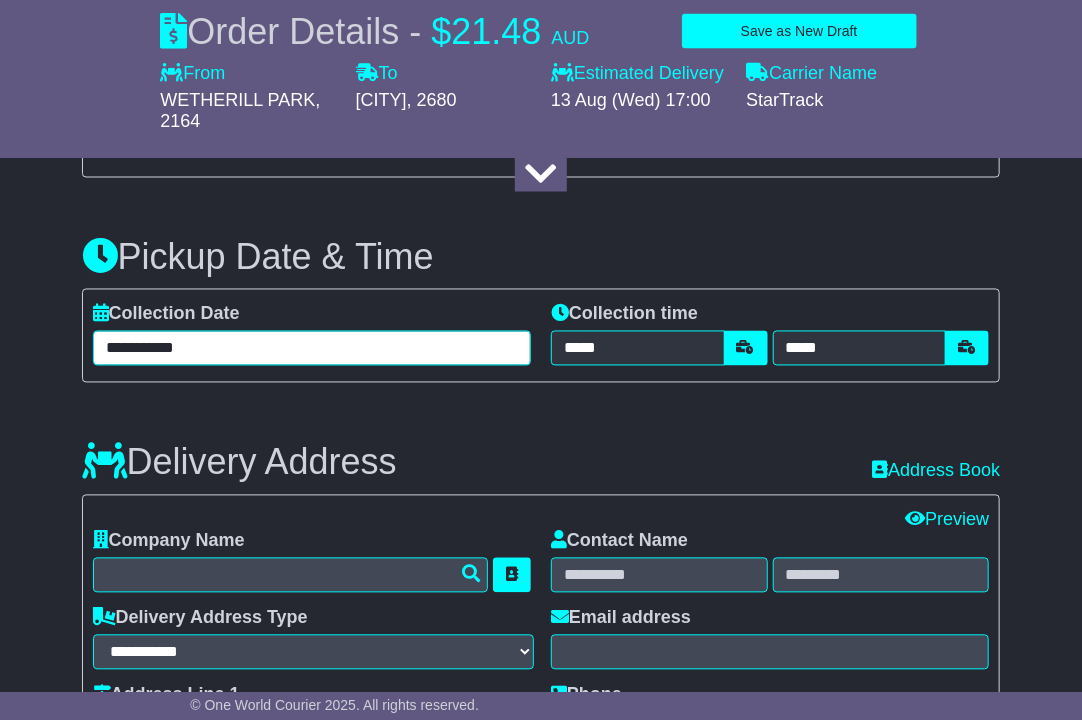 click on "**********" at bounding box center (312, 348) 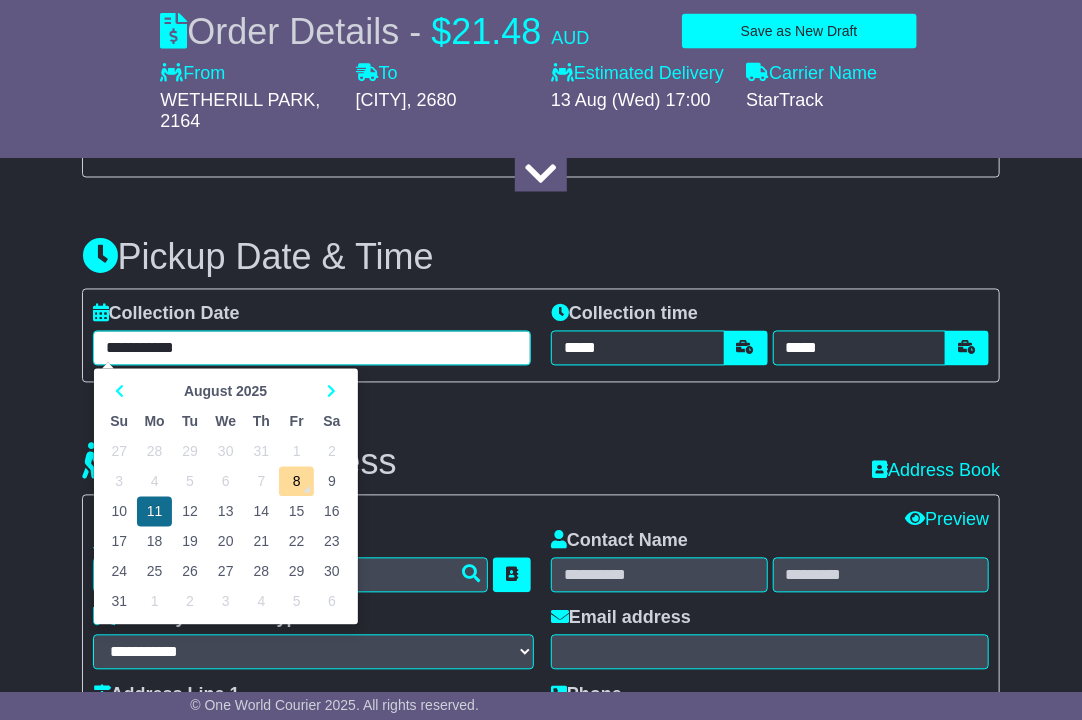 click on "11" at bounding box center [155, 512] 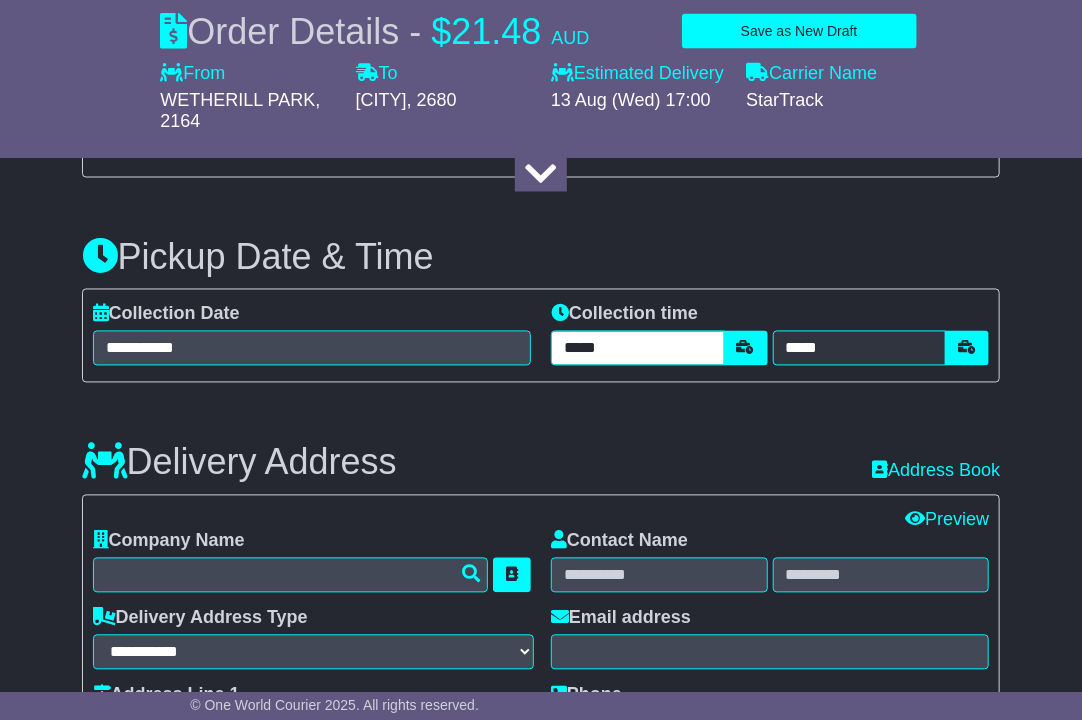click on "*****" at bounding box center (638, 348) 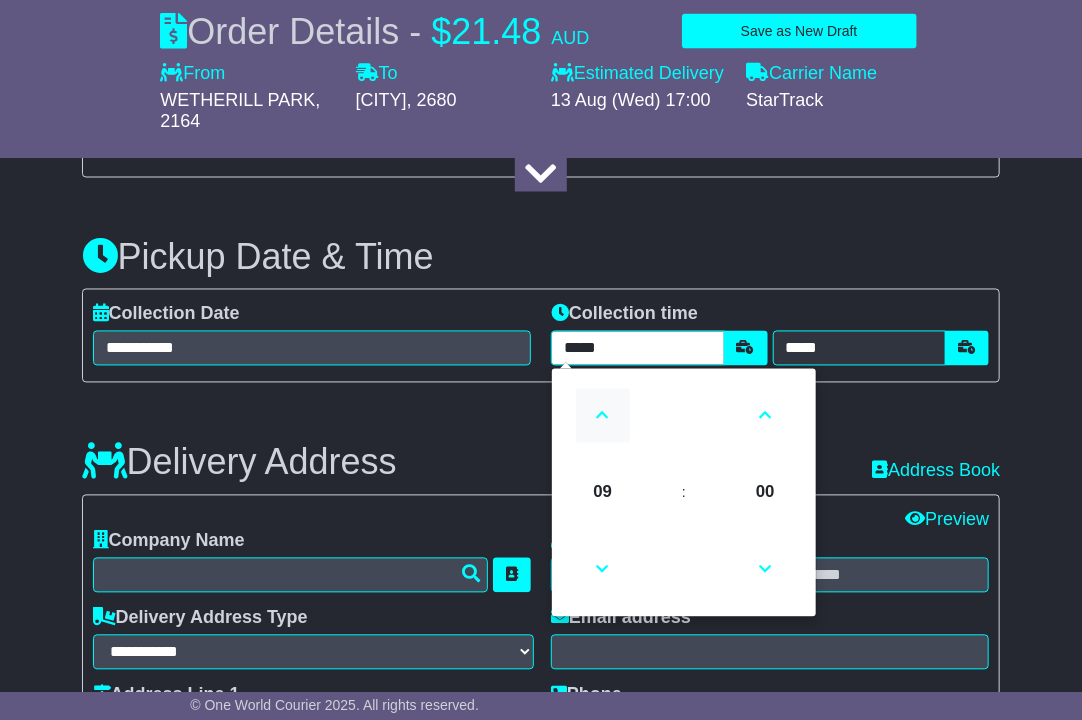 click at bounding box center [603, 416] 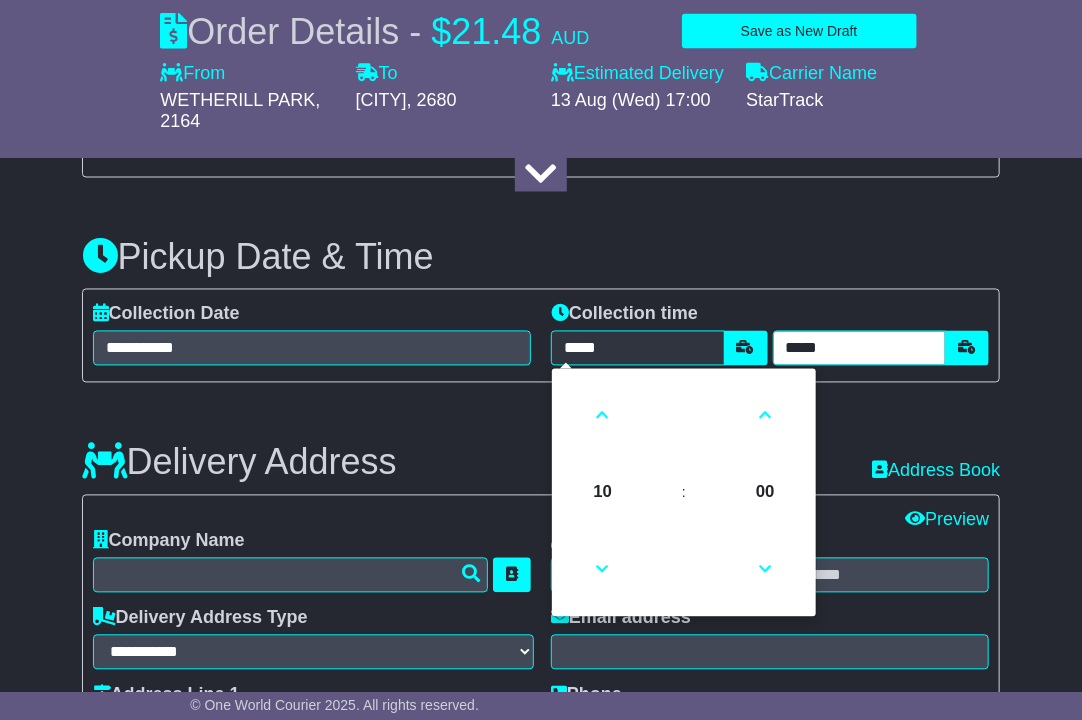 click on "*****" at bounding box center (860, 348) 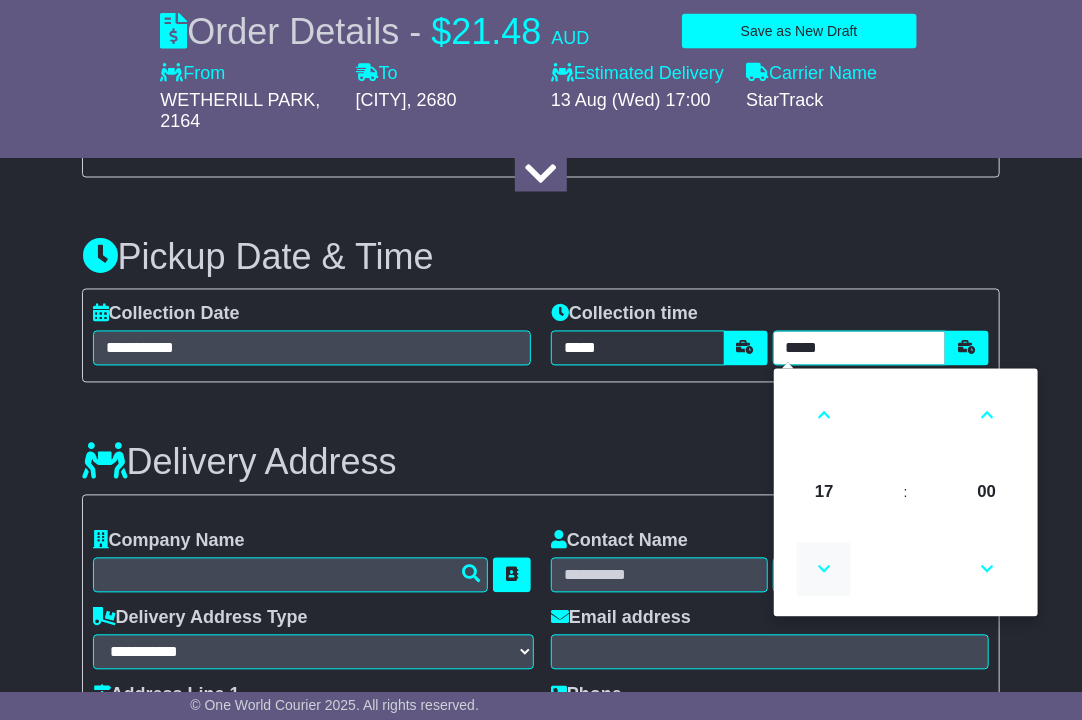 click at bounding box center [824, 570] 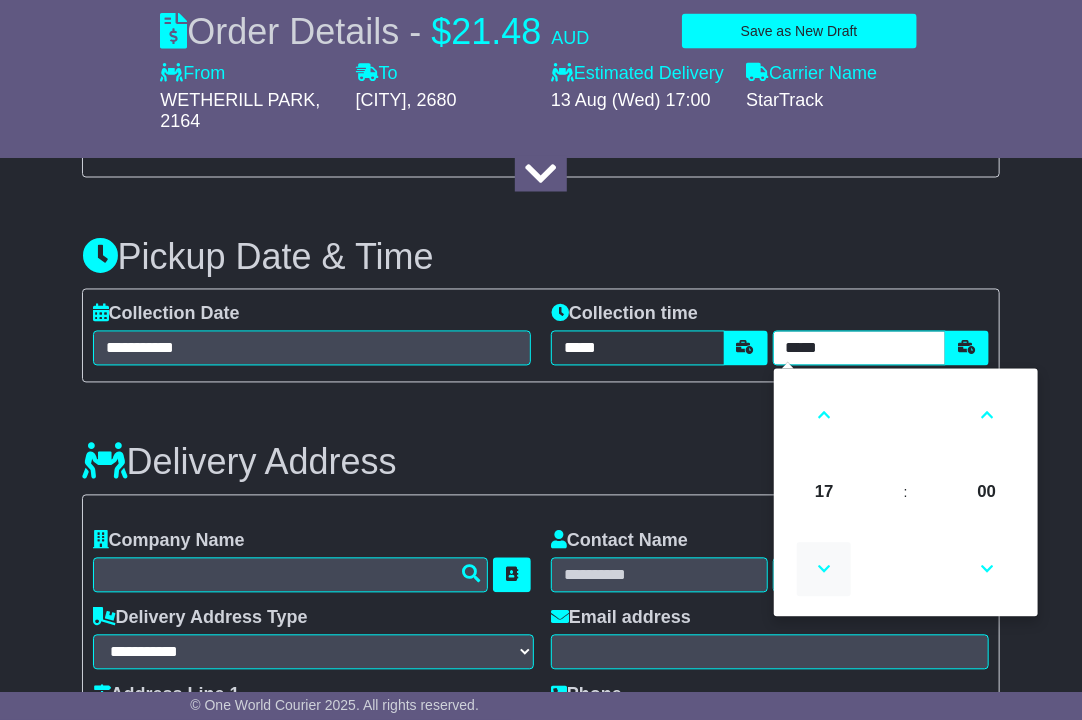 type on "*****" 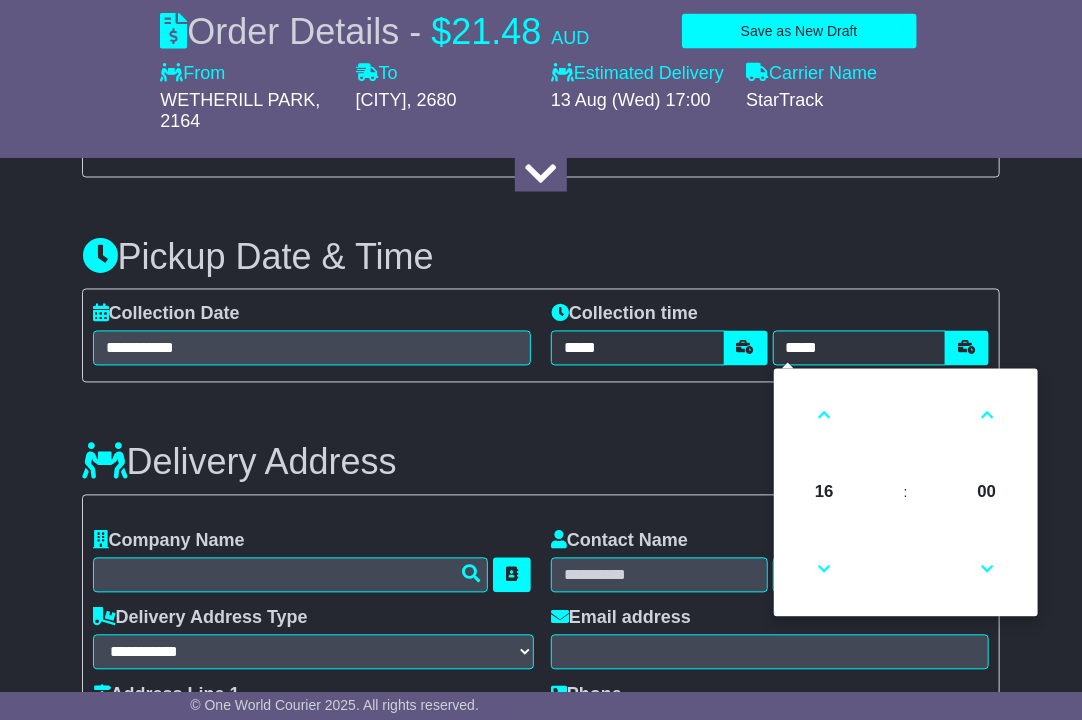 click on "Delivery Address
Recent:
Address Book" at bounding box center (541, 448) 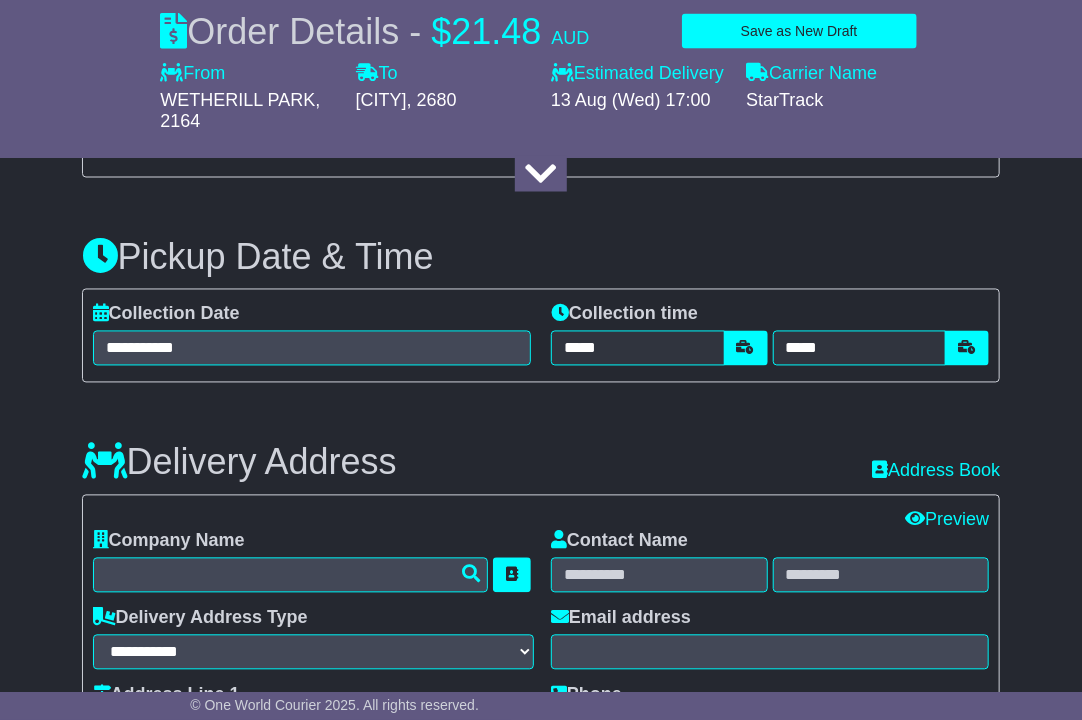 scroll, scrollTop: 1358, scrollLeft: 0, axis: vertical 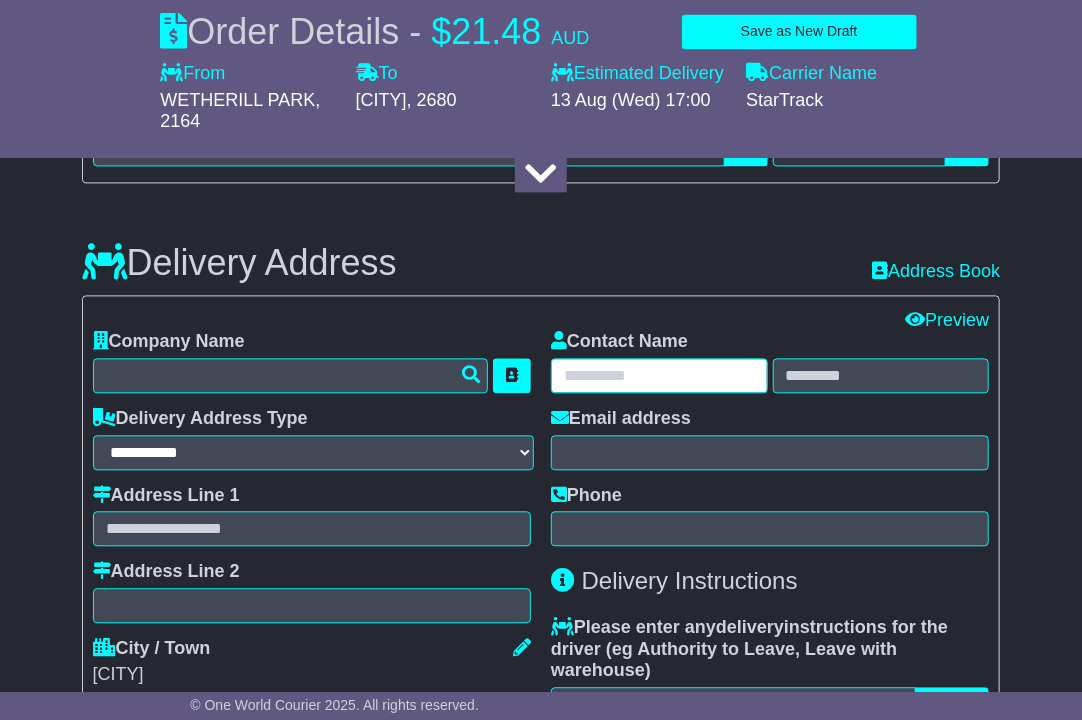 click at bounding box center (659, 375) 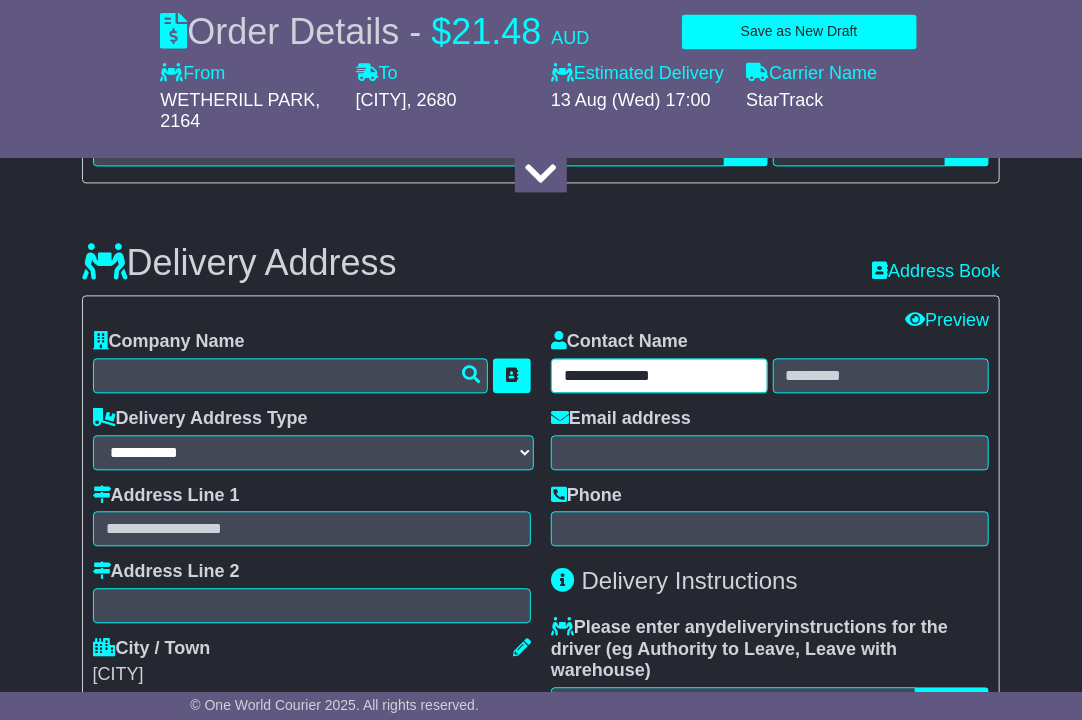 type on "**********" 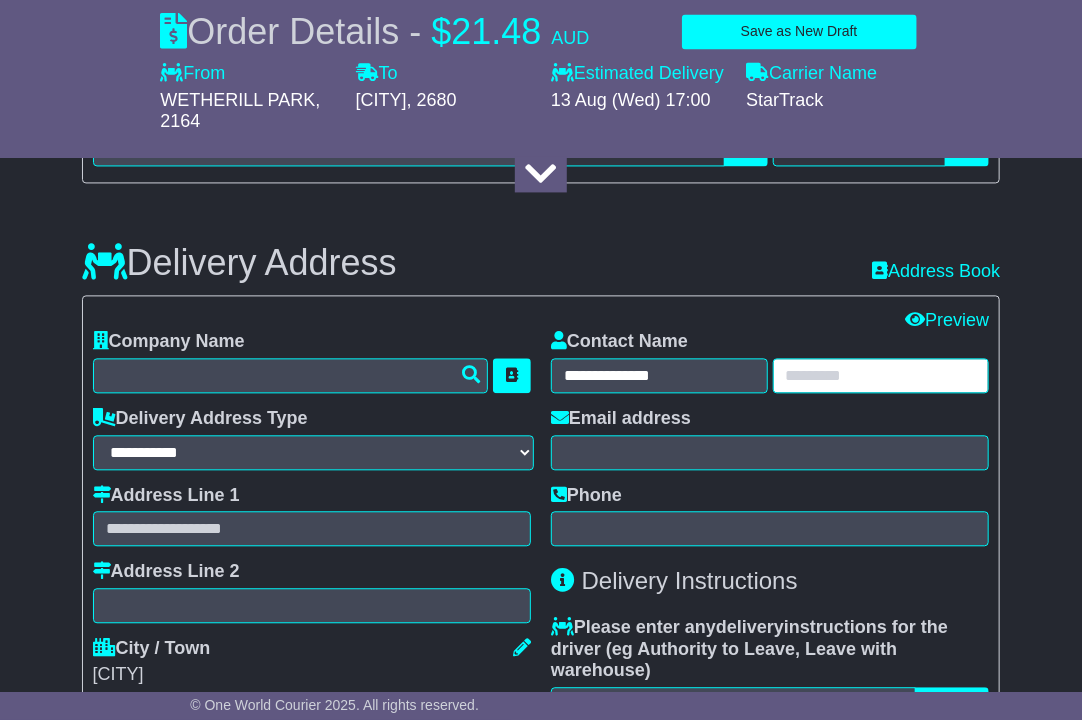 paste on "**********" 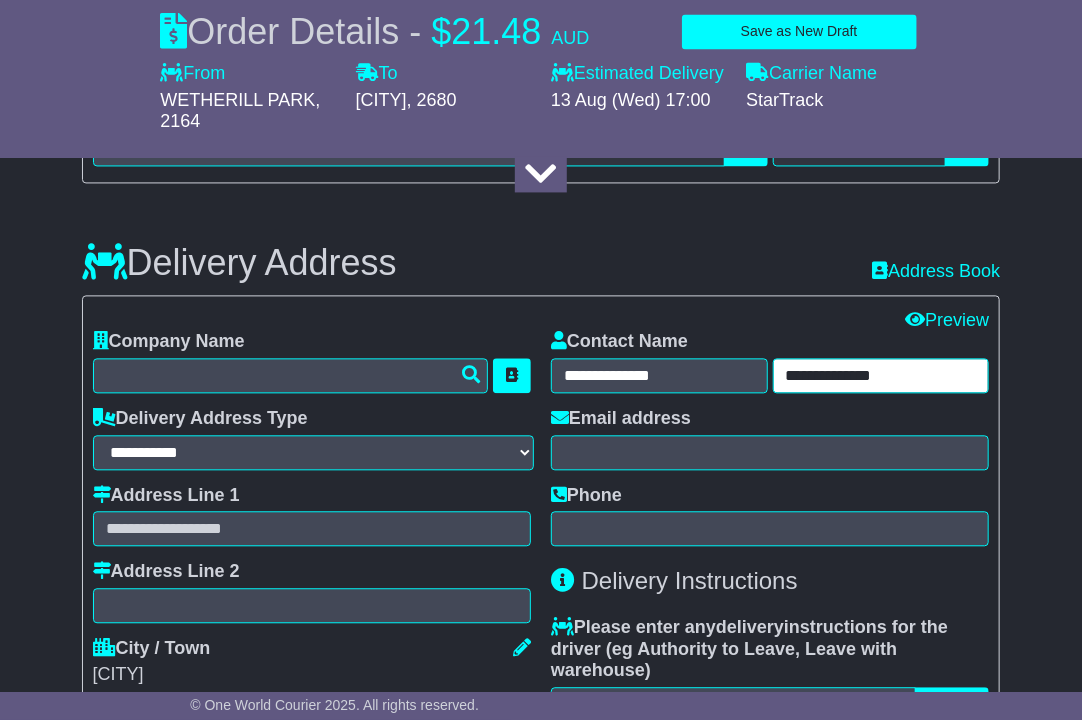 type on "**********" 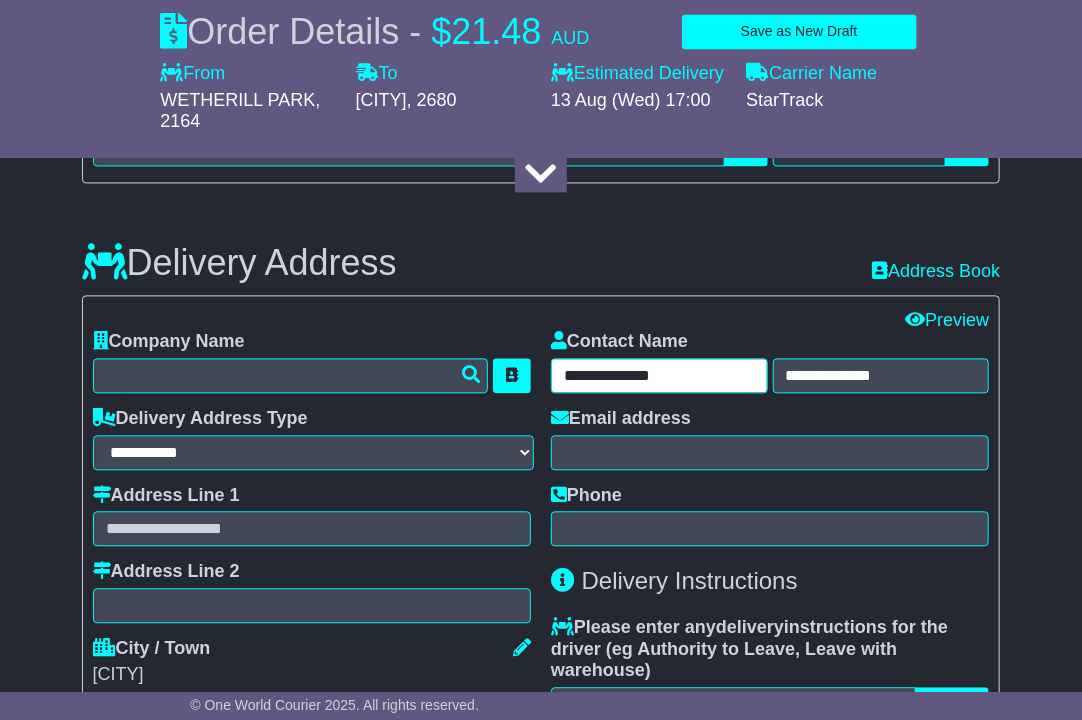 drag, startPoint x: 693, startPoint y: 379, endPoint x: 629, endPoint y: 390, distance: 64.93843 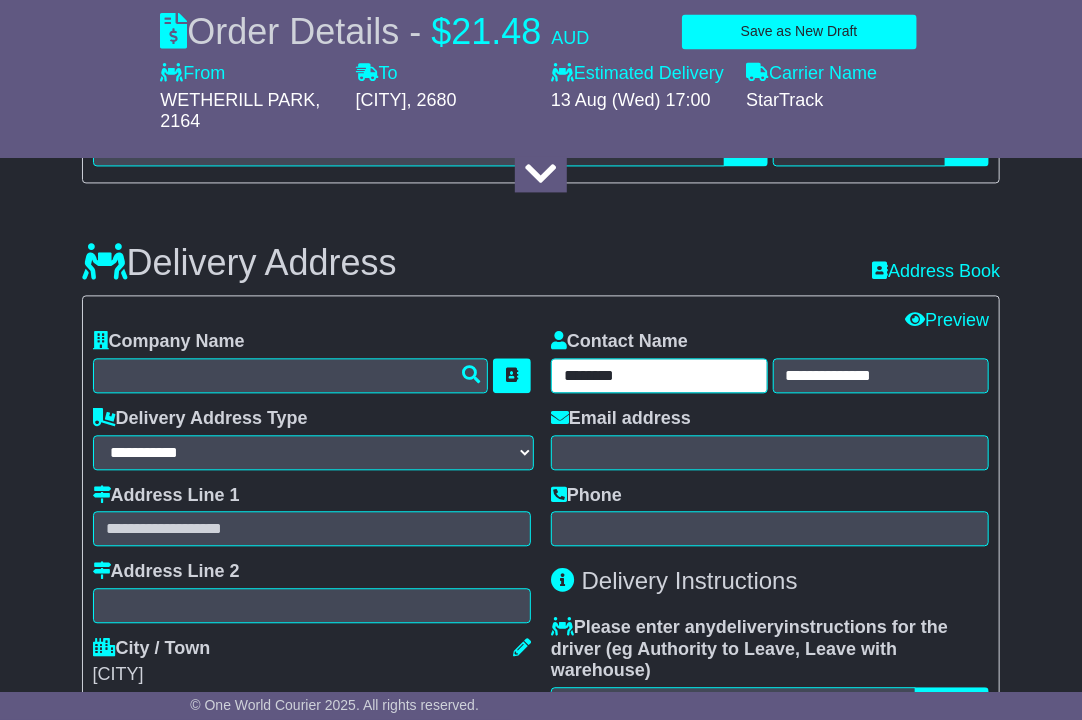 type on "*******" 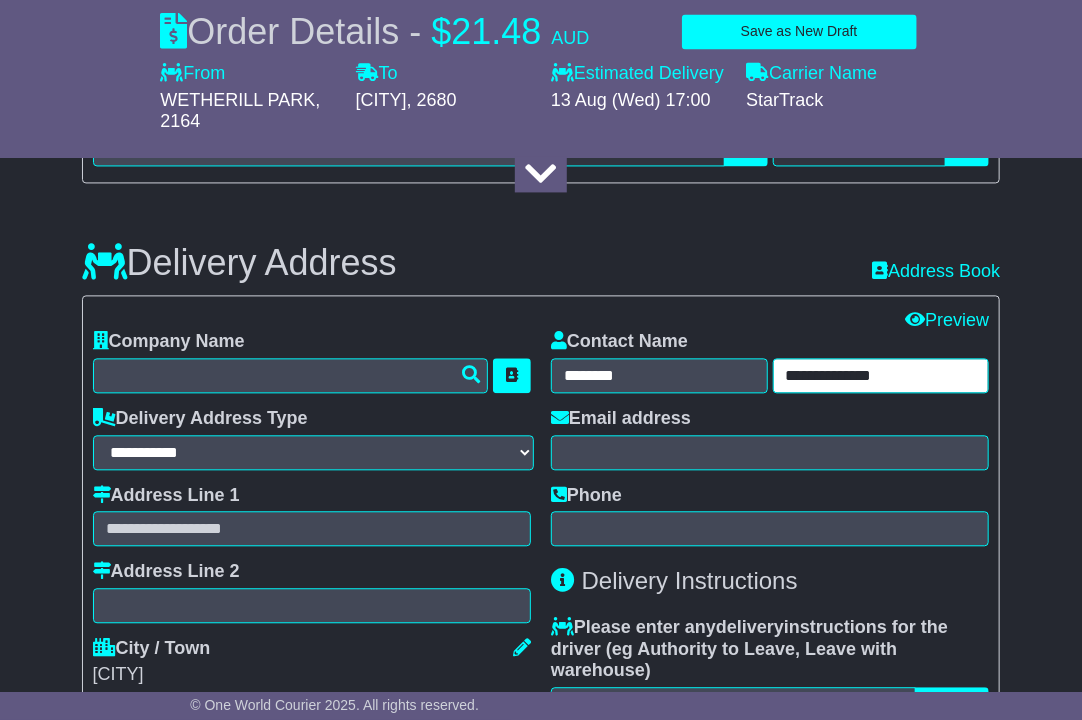 drag, startPoint x: 841, startPoint y: 377, endPoint x: 580, endPoint y: 377, distance: 261 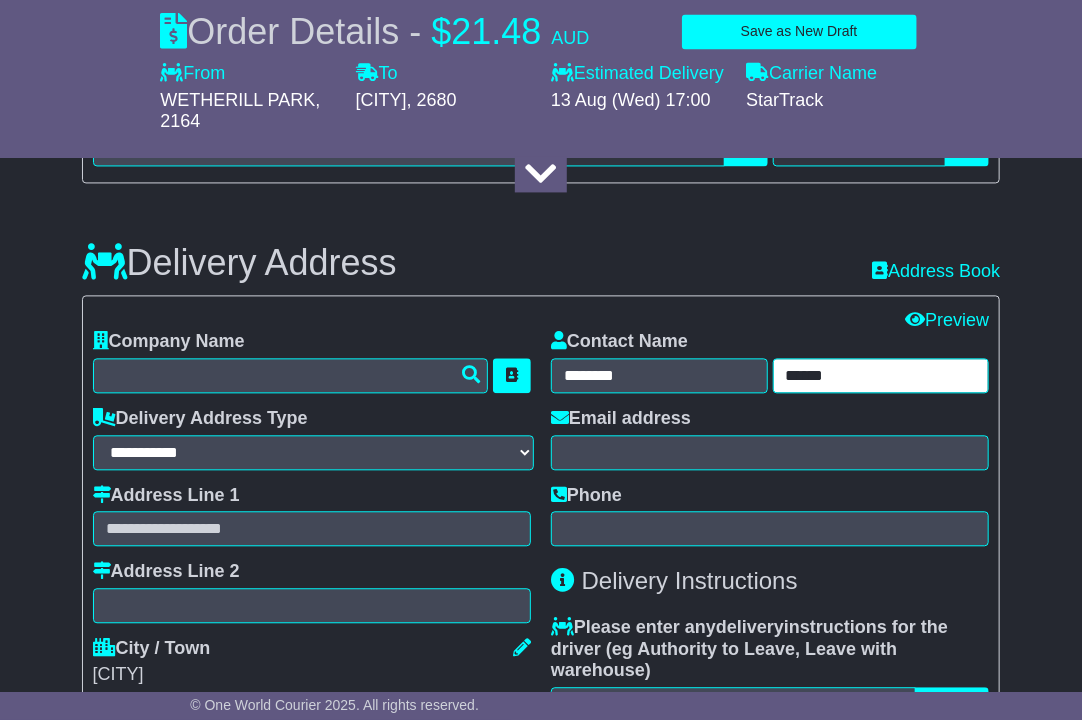 type on "******" 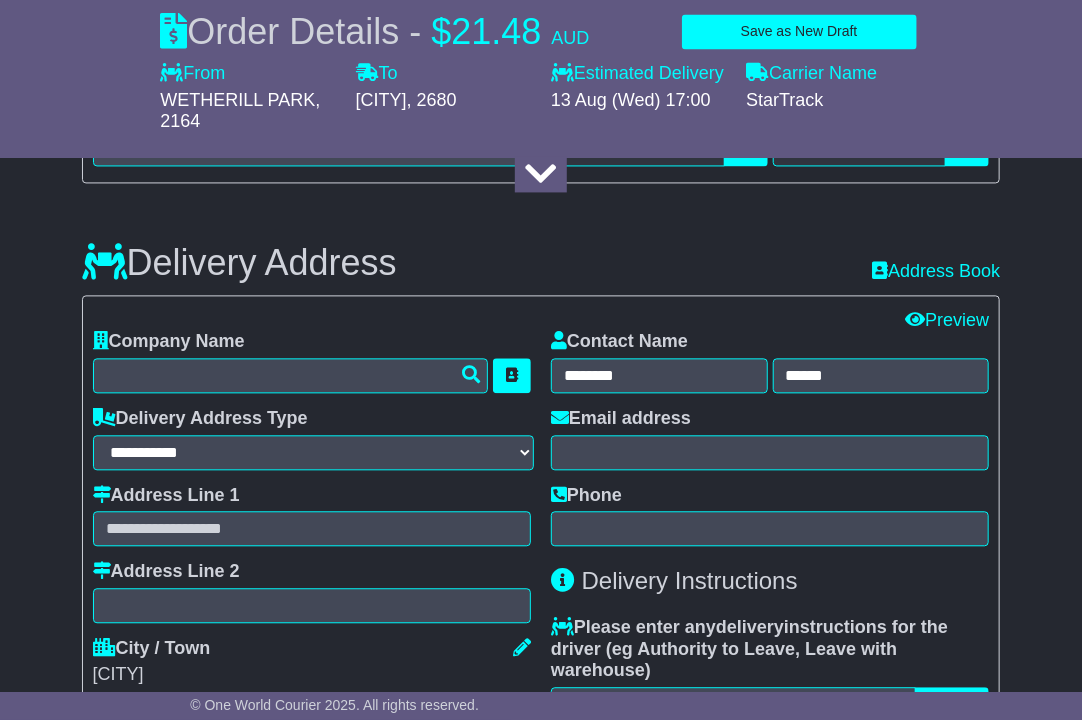 click on "Delivery Address
Recent:
Address Book" at bounding box center [541, 248] 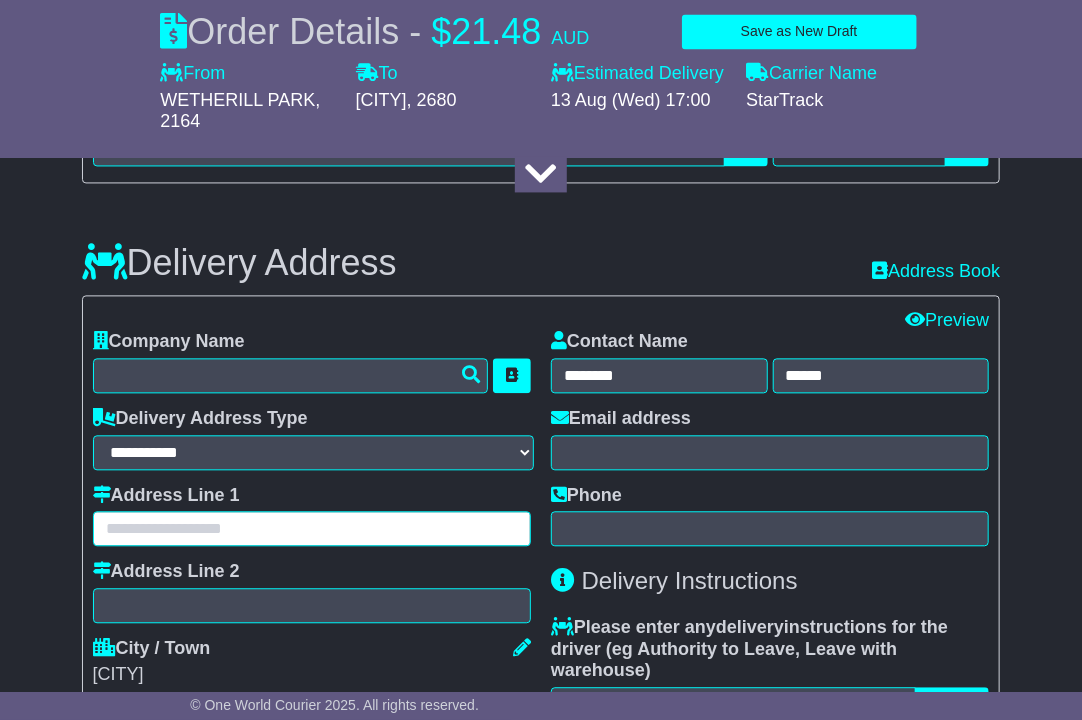 click at bounding box center (312, 528) 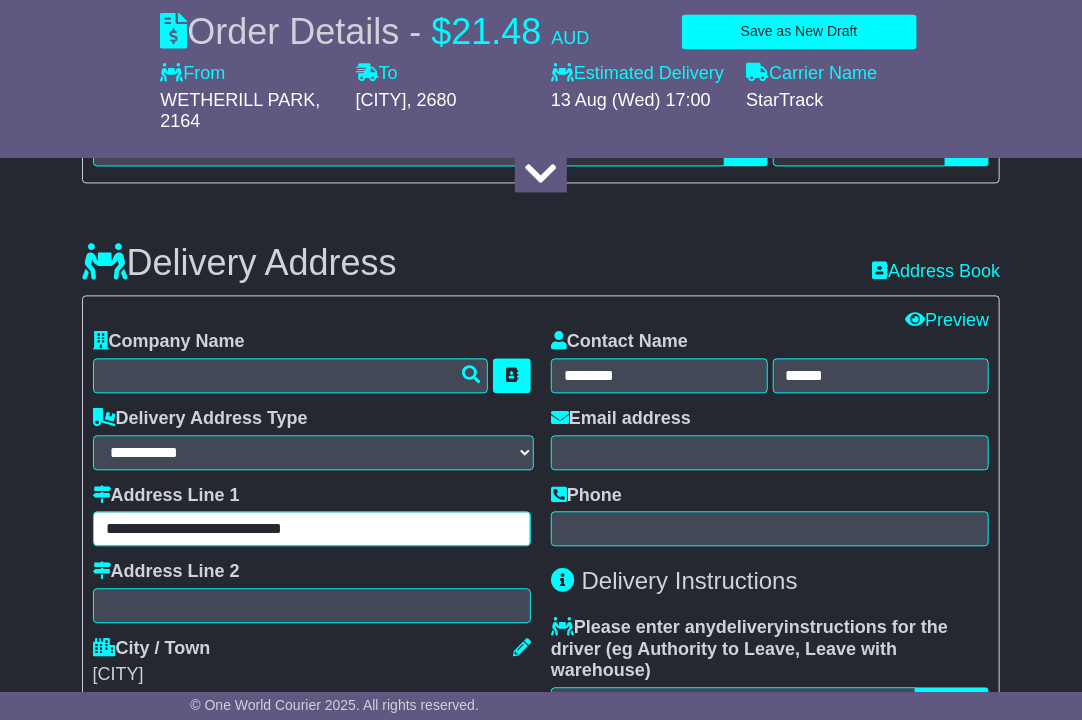 drag, startPoint x: 201, startPoint y: 529, endPoint x: 396, endPoint y: 531, distance: 195.01025 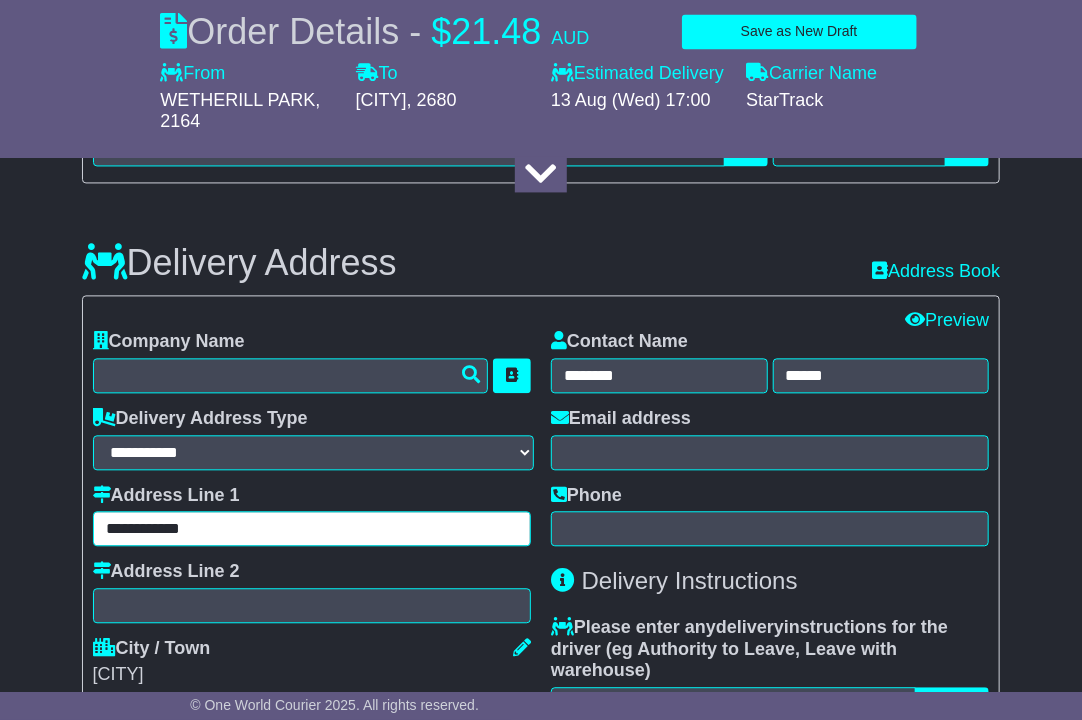 type on "**********" 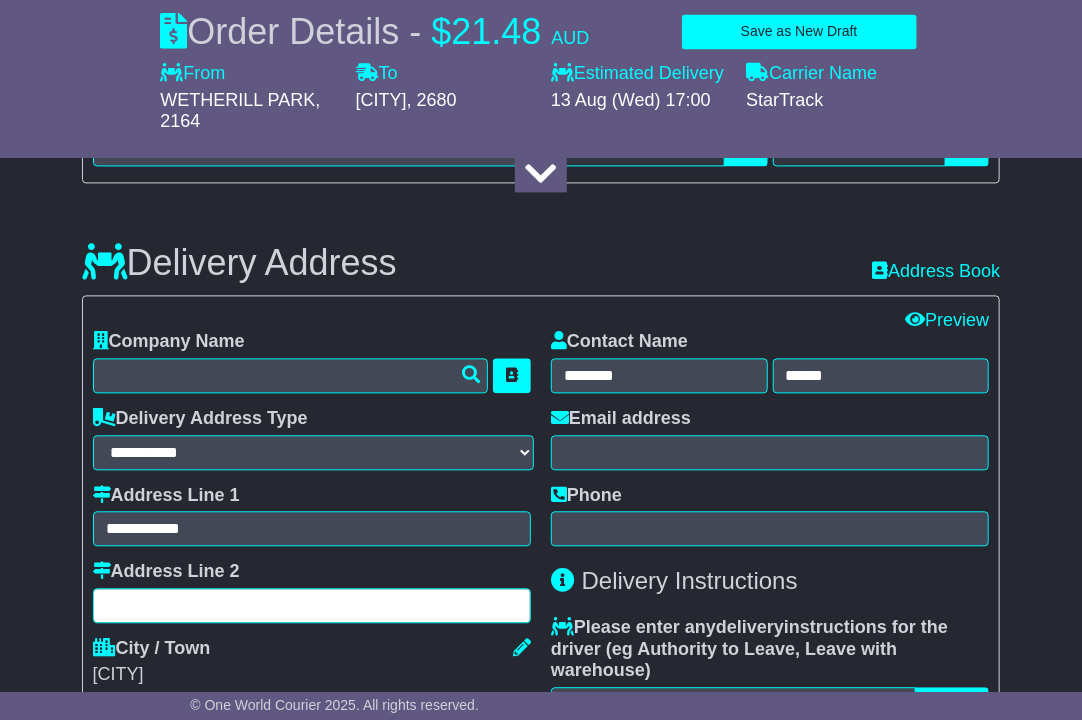 click at bounding box center (312, 605) 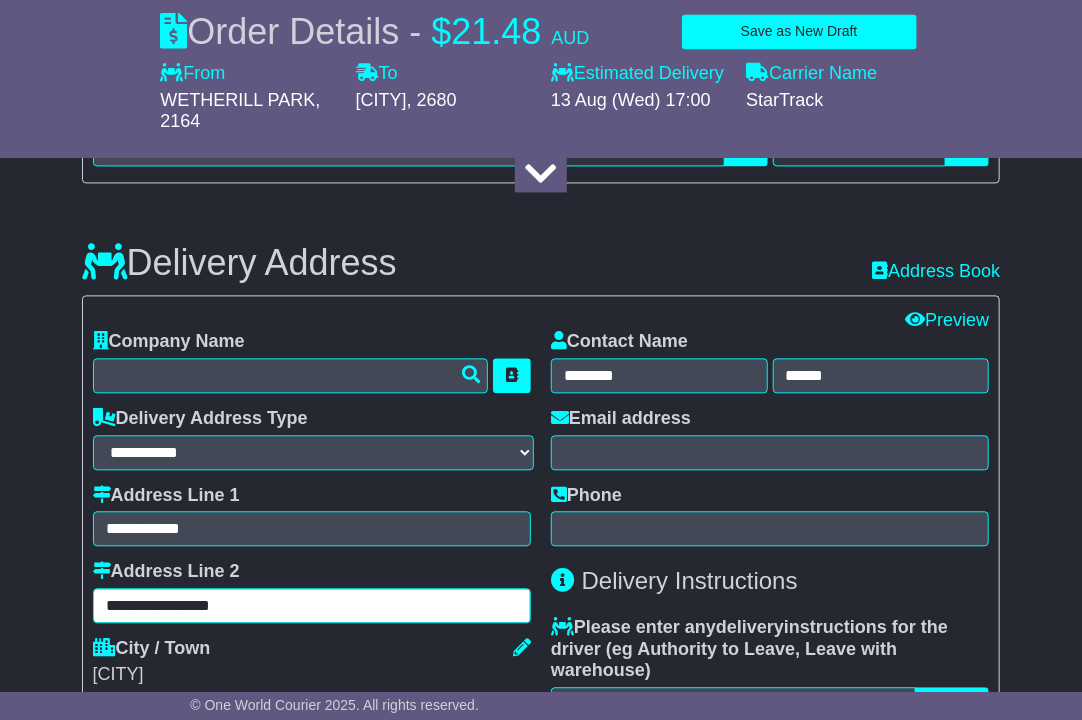 type on "**********" 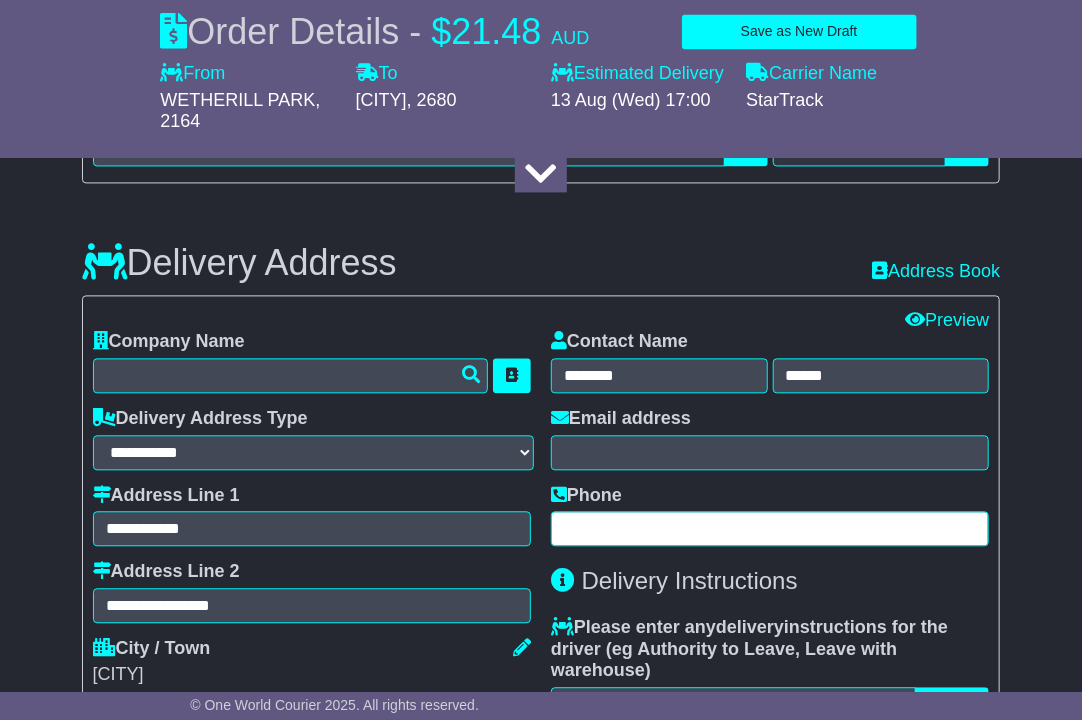 drag, startPoint x: 728, startPoint y: 524, endPoint x: 706, endPoint y: 491, distance: 39.661064 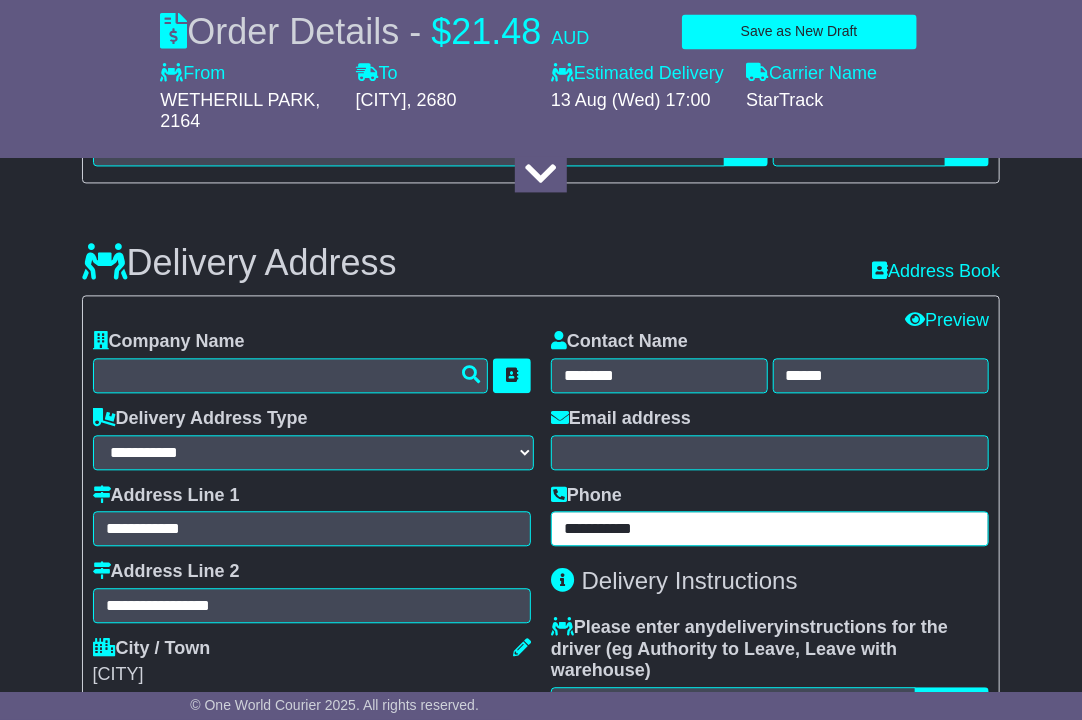 type on "**********" 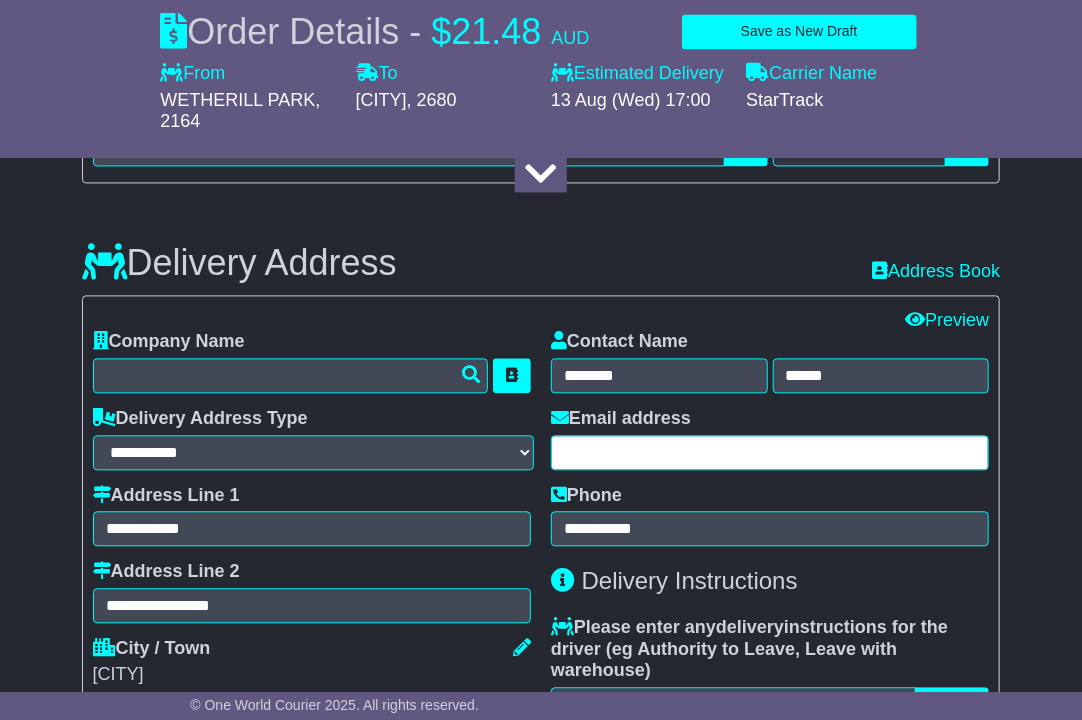 click at bounding box center (770, 452) 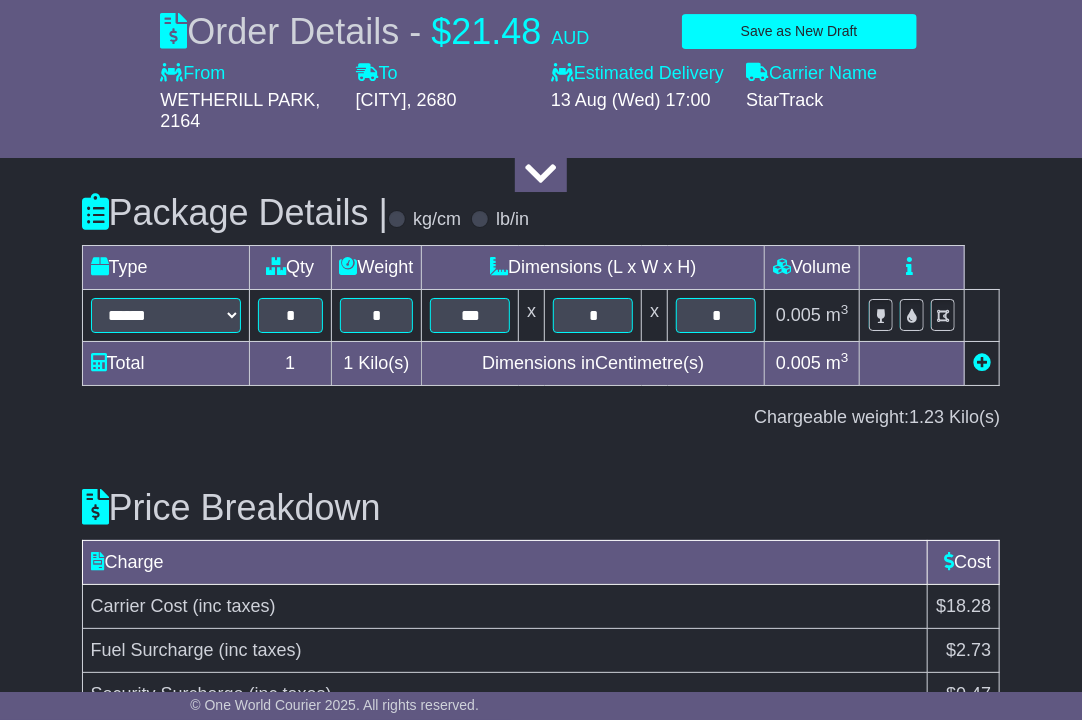 scroll, scrollTop: 2577, scrollLeft: 0, axis: vertical 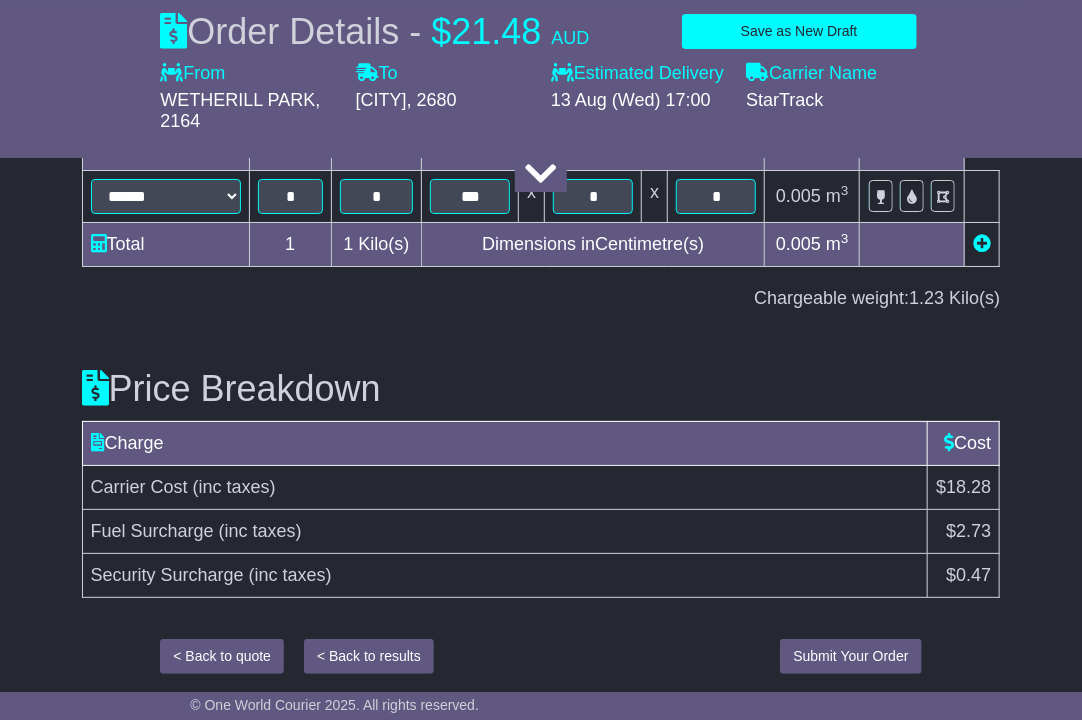 type on "**********" 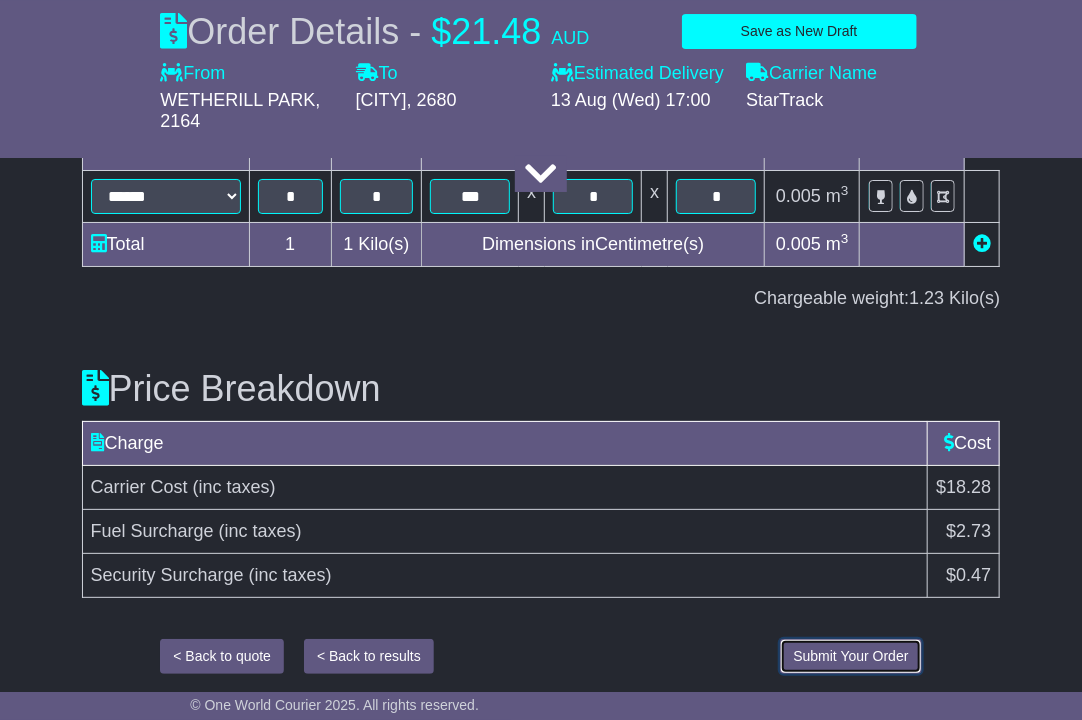click on "Submit Your Order" at bounding box center (850, 656) 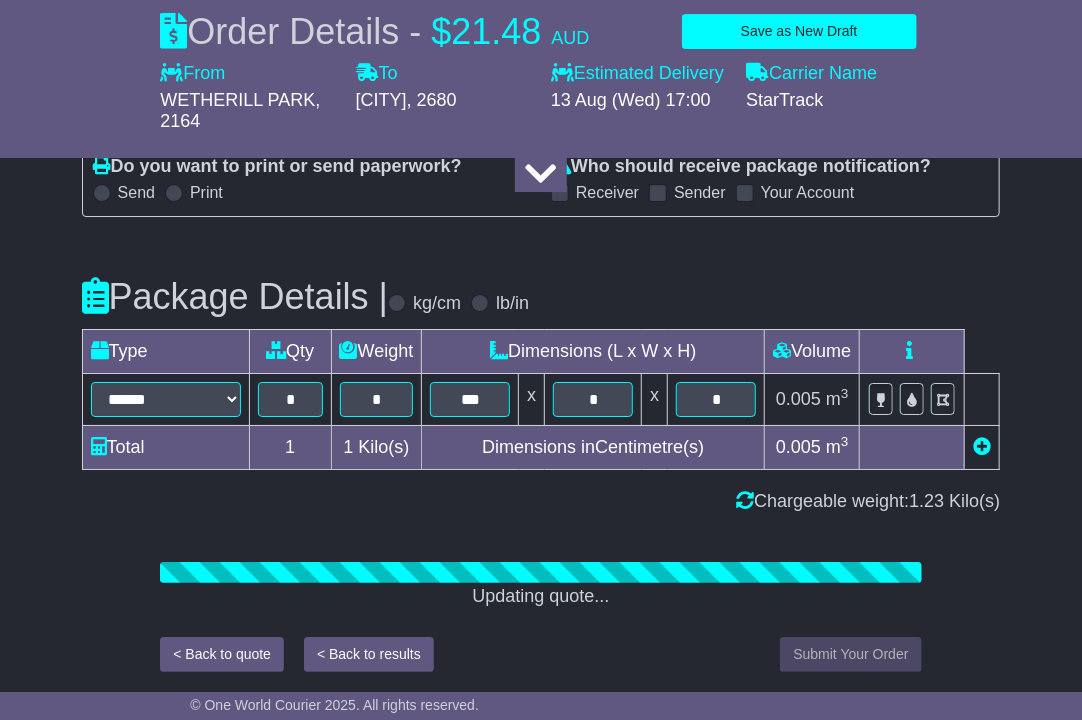 scroll, scrollTop: 2577, scrollLeft: 0, axis: vertical 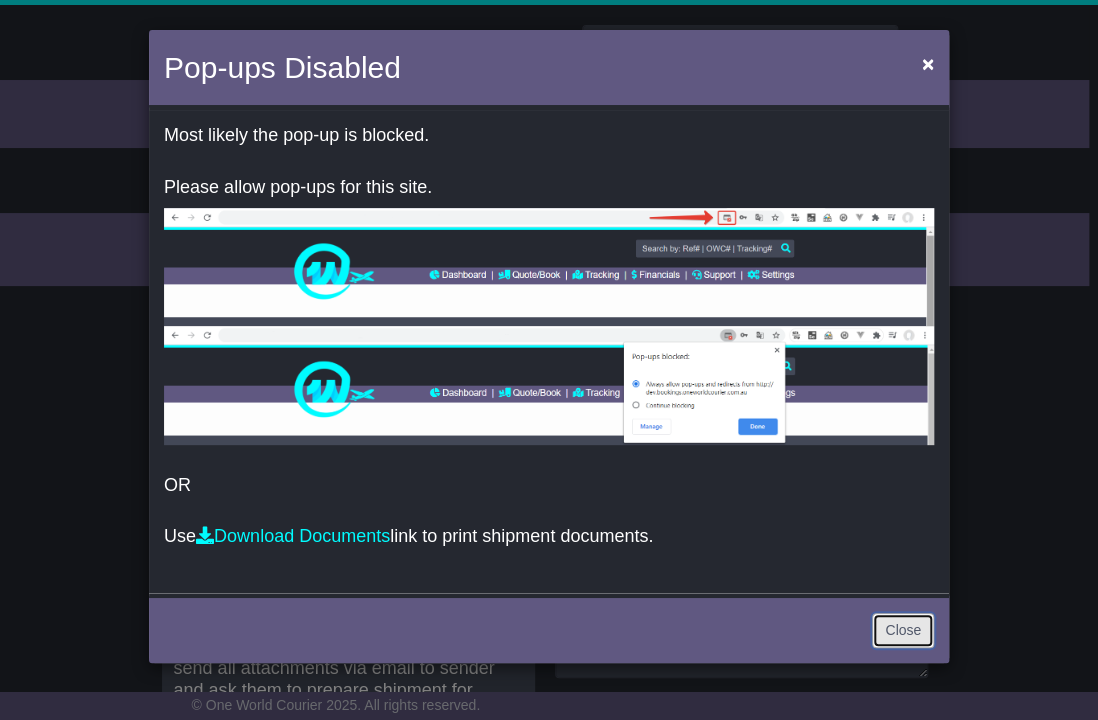 drag, startPoint x: 911, startPoint y: 615, endPoint x: 896, endPoint y: 604, distance: 18.601076 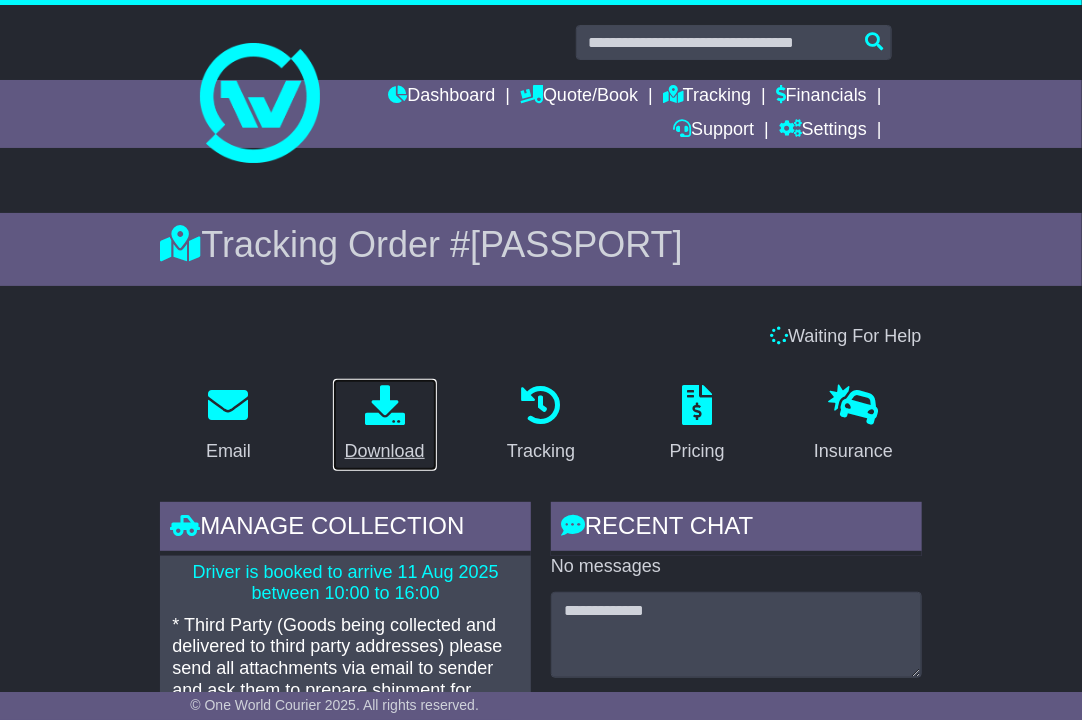 click at bounding box center (385, 405) 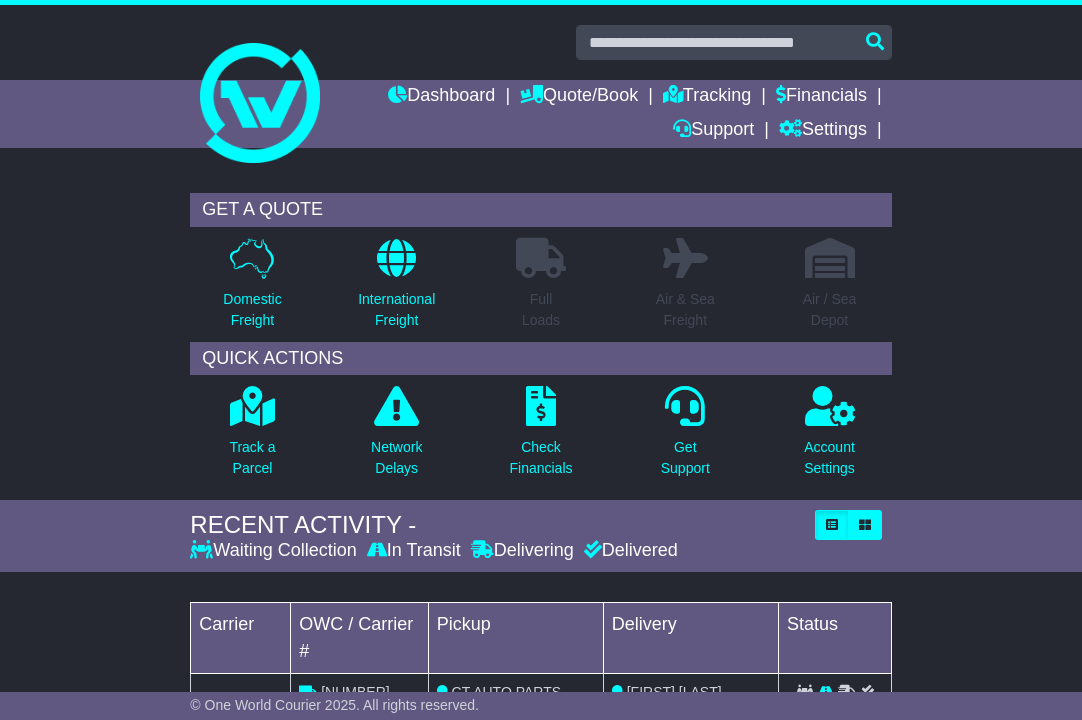 scroll, scrollTop: 0, scrollLeft: 0, axis: both 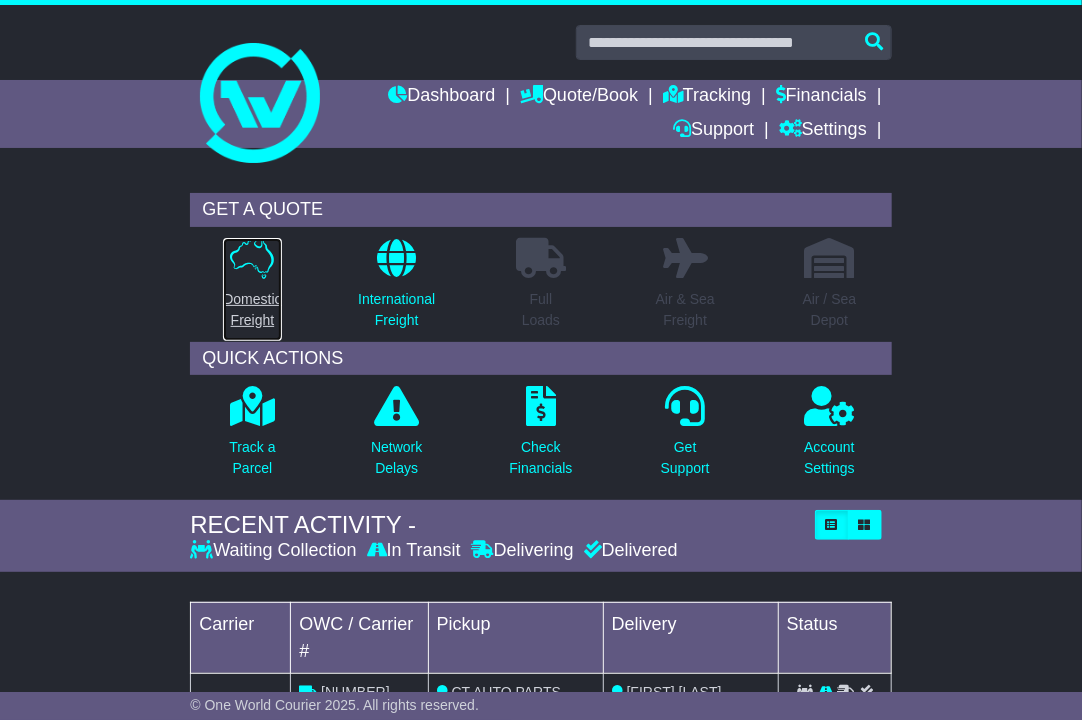 drag, startPoint x: 236, startPoint y: 305, endPoint x: 12, endPoint y: 245, distance: 231.89653 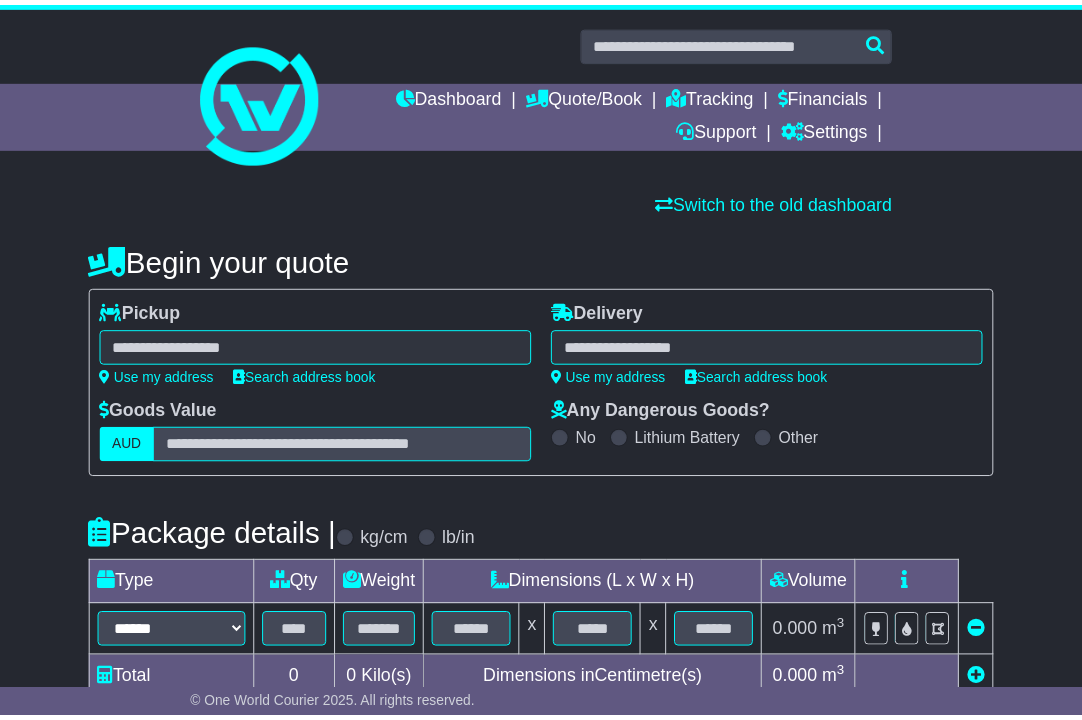 scroll, scrollTop: 0, scrollLeft: 0, axis: both 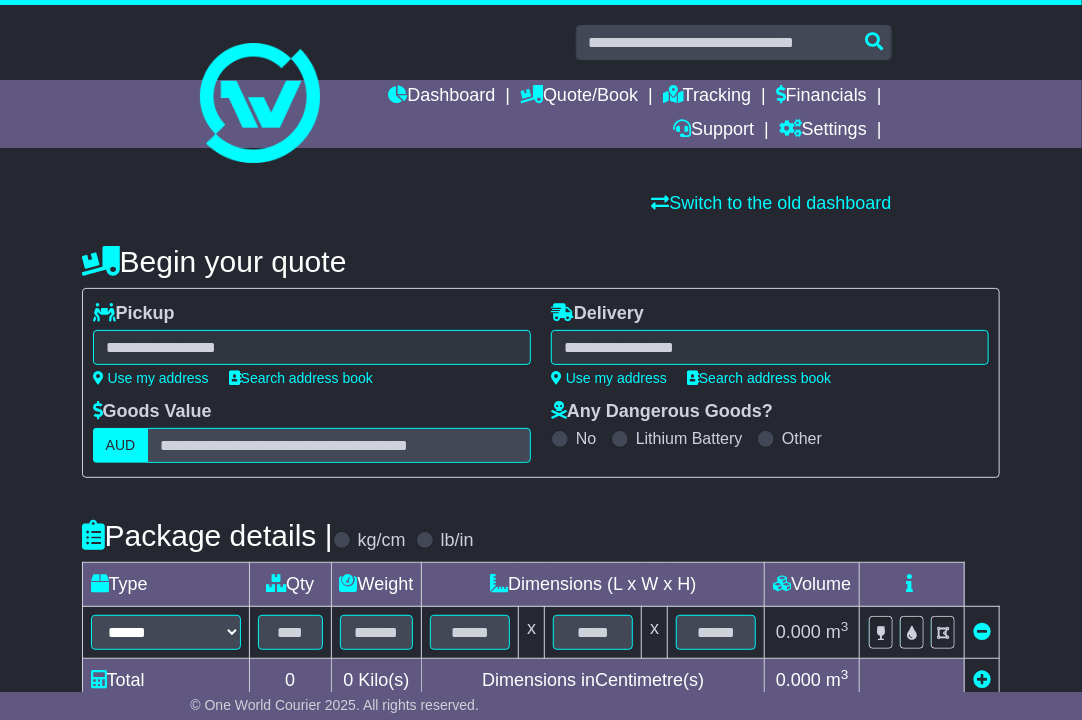 click on "Begin your quote" at bounding box center [541, 261] 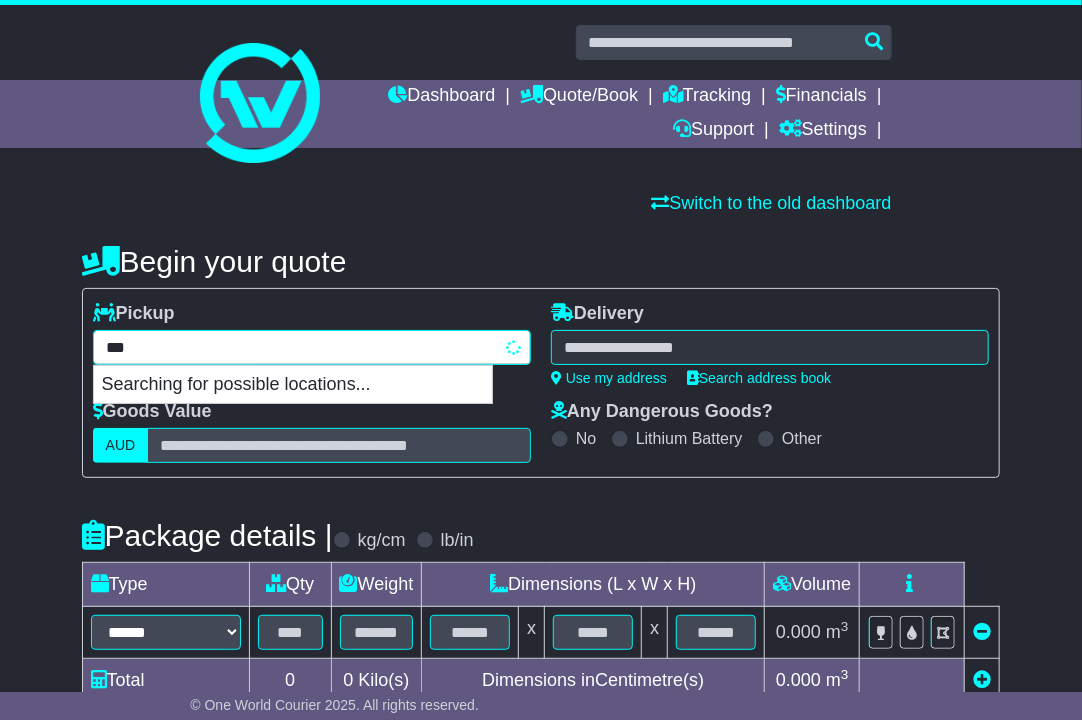 type on "****" 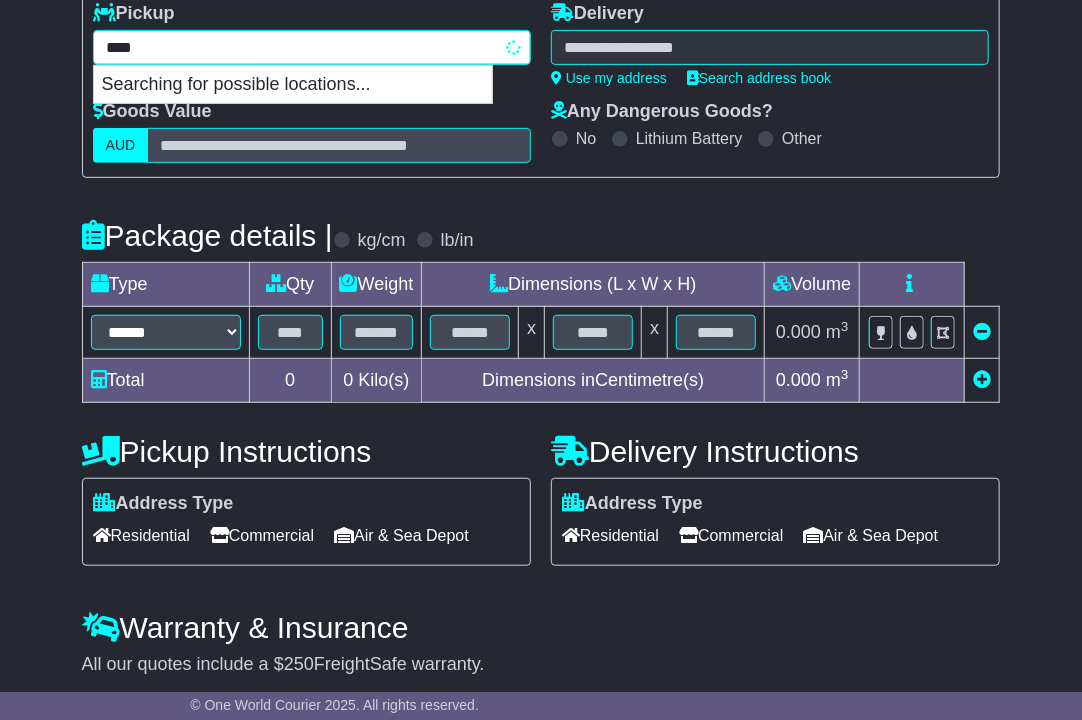 scroll, scrollTop: 200, scrollLeft: 0, axis: vertical 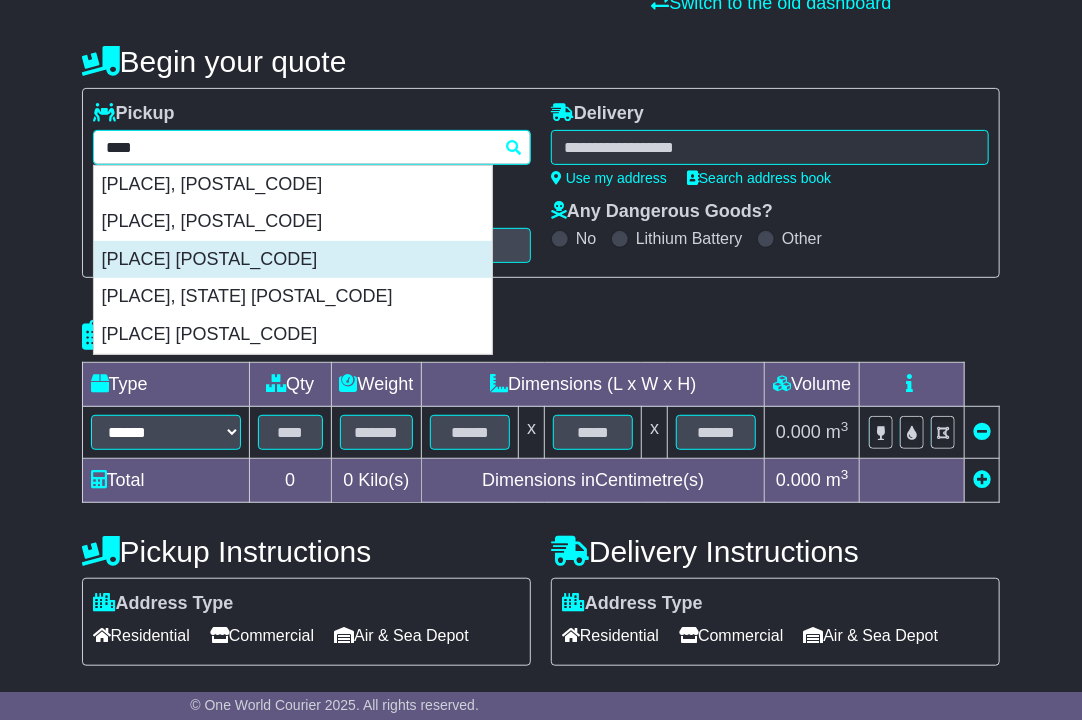 click on "[PLACE] [POSTAL_CODE]" at bounding box center (293, 260) 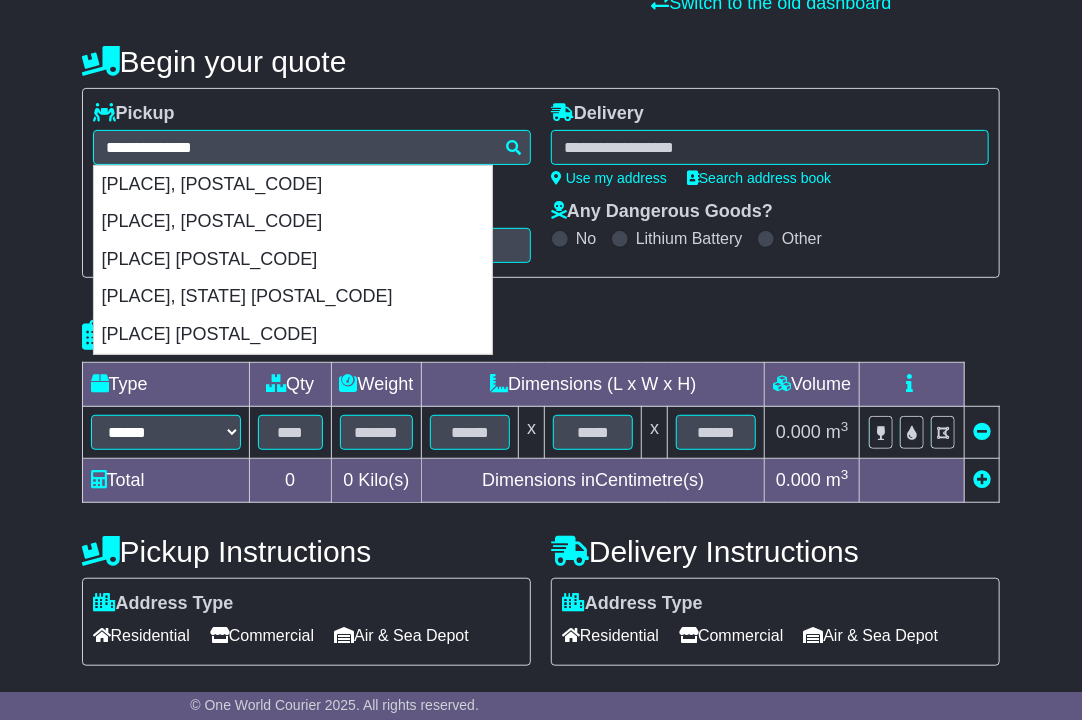 type on "**********" 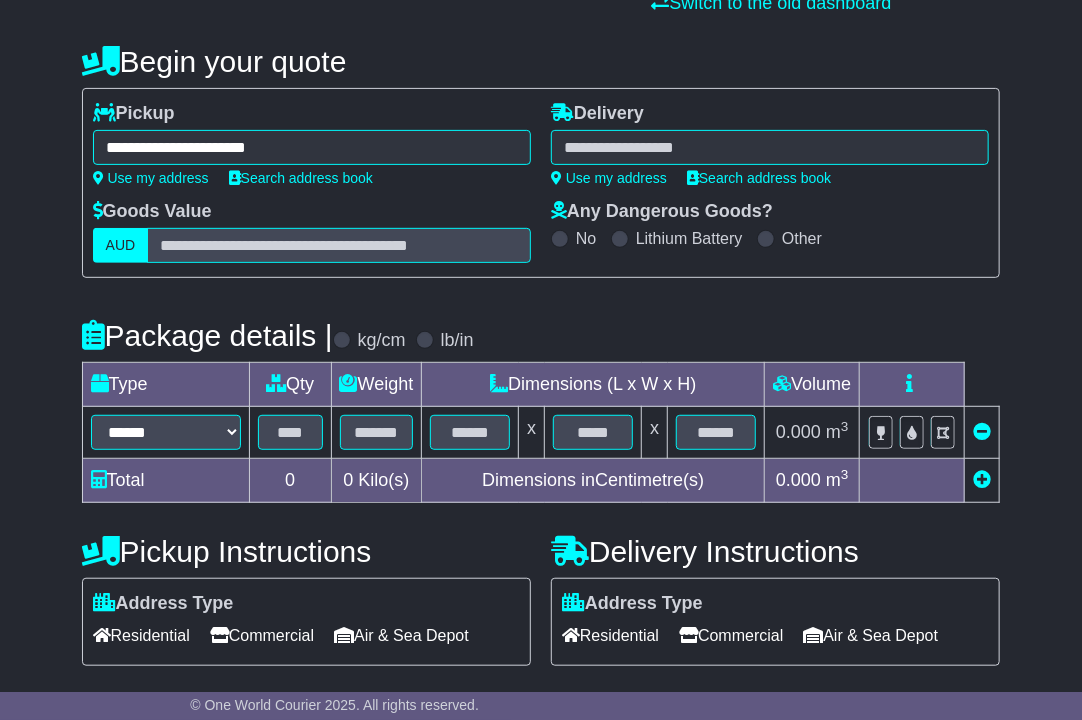 drag, startPoint x: 839, startPoint y: 299, endPoint x: 752, endPoint y: 320, distance: 89.498604 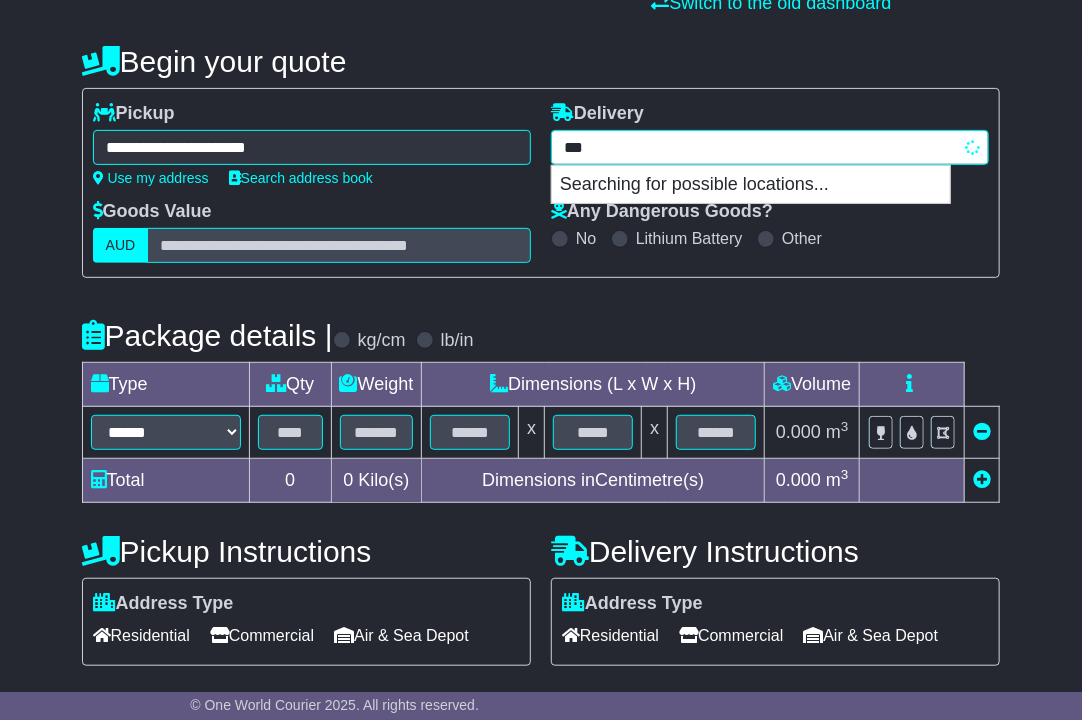 type on "****" 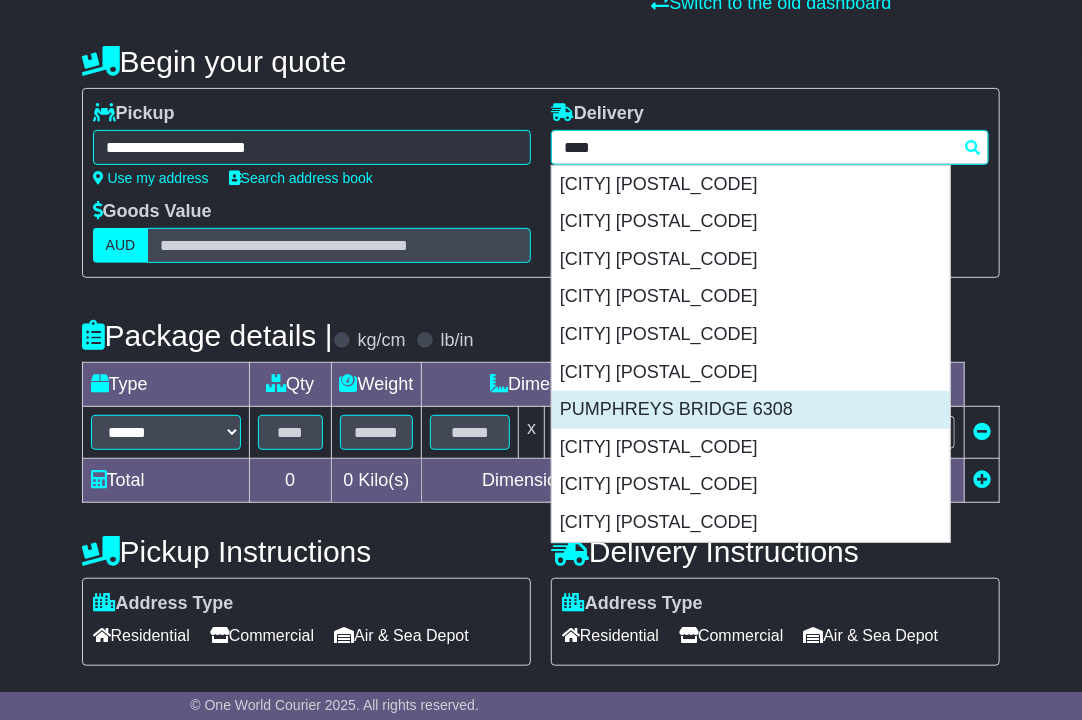 scroll, scrollTop: 368, scrollLeft: 0, axis: vertical 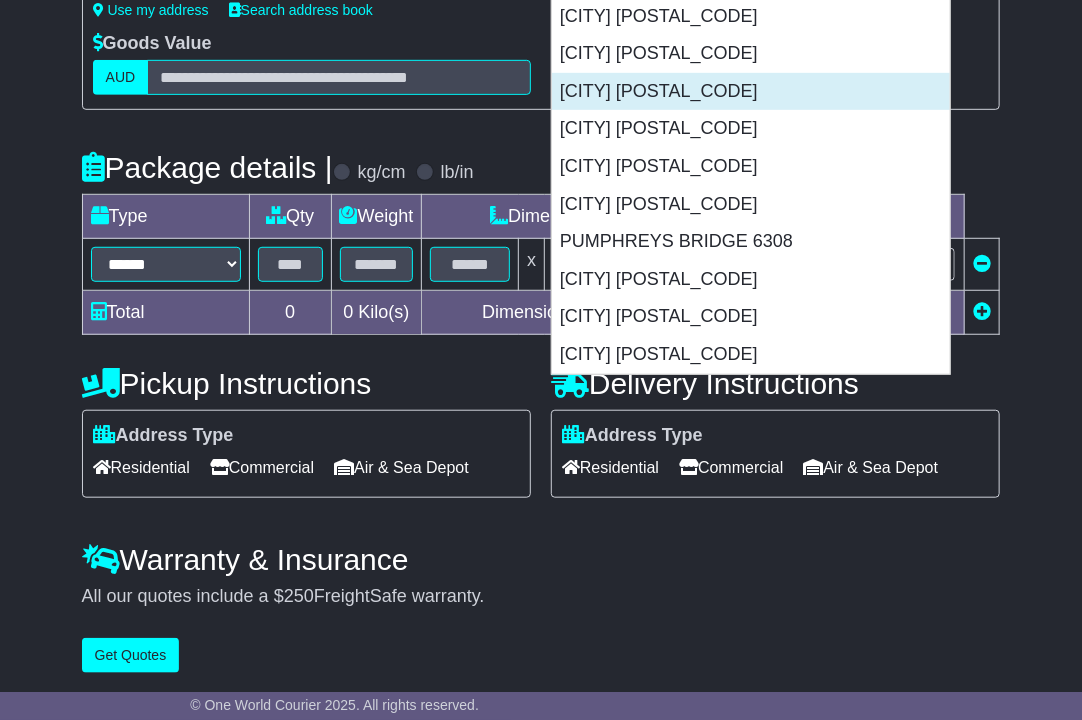 click on "EAST PINGELLY 6308" at bounding box center [751, 92] 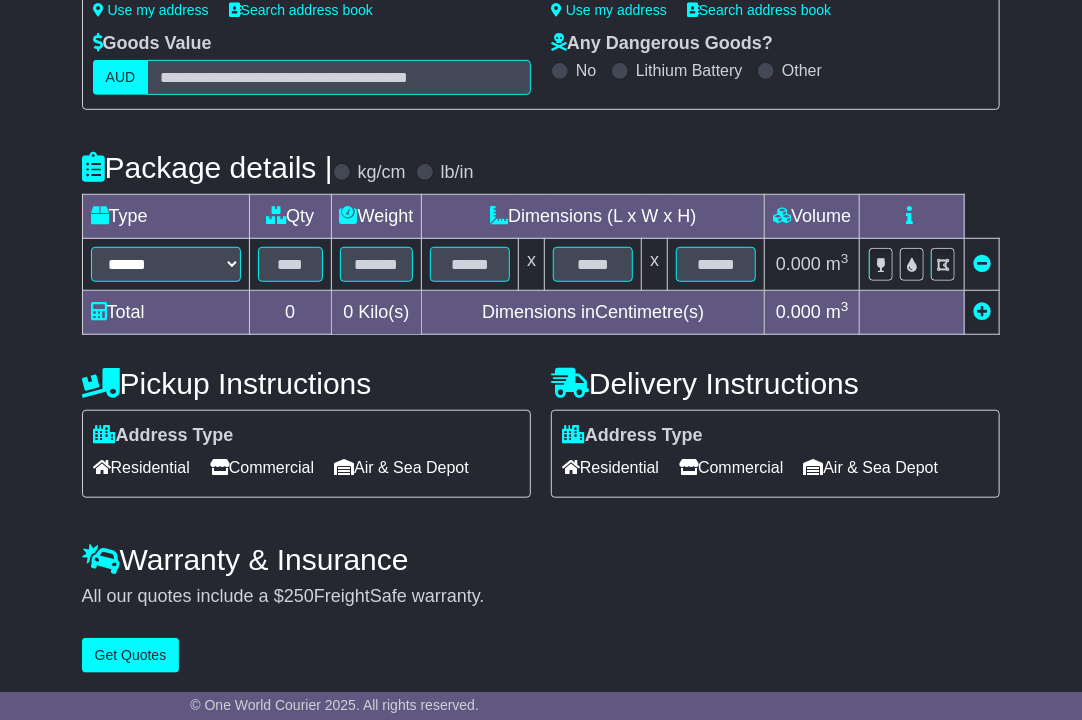 type on "**********" 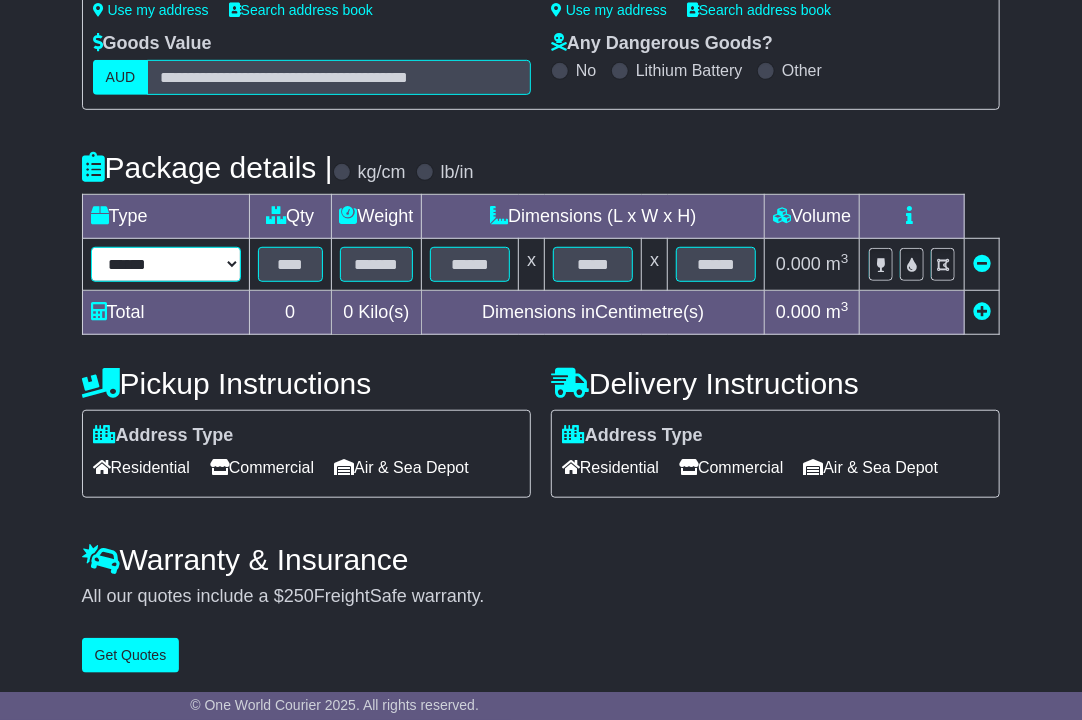 click on "****** ****** *** ******** ***** **** **** ****** *** *******" at bounding box center (166, 264) 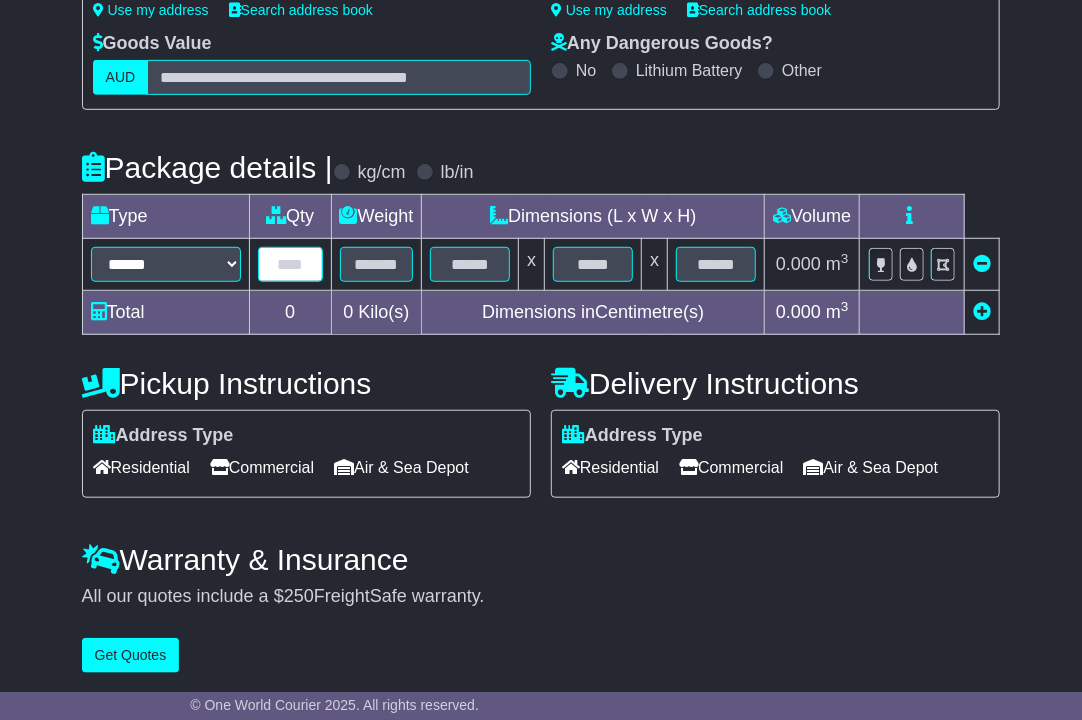 click at bounding box center (290, 264) 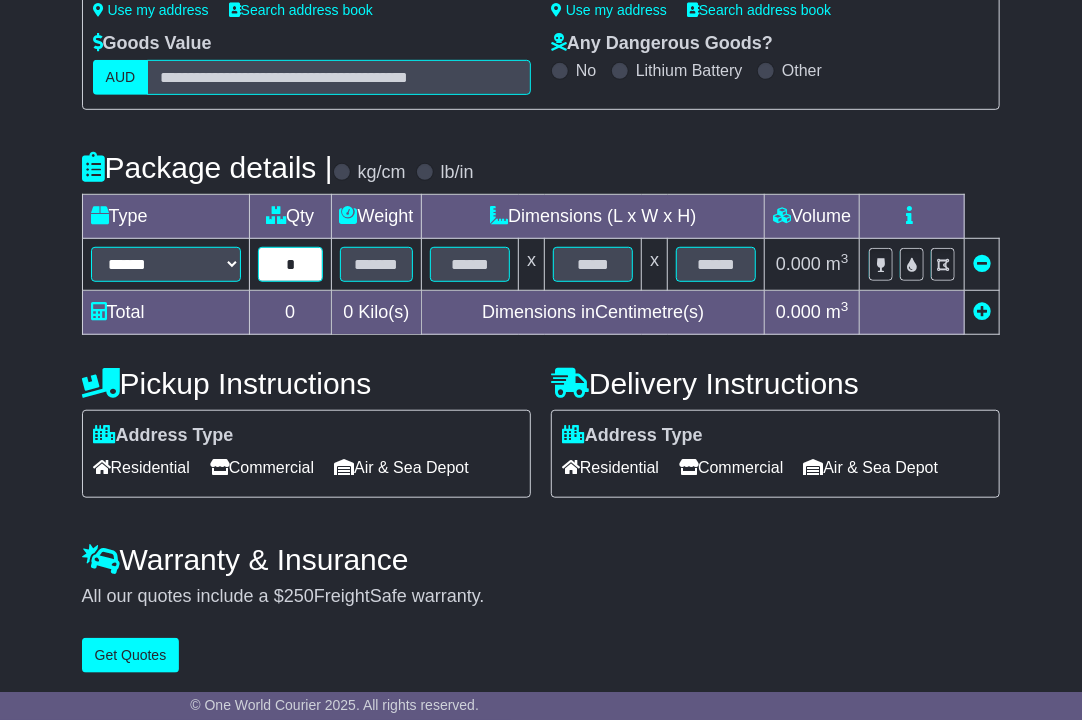 type on "*" 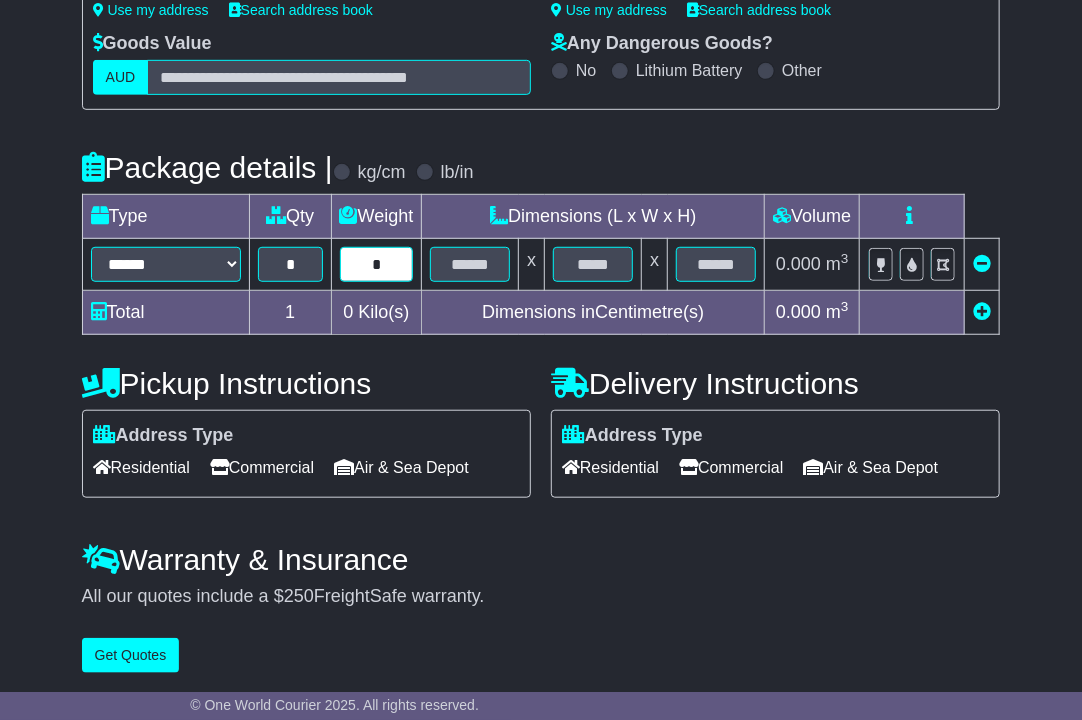 type on "*" 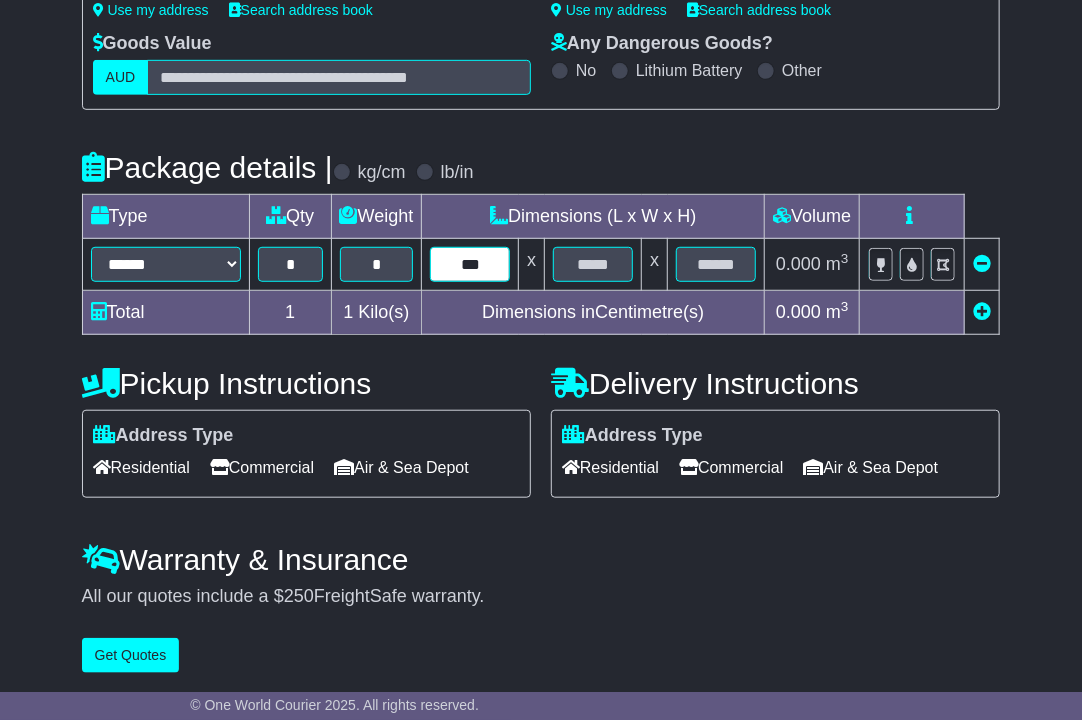 type on "***" 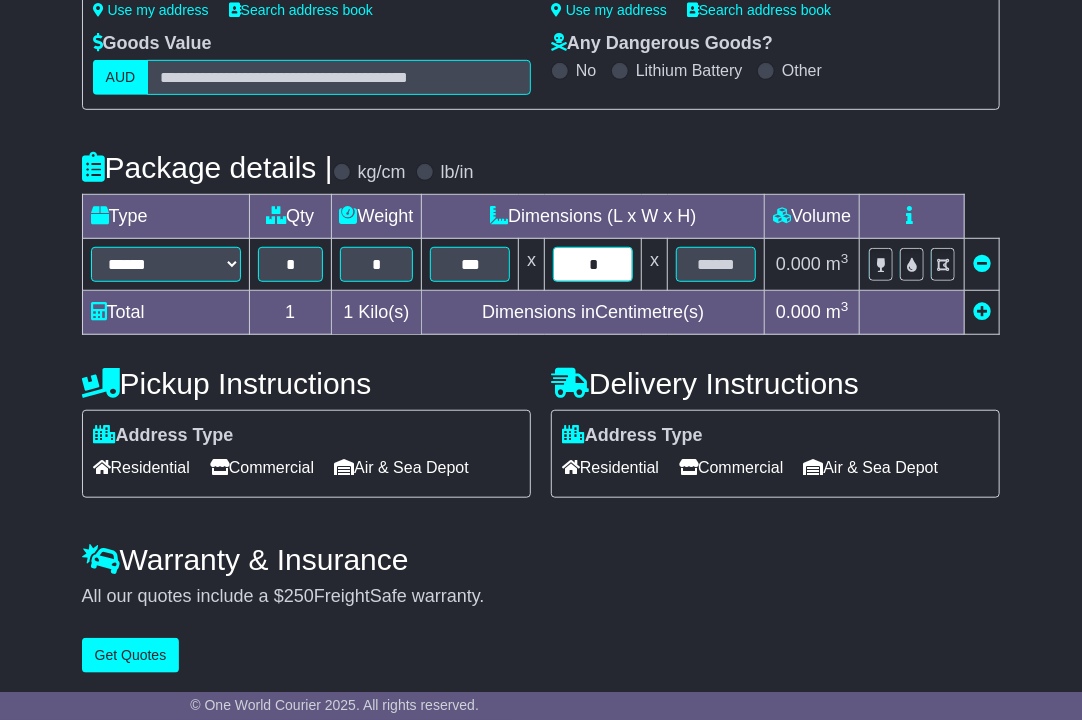 type on "*" 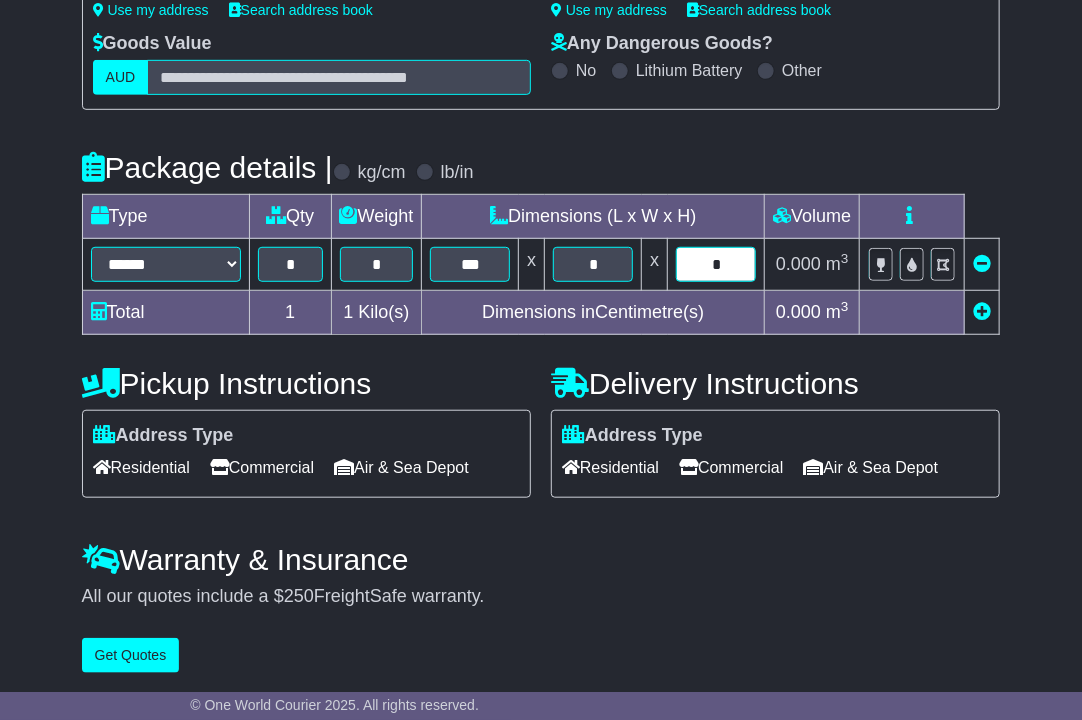 type on "*" 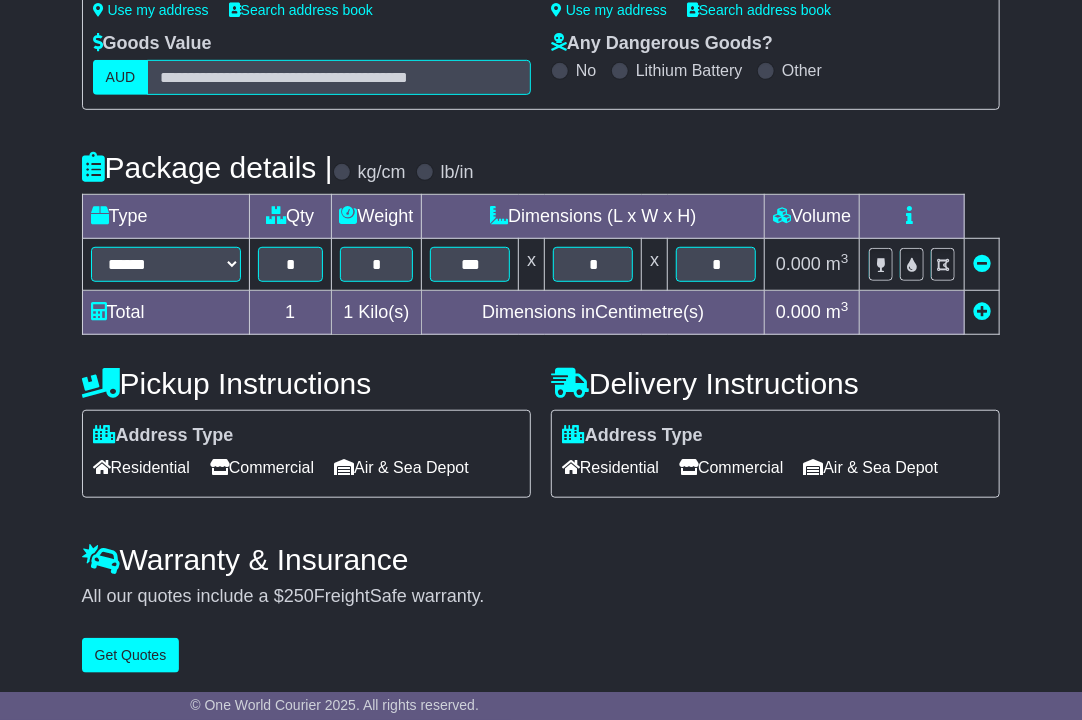 type 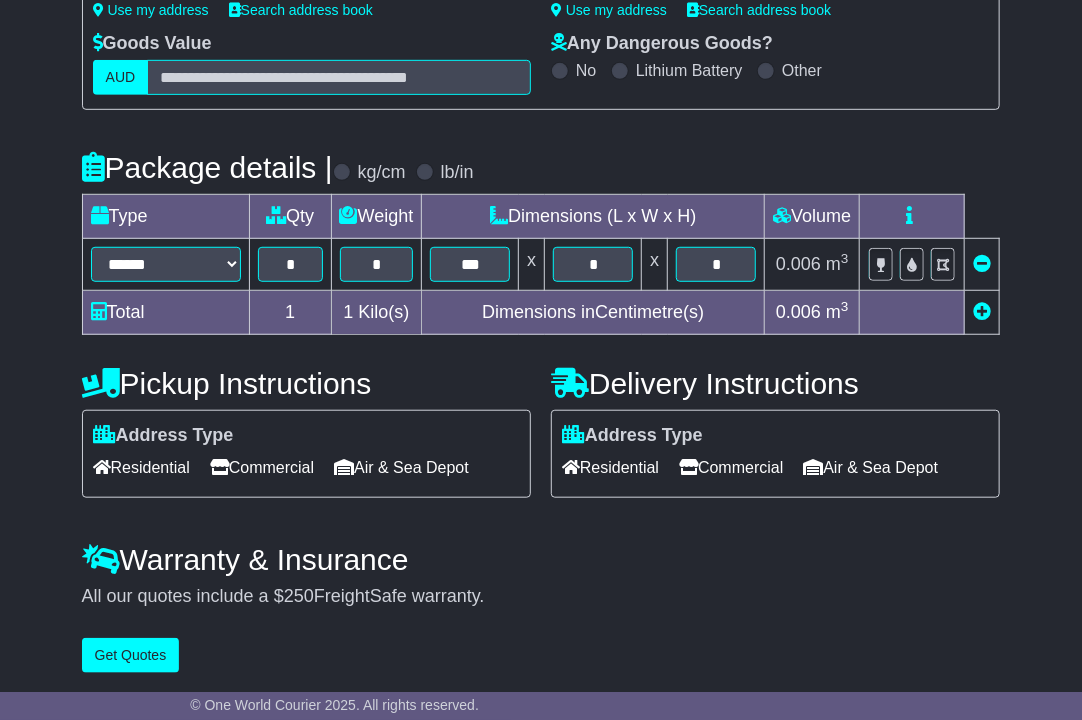 click on "Commercial" at bounding box center [262, 467] 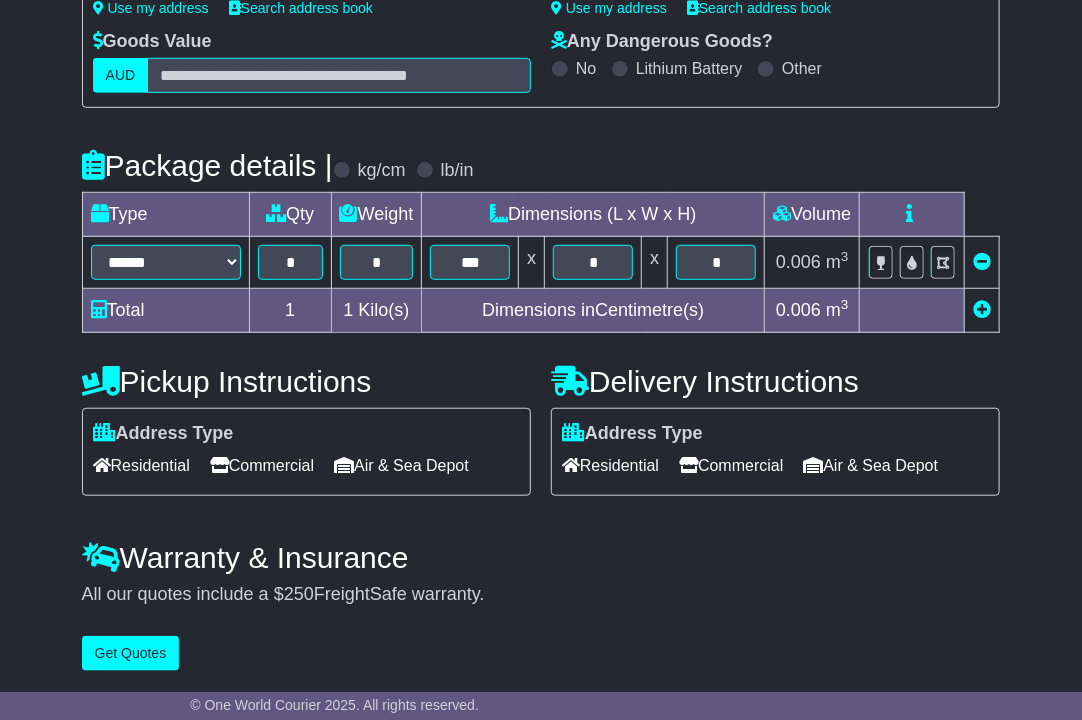 drag, startPoint x: 25, startPoint y: 269, endPoint x: 42, endPoint y: 287, distance: 24.758837 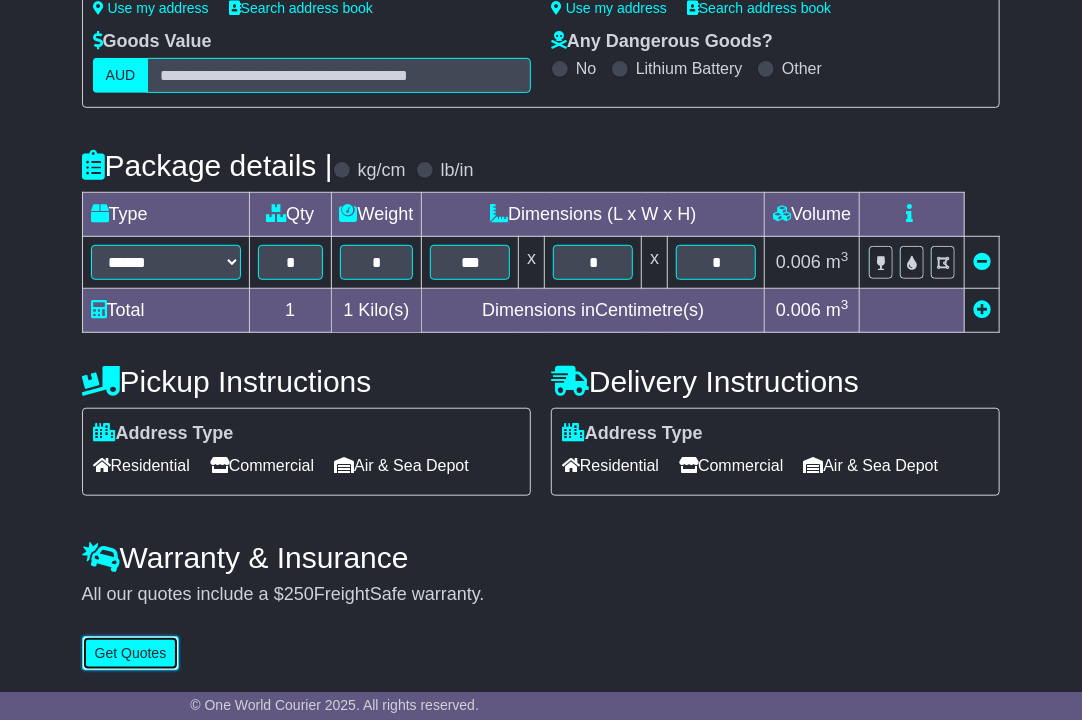 click on "Get Quotes" at bounding box center [131, 653] 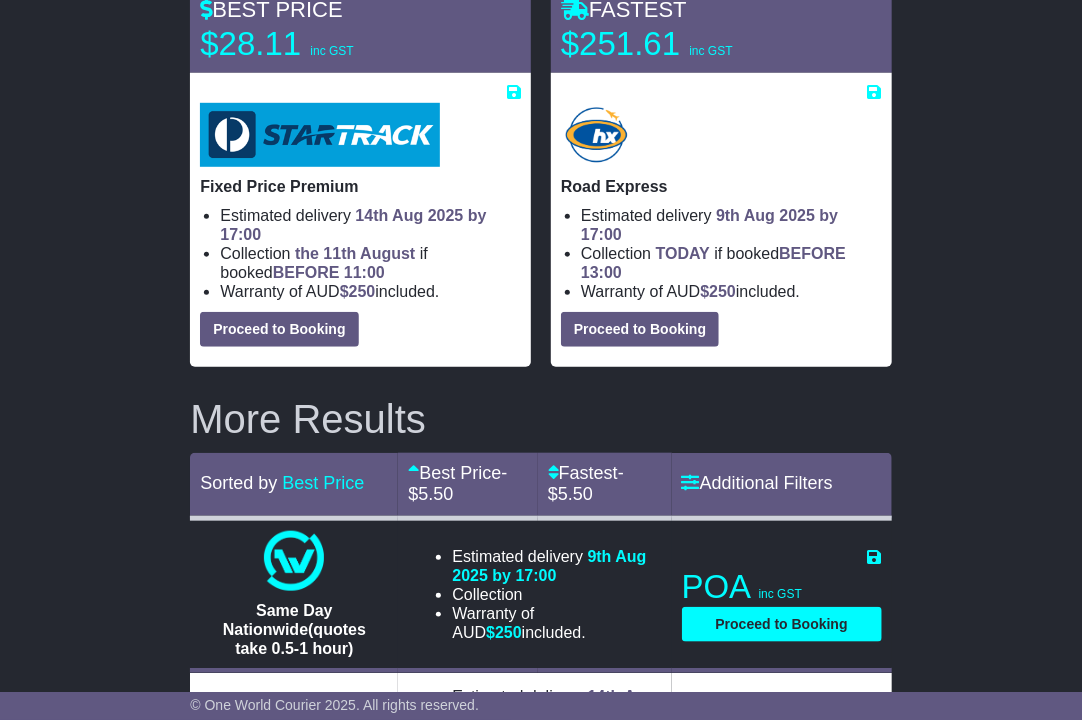 scroll, scrollTop: 357, scrollLeft: 0, axis: vertical 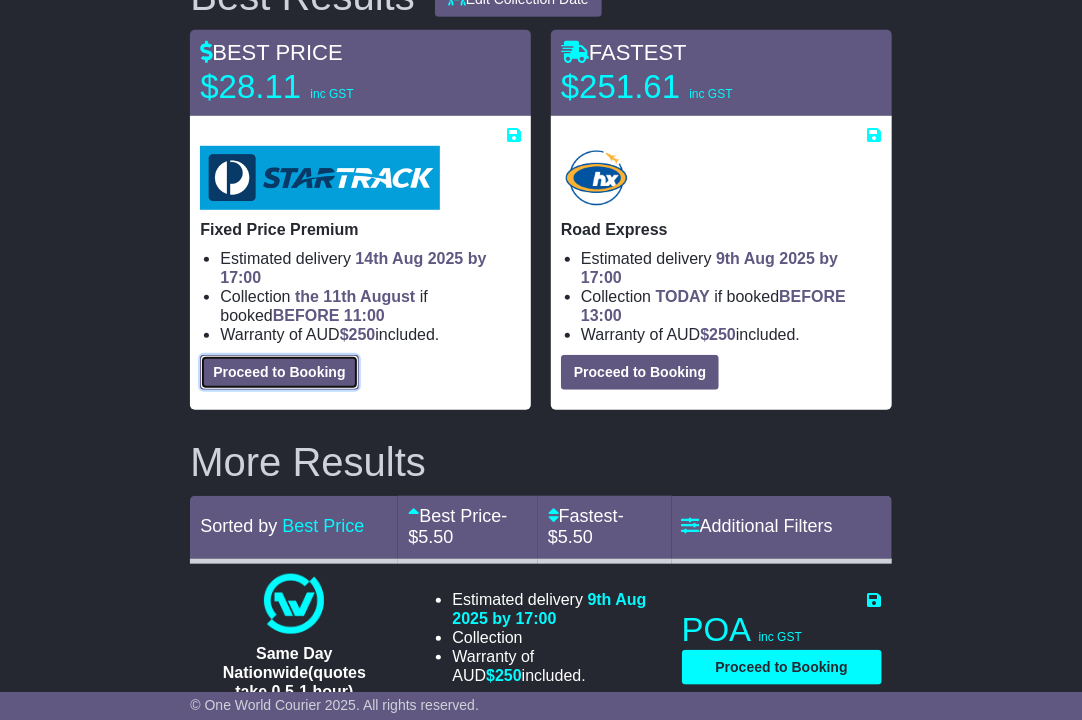 click on "Proceed to Booking" at bounding box center [279, 372] 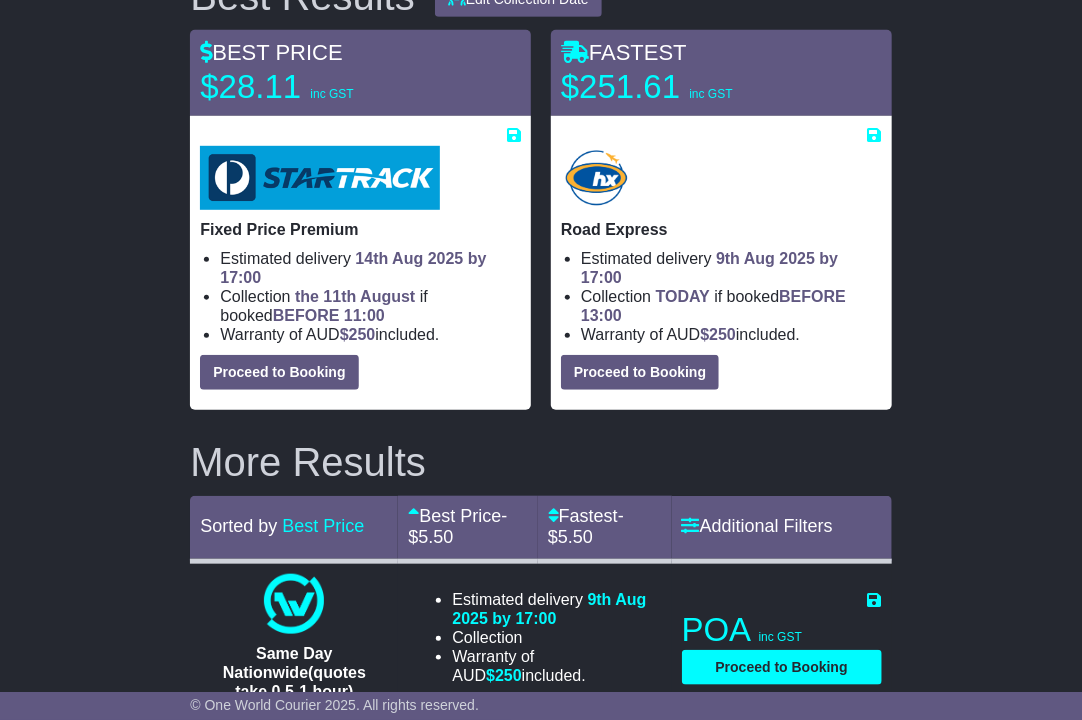 select on "**********" 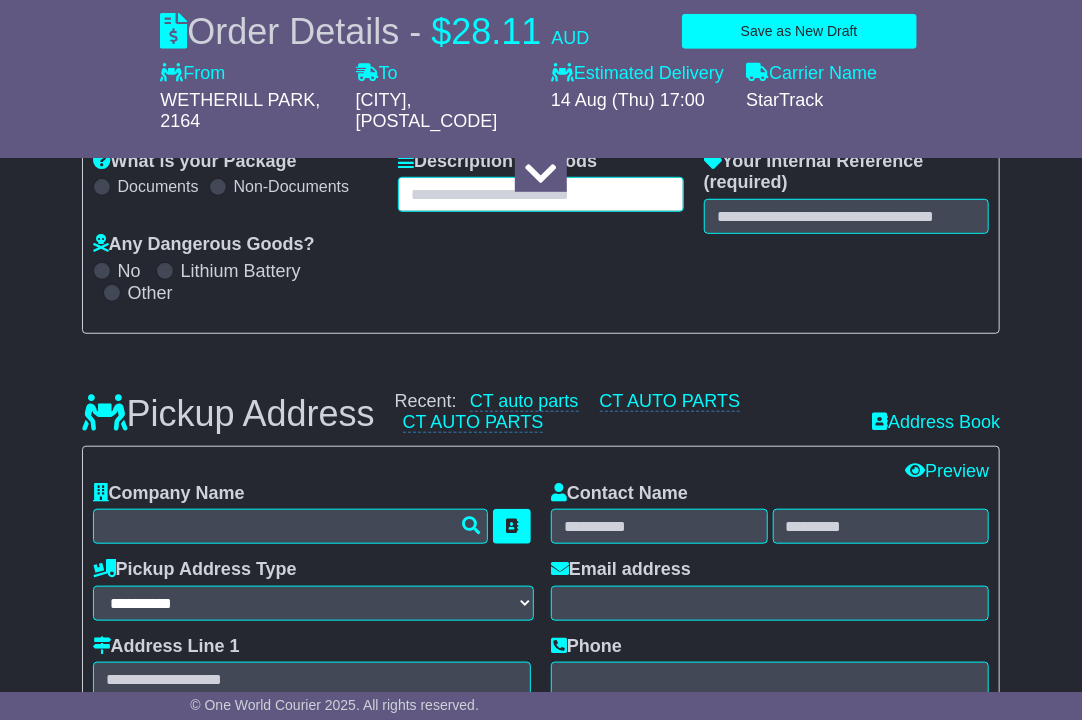 click at bounding box center (541, 194) 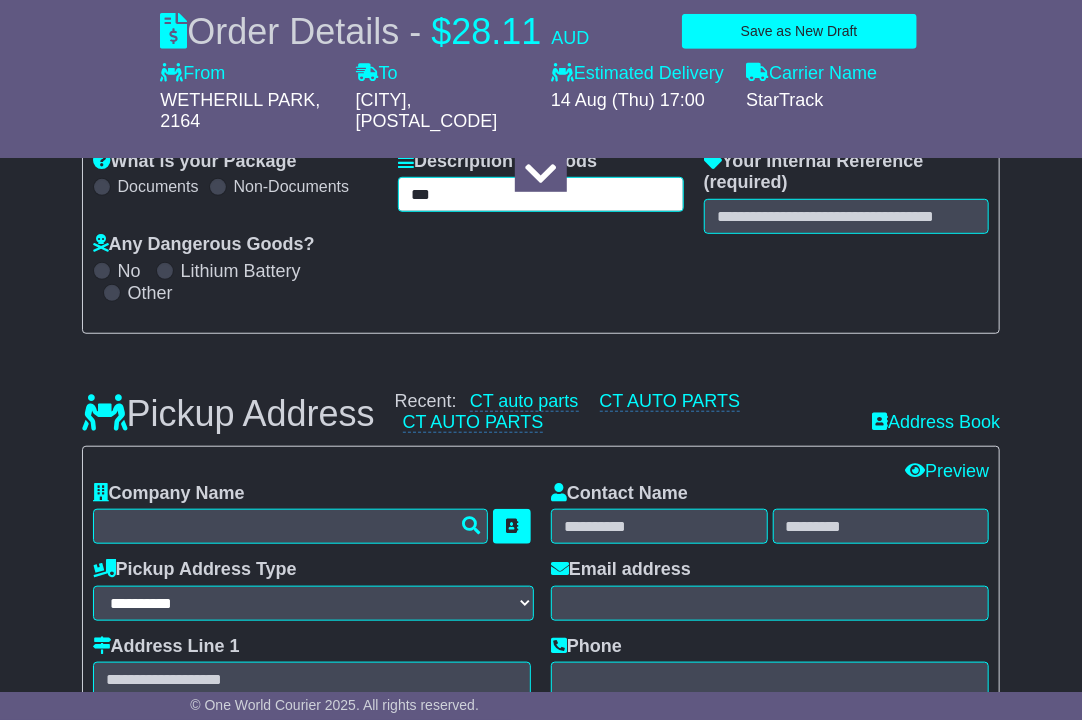 type on "**" 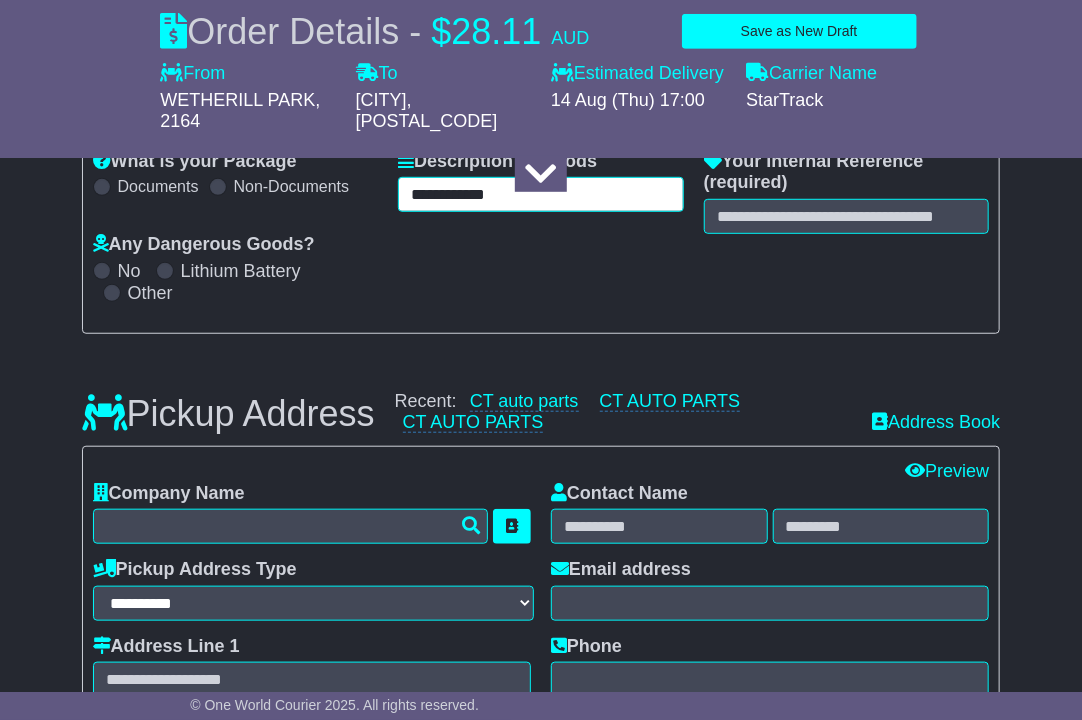 type on "**********" 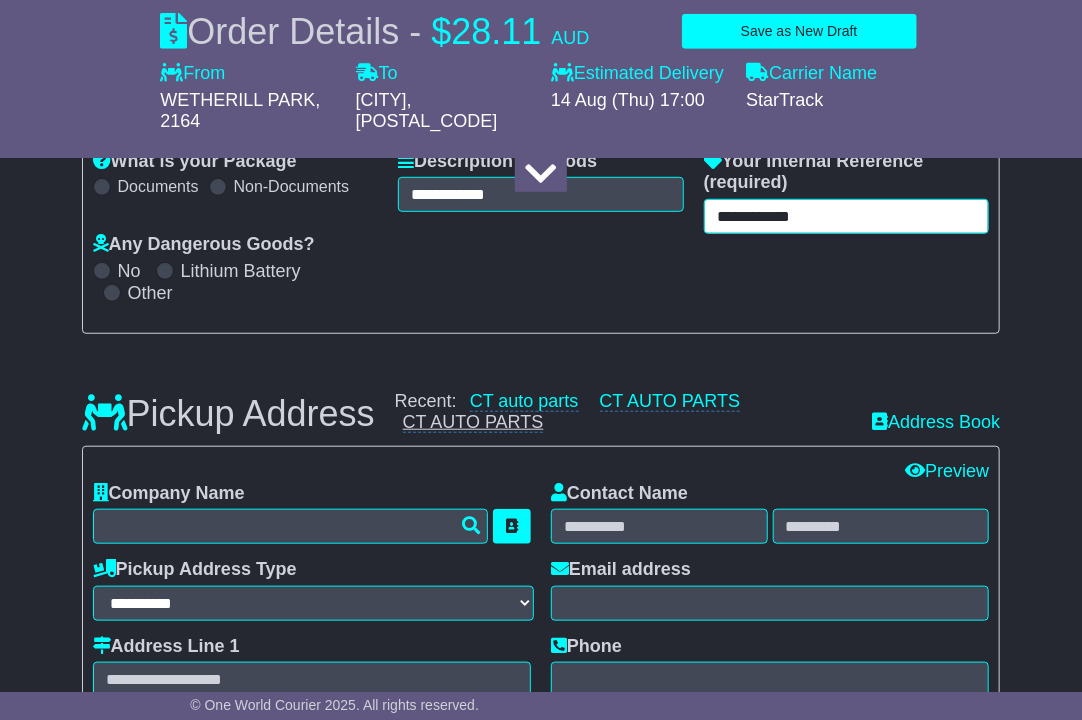 type on "**********" 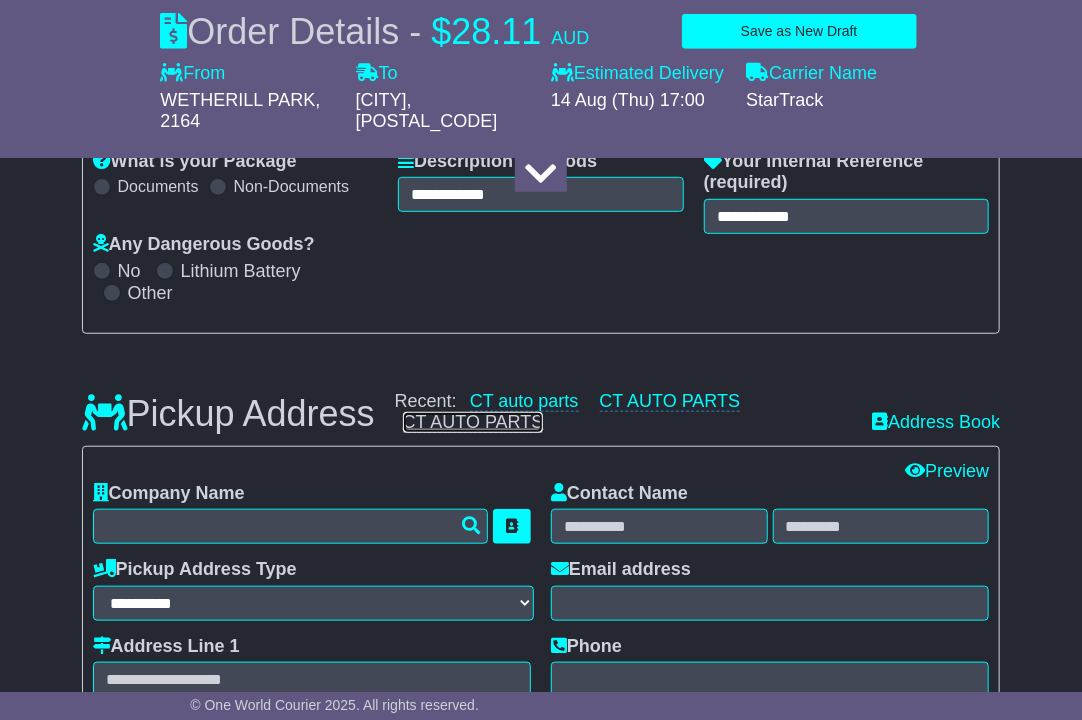 click on "CT AUTO PARTS" at bounding box center [473, 422] 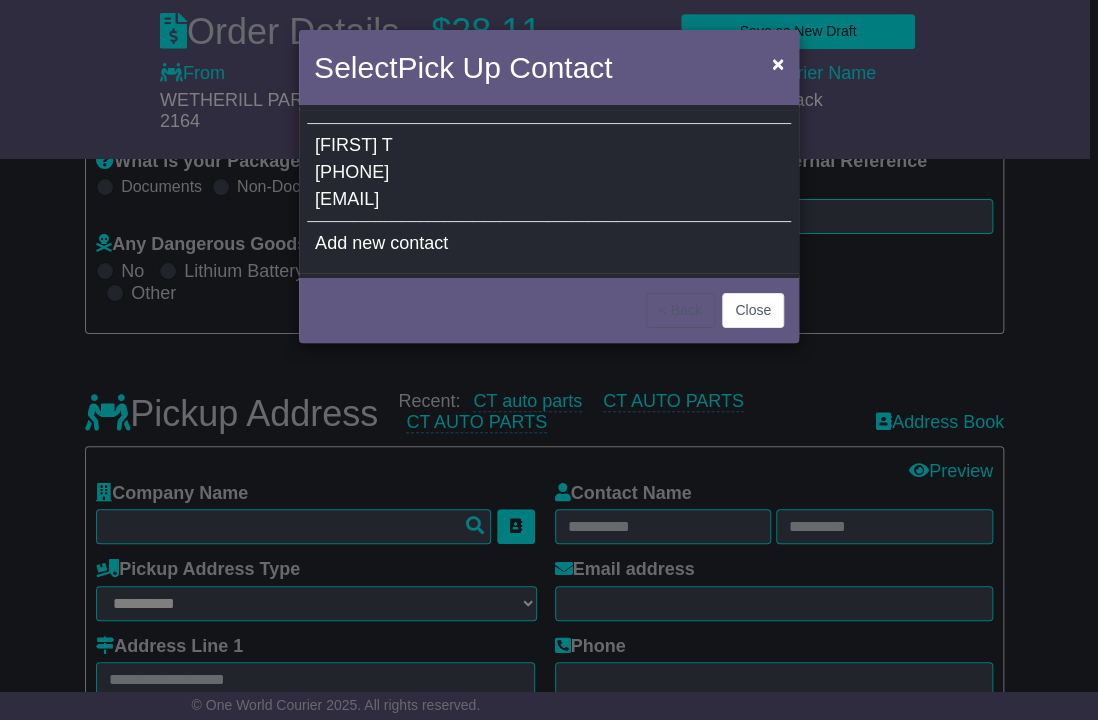 click on "Matt   T
0405924864
info@ctautoparts.com.au" at bounding box center (549, 173) 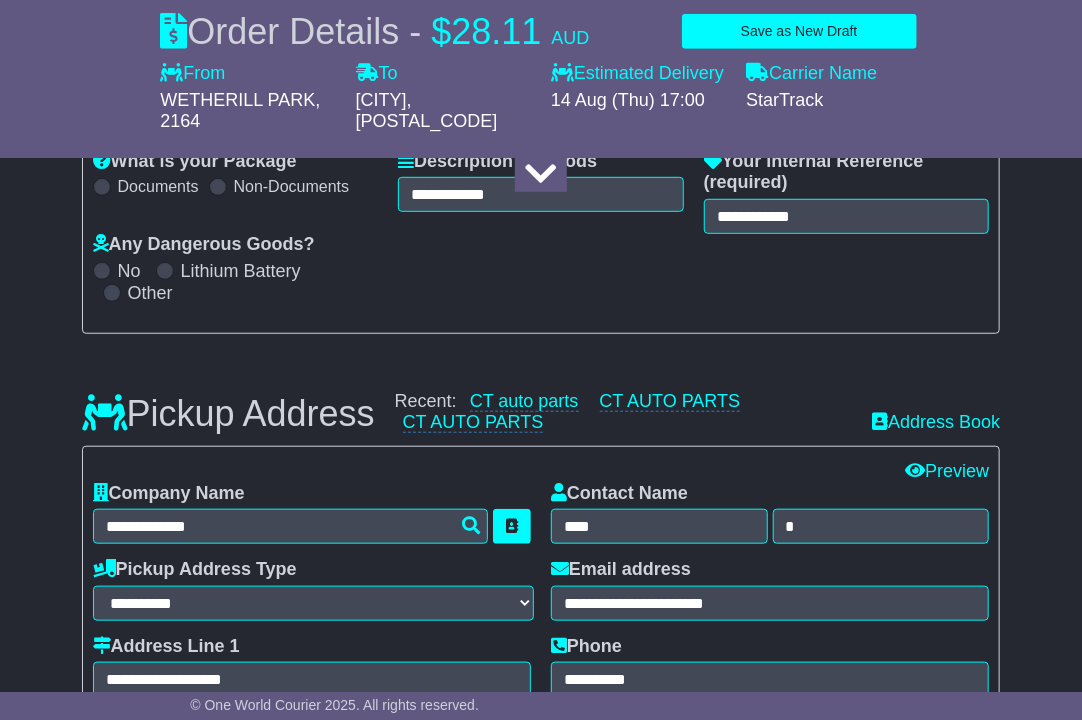 scroll, scrollTop: 757, scrollLeft: 0, axis: vertical 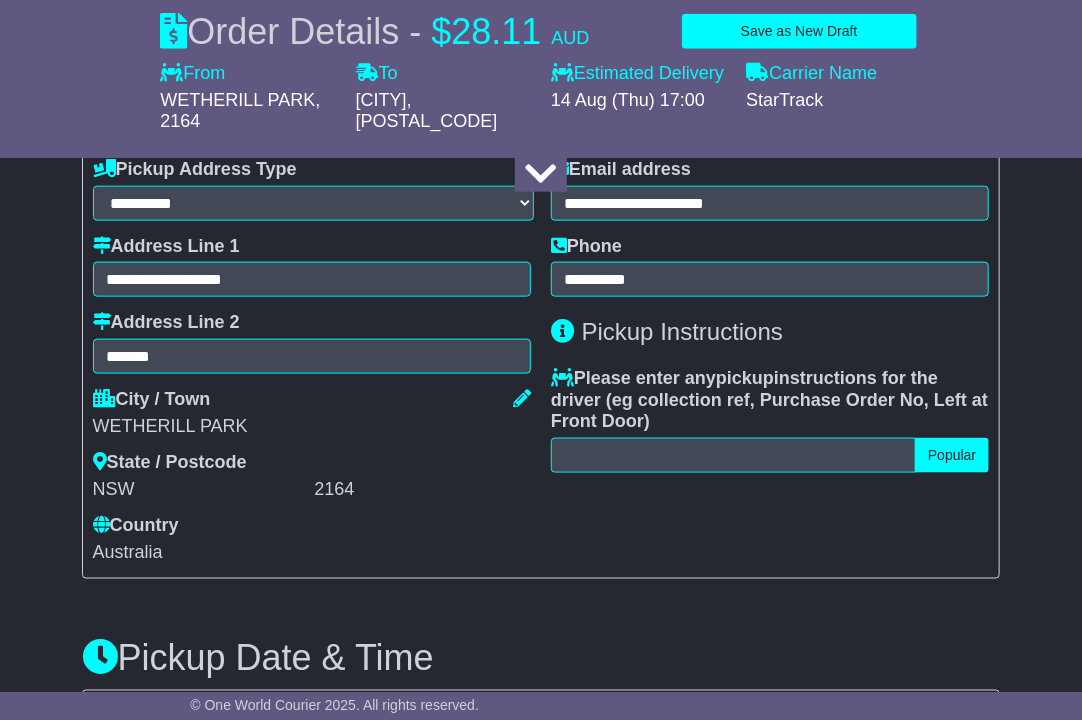 click on "Pickup Instructions" at bounding box center [770, 332] 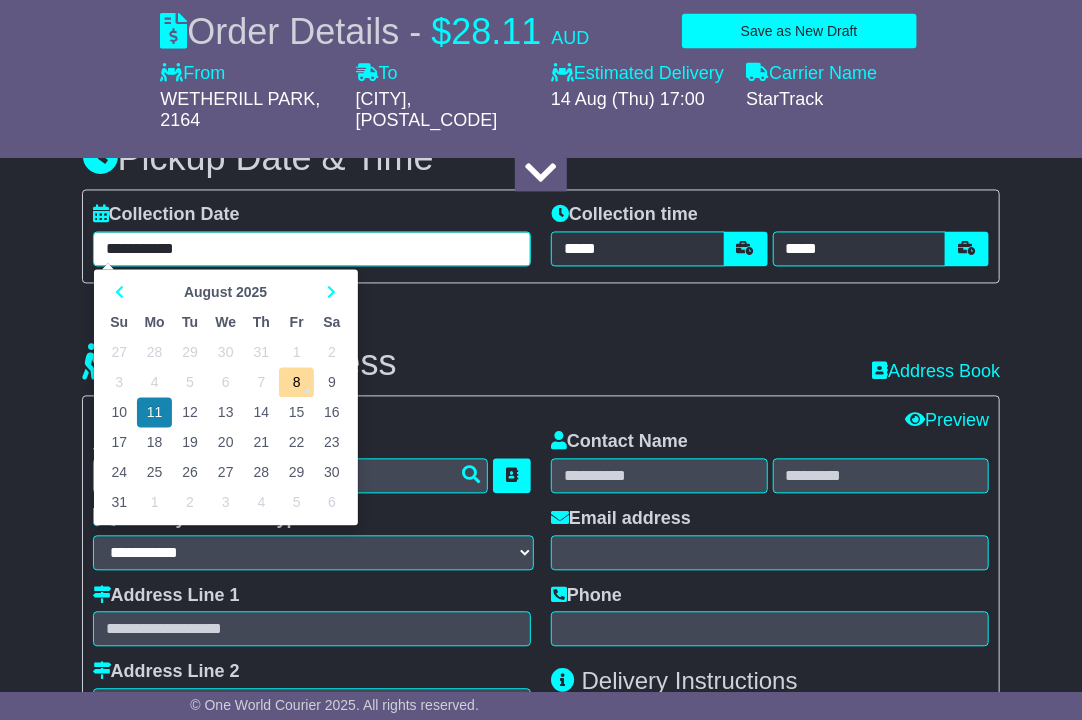 click on "**********" at bounding box center [312, 249] 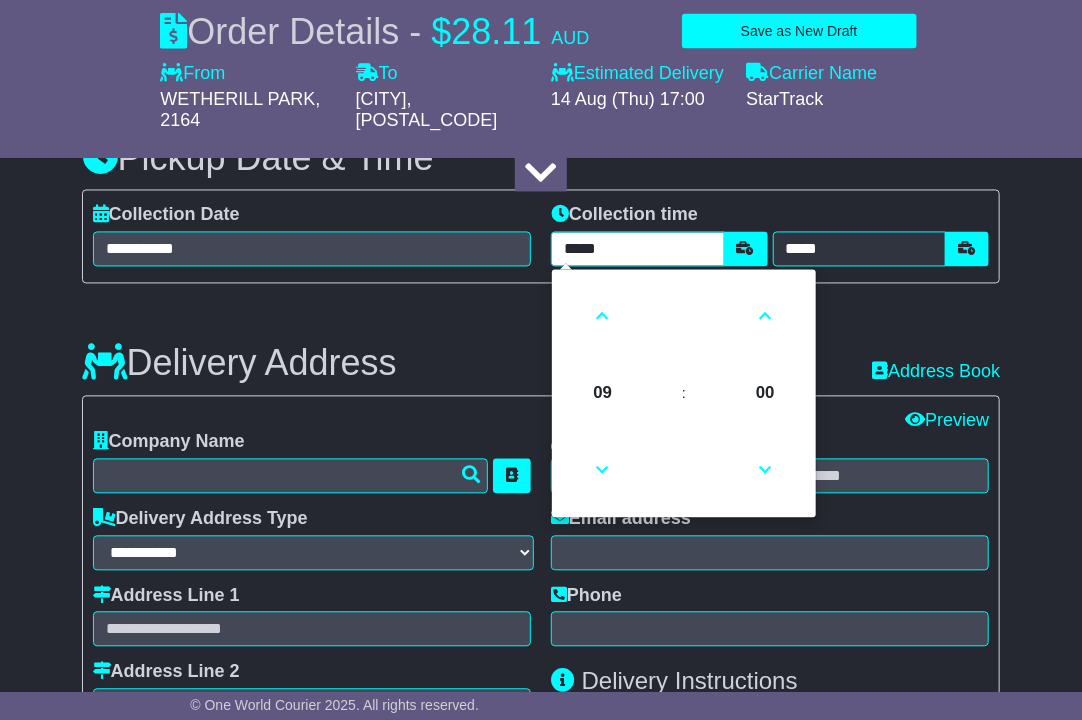 click on "*****" at bounding box center [638, 249] 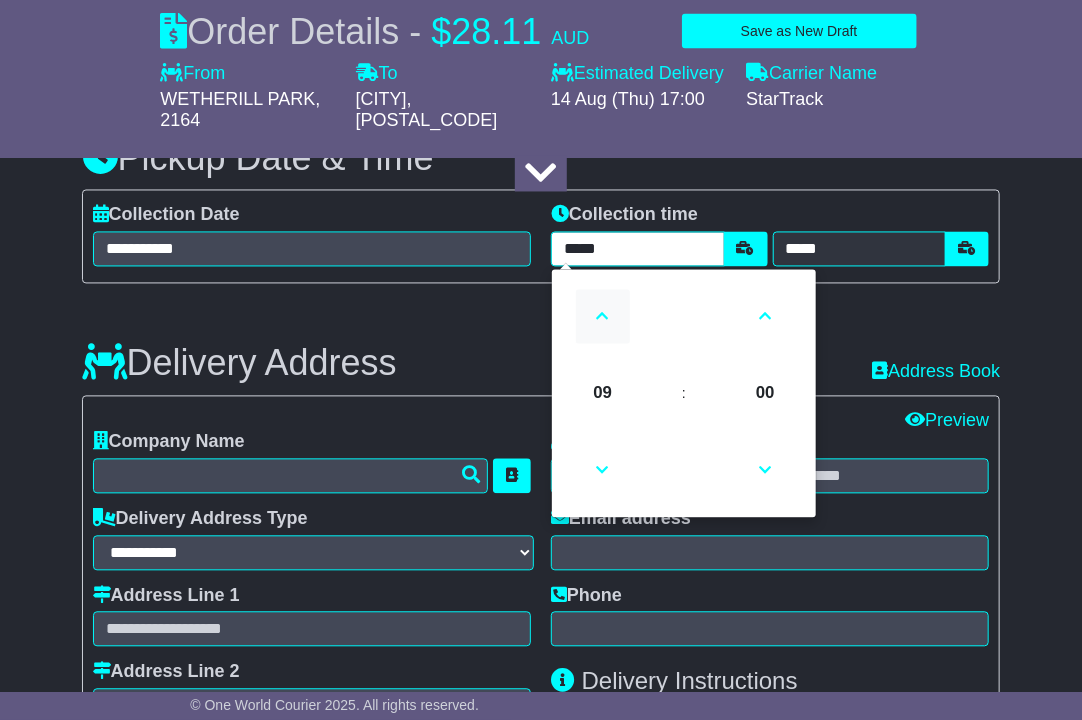 click at bounding box center [603, 317] 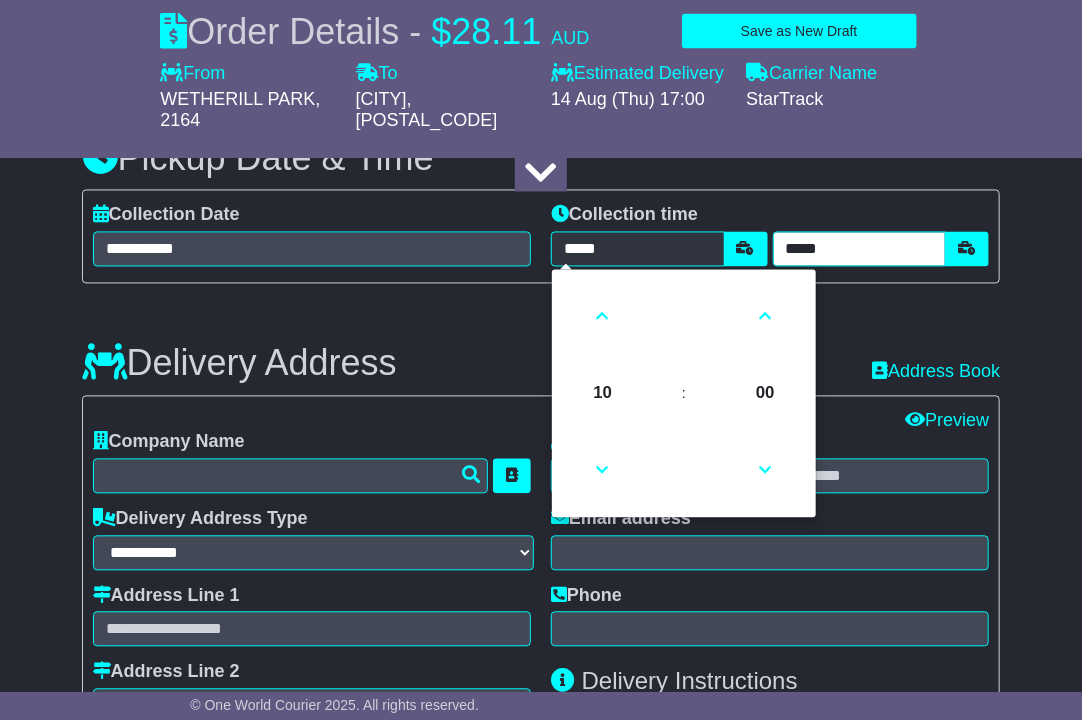 click on "*****" at bounding box center [860, 249] 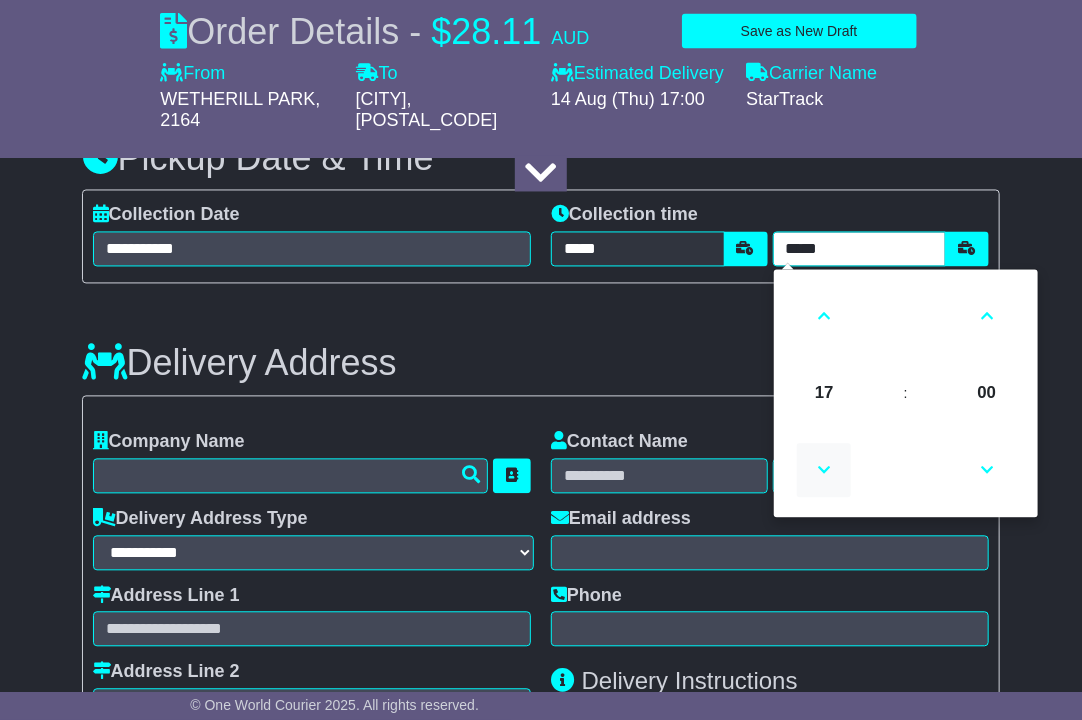 click at bounding box center [824, 471] 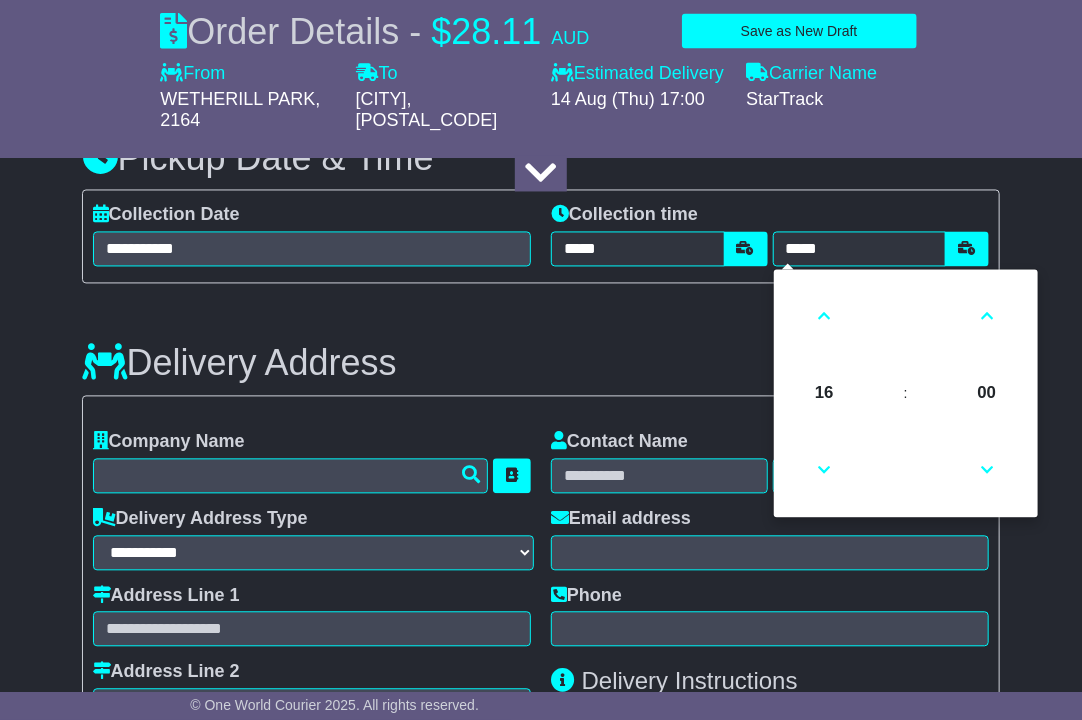 click on "**********" at bounding box center [541, 621] 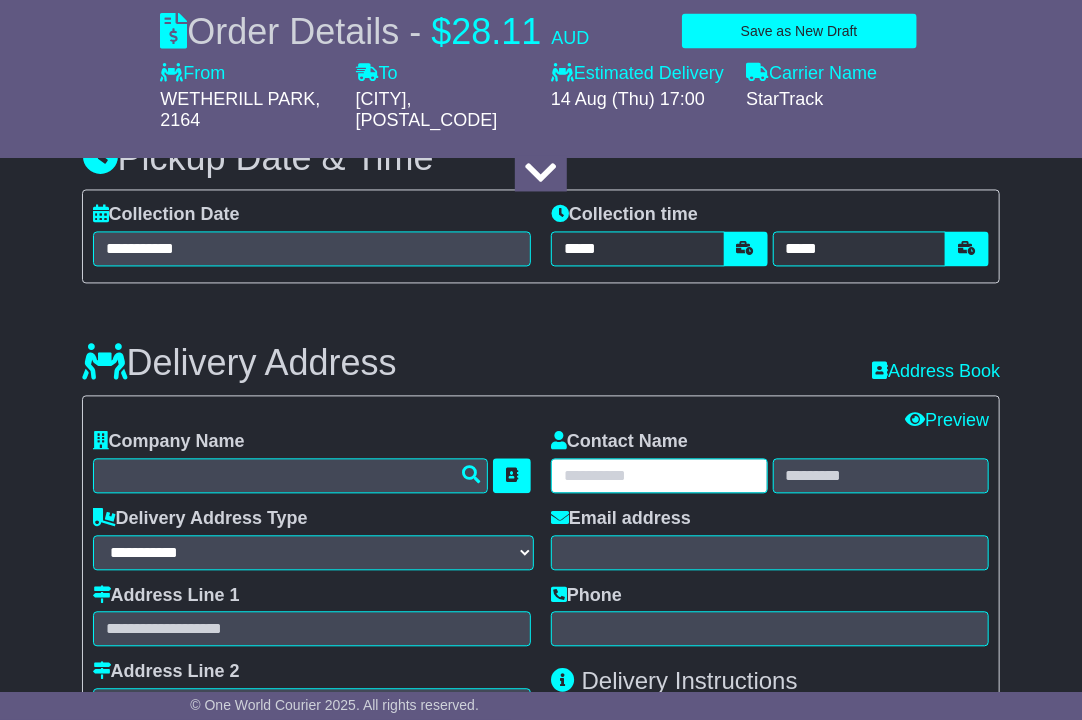 click at bounding box center (659, 476) 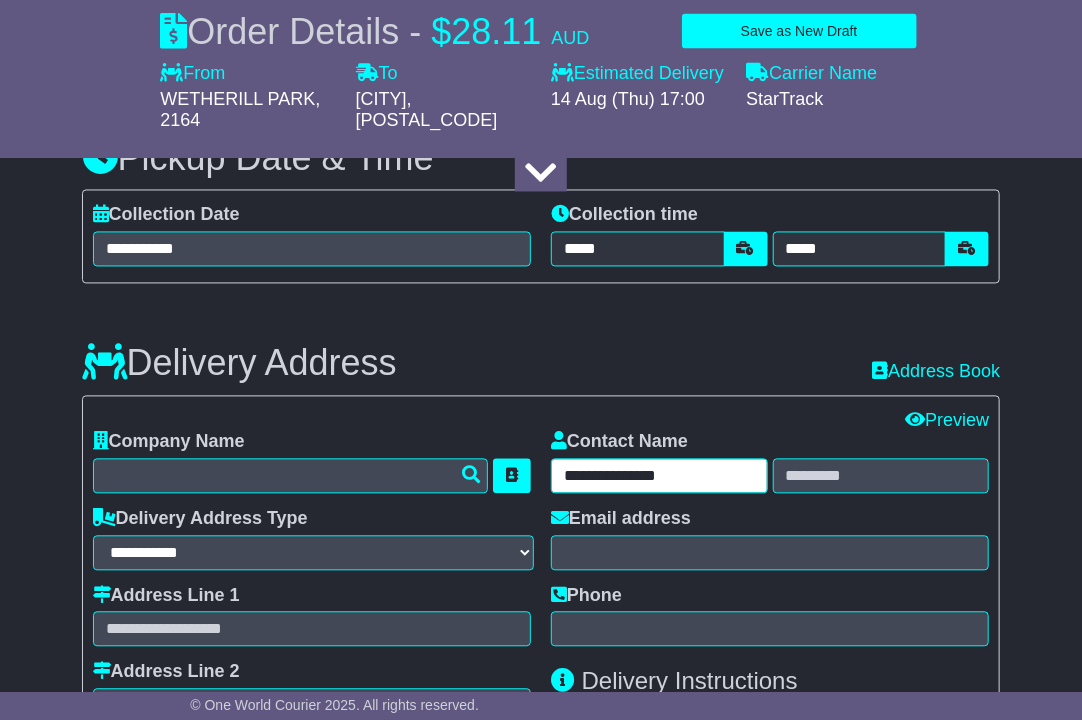 type on "**********" 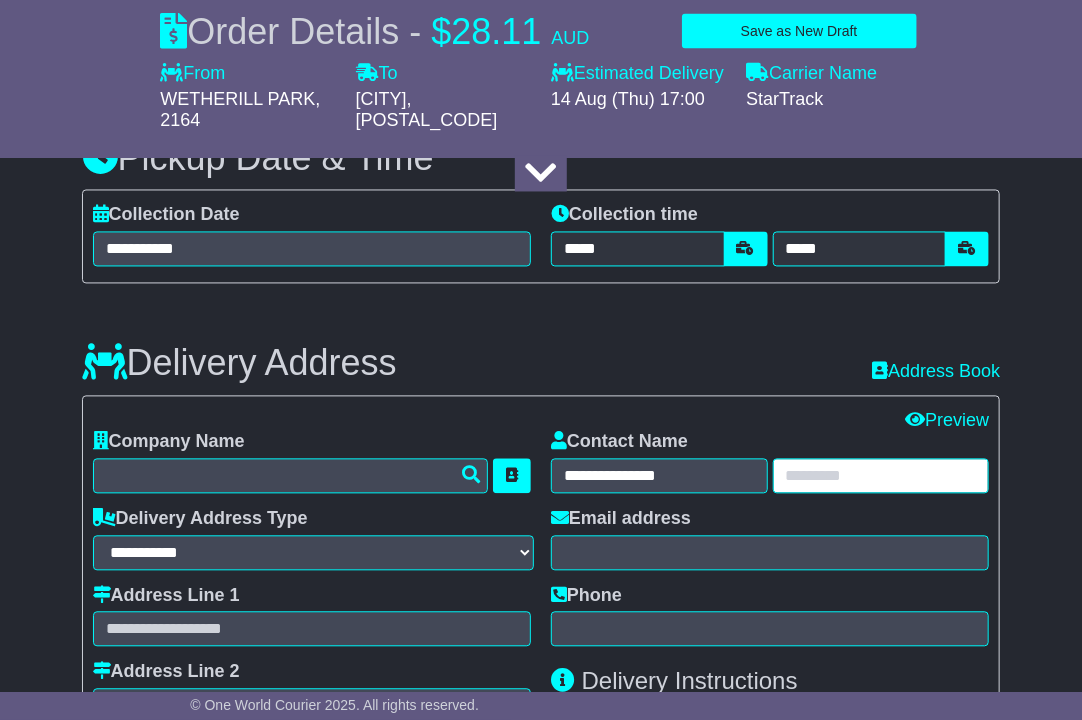paste on "**********" 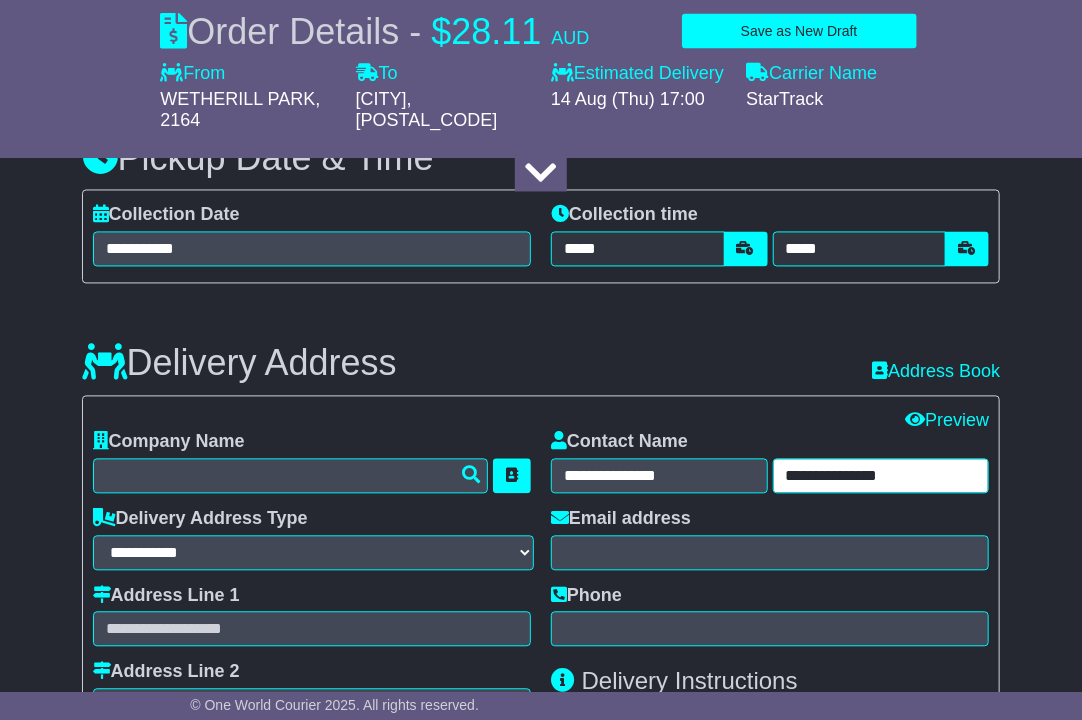 type on "**********" 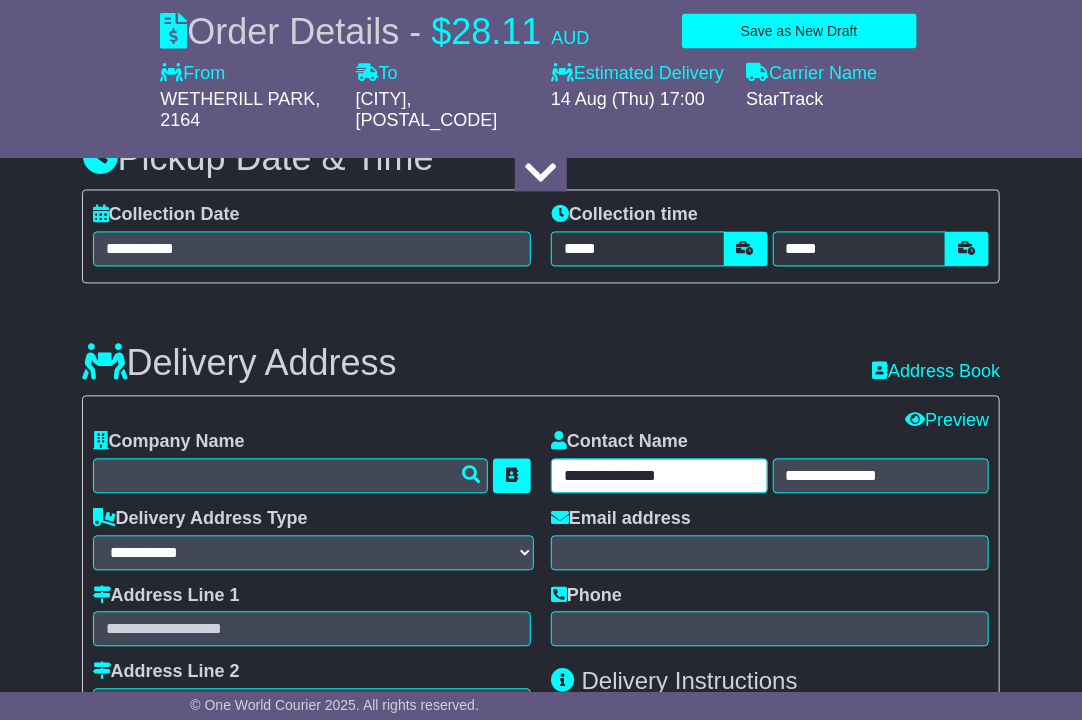 drag, startPoint x: 706, startPoint y: 481, endPoint x: 630, endPoint y: 495, distance: 77.27872 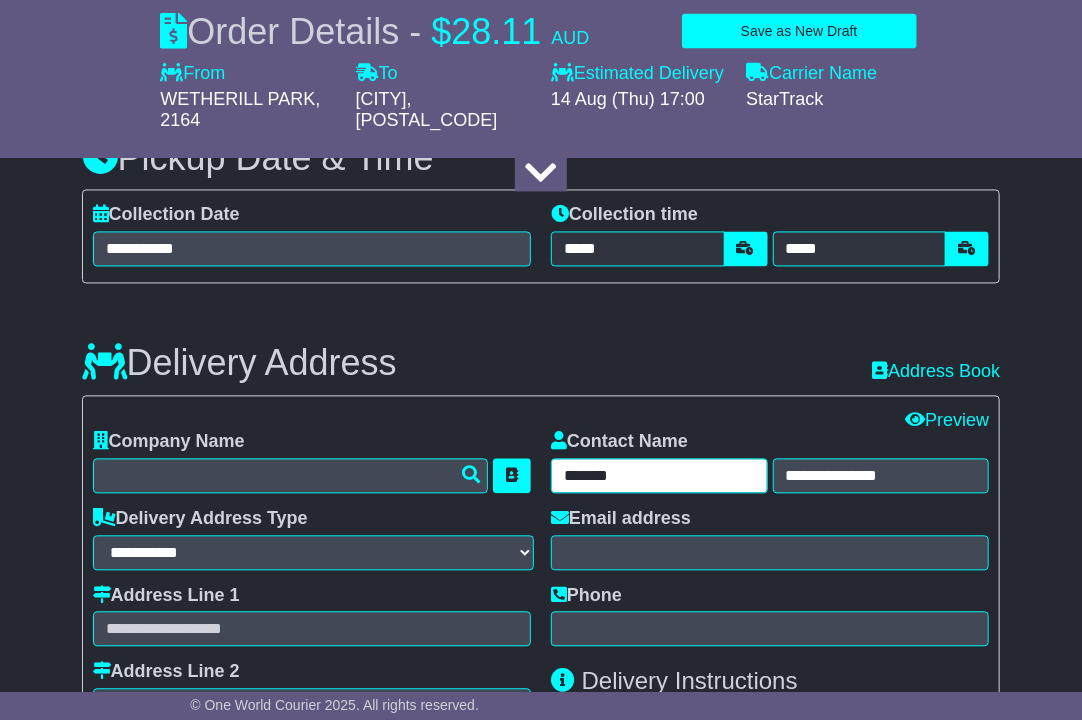 type on "******" 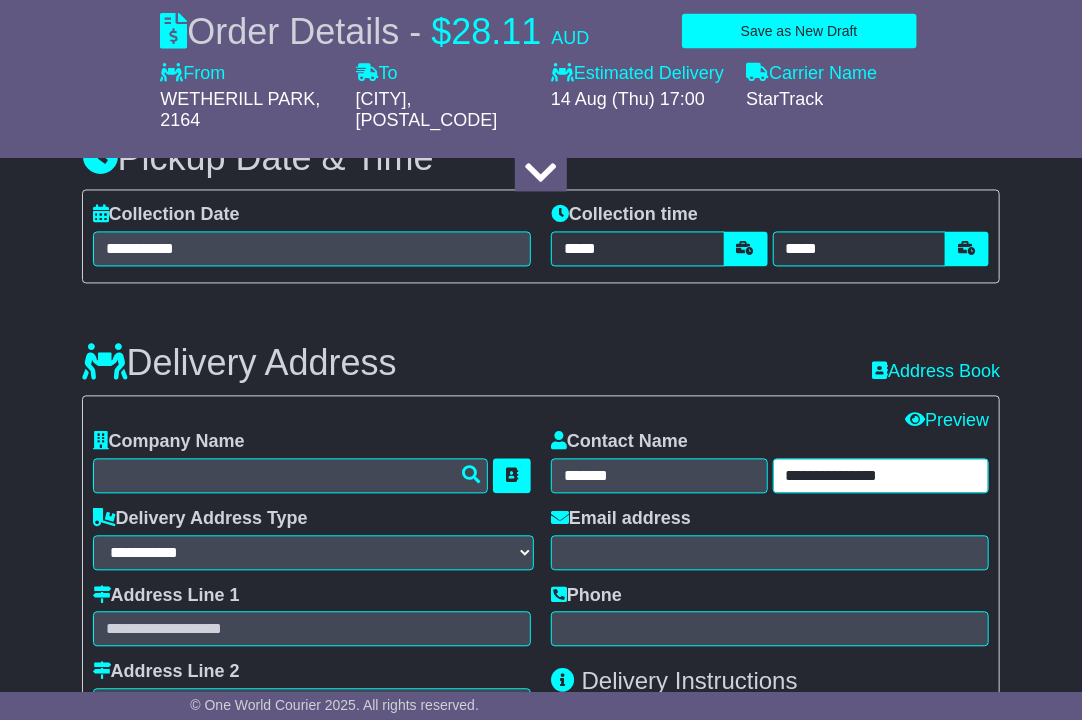 drag, startPoint x: 840, startPoint y: 475, endPoint x: 639, endPoint y: 475, distance: 201 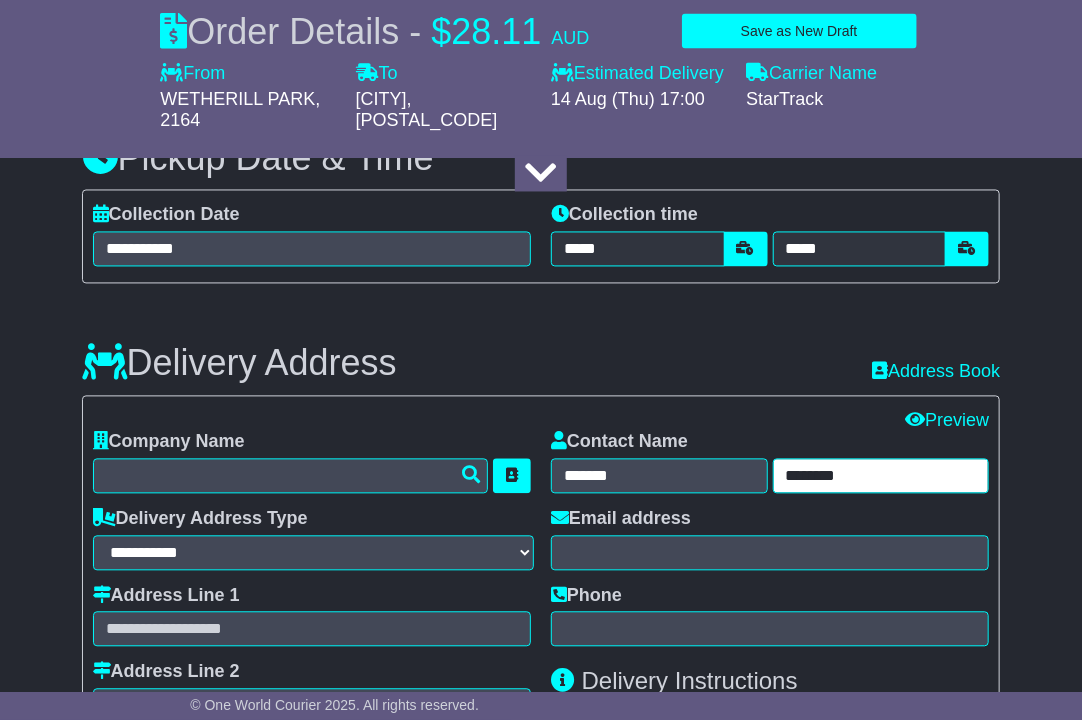 type on "********" 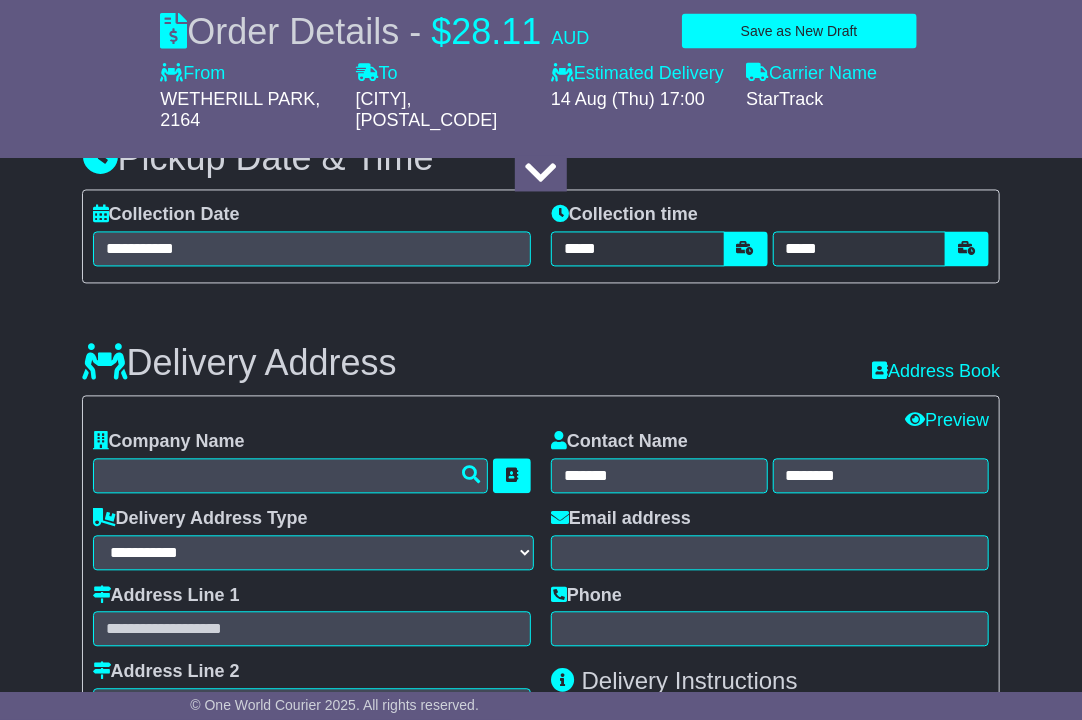 click on "Delivery Address
Recent:
Address Book" at bounding box center [541, 349] 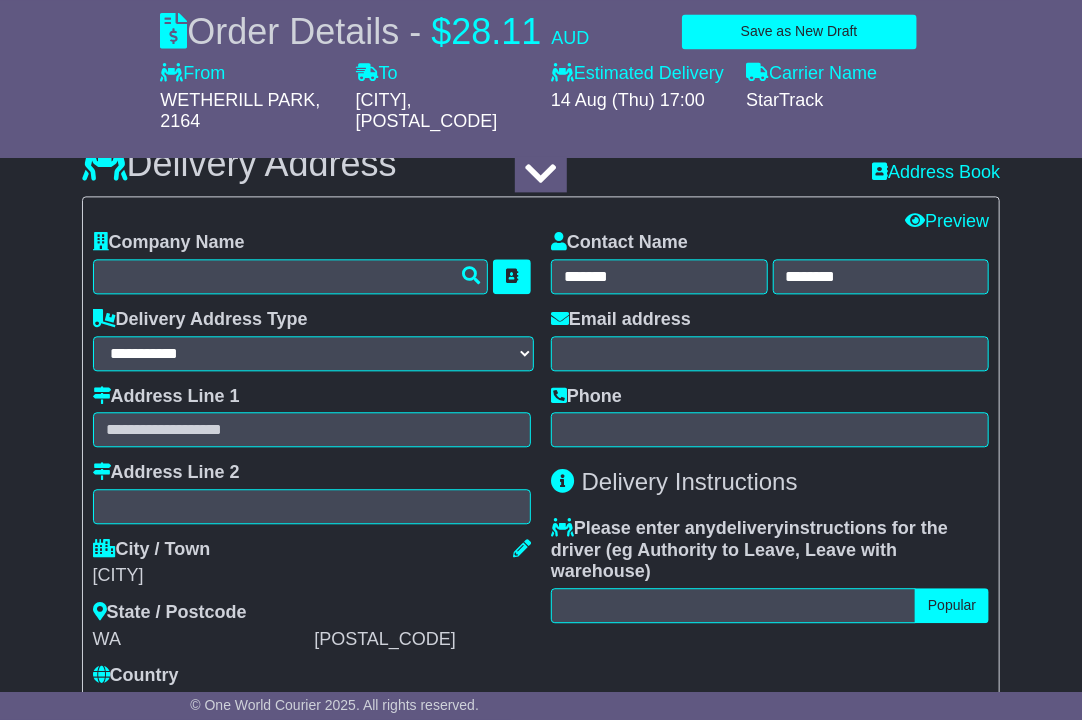 click on "**********" at bounding box center (312, 472) 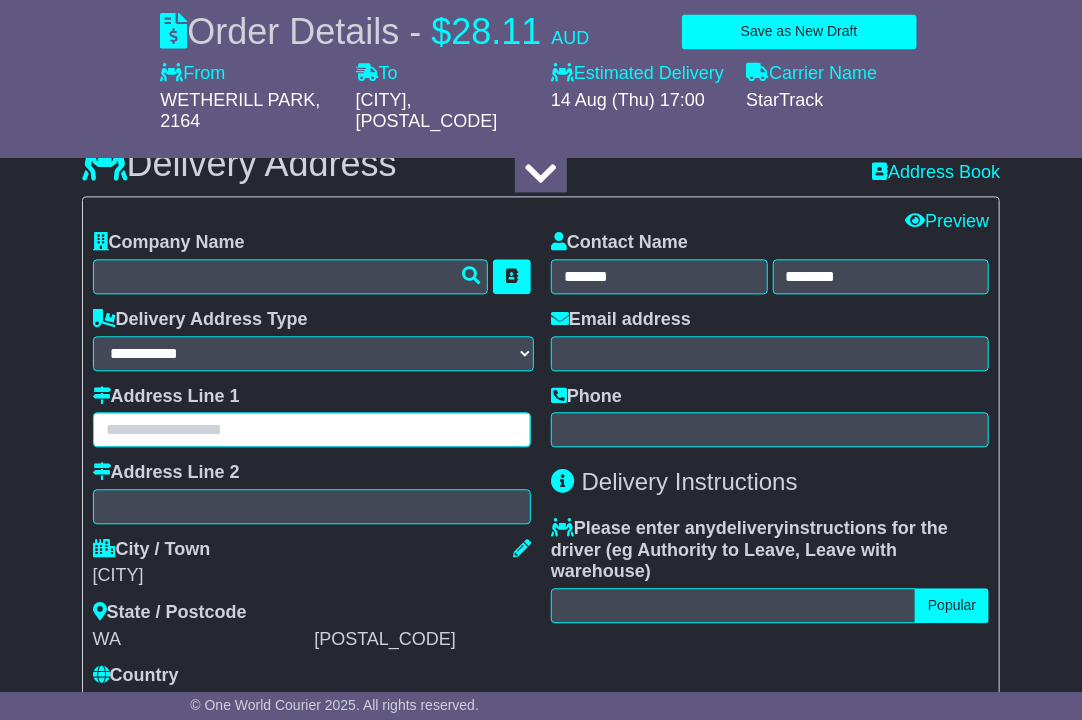 click at bounding box center (312, 429) 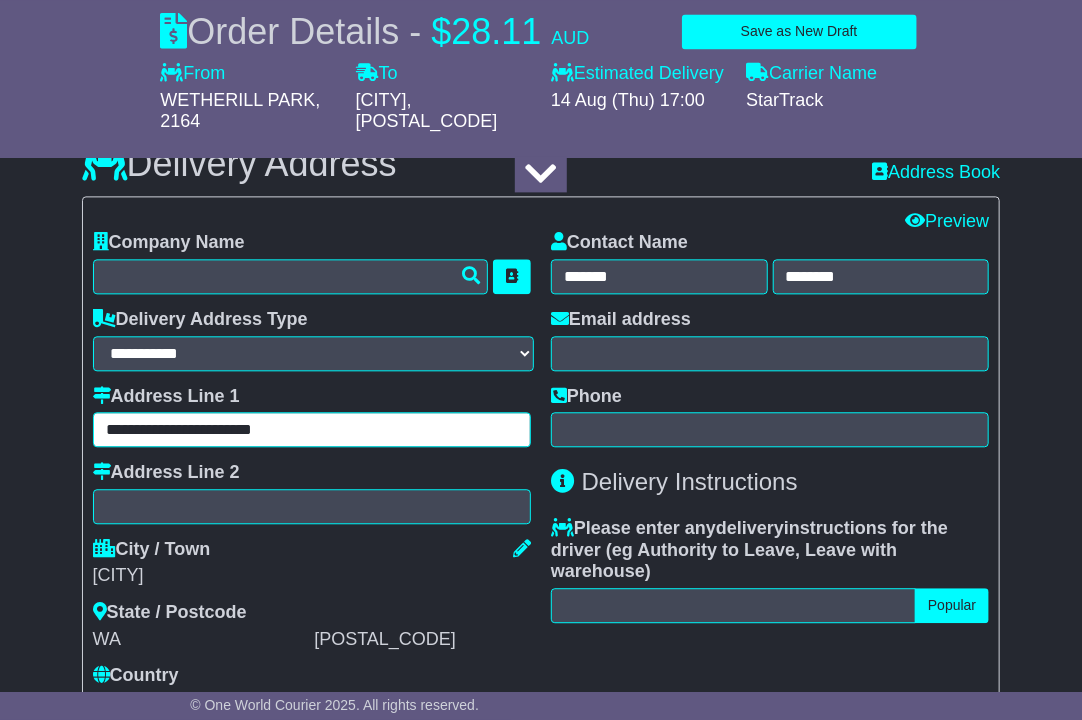 type on "**********" 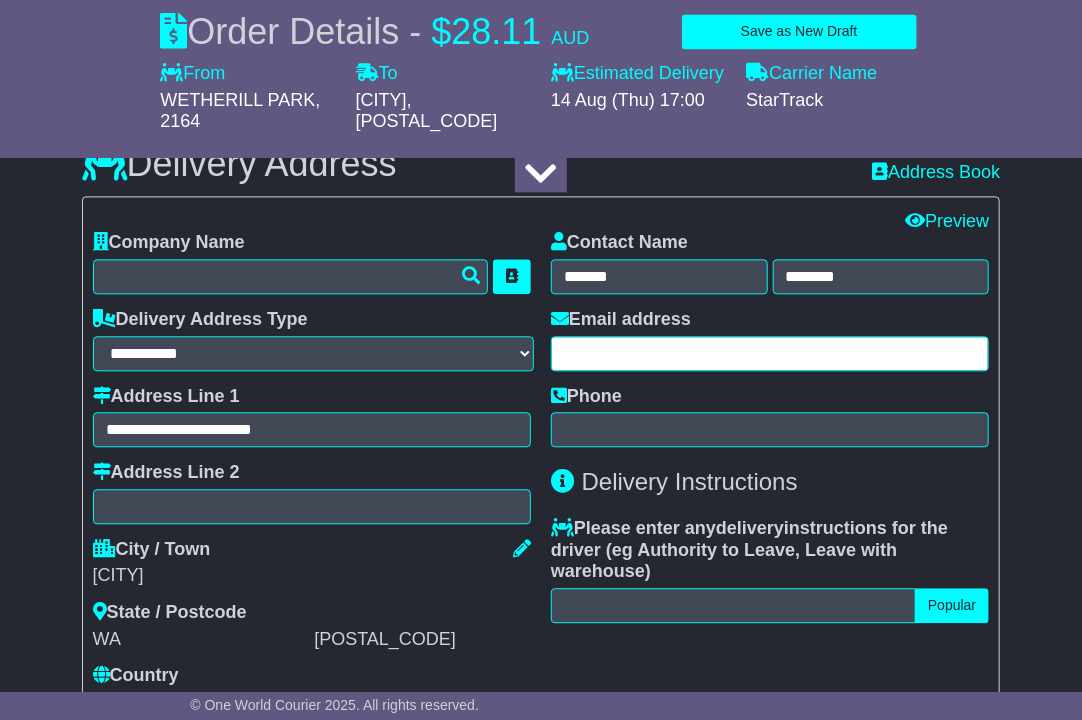click at bounding box center (770, 353) 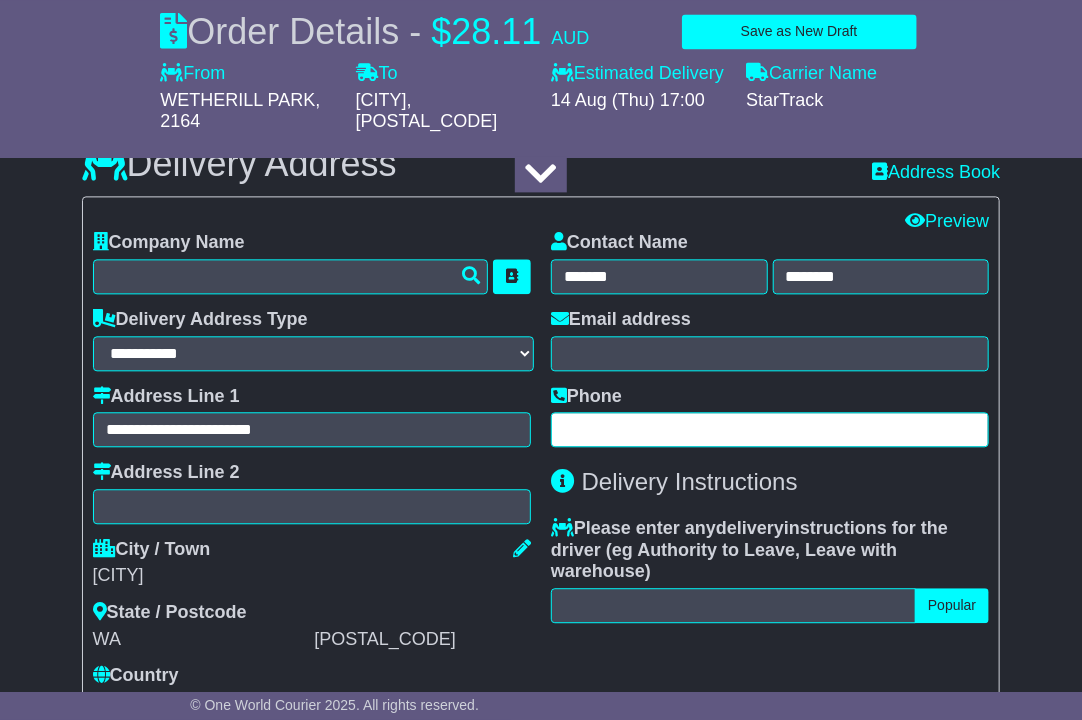 click at bounding box center [770, 429] 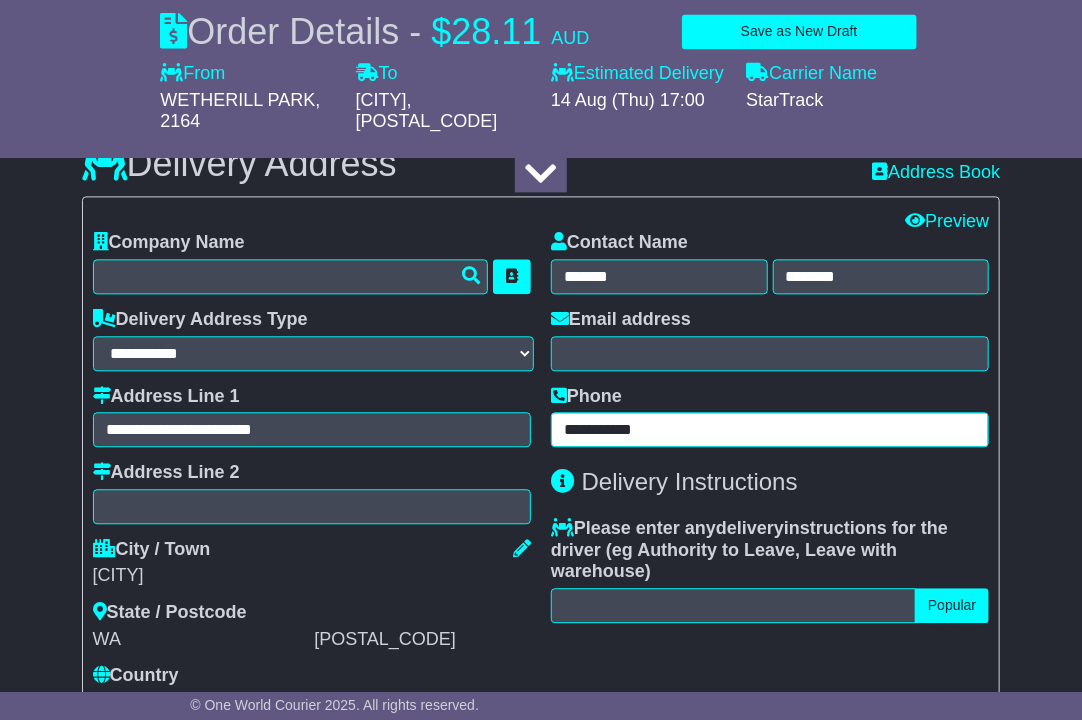 type on "**********" 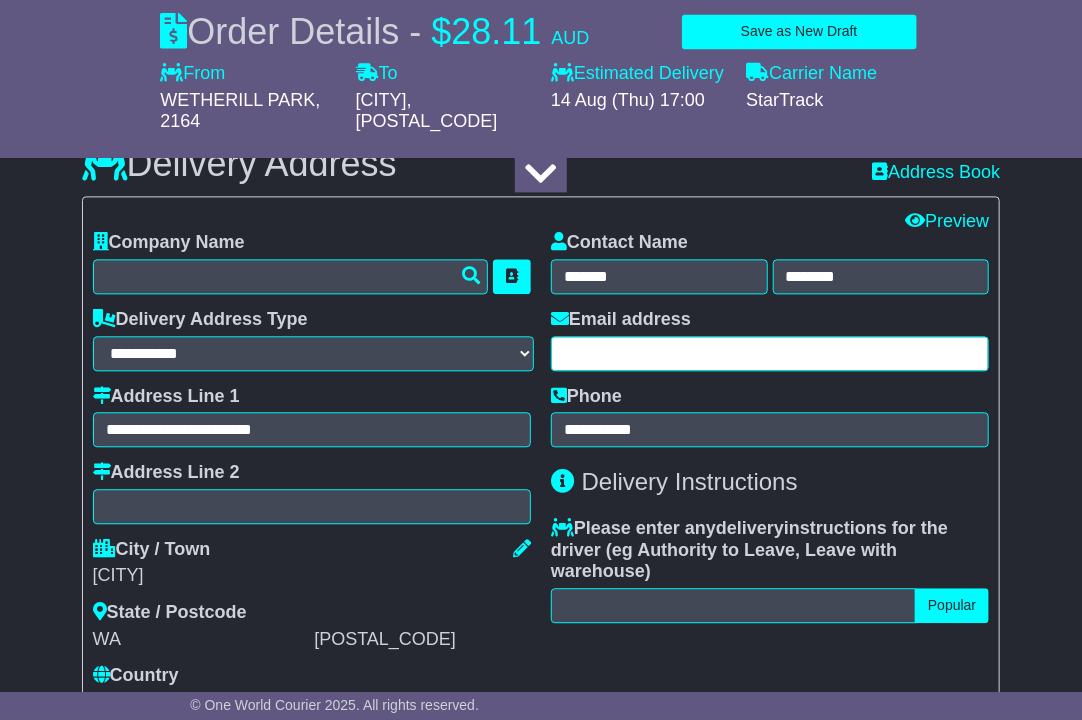 click at bounding box center [770, 353] 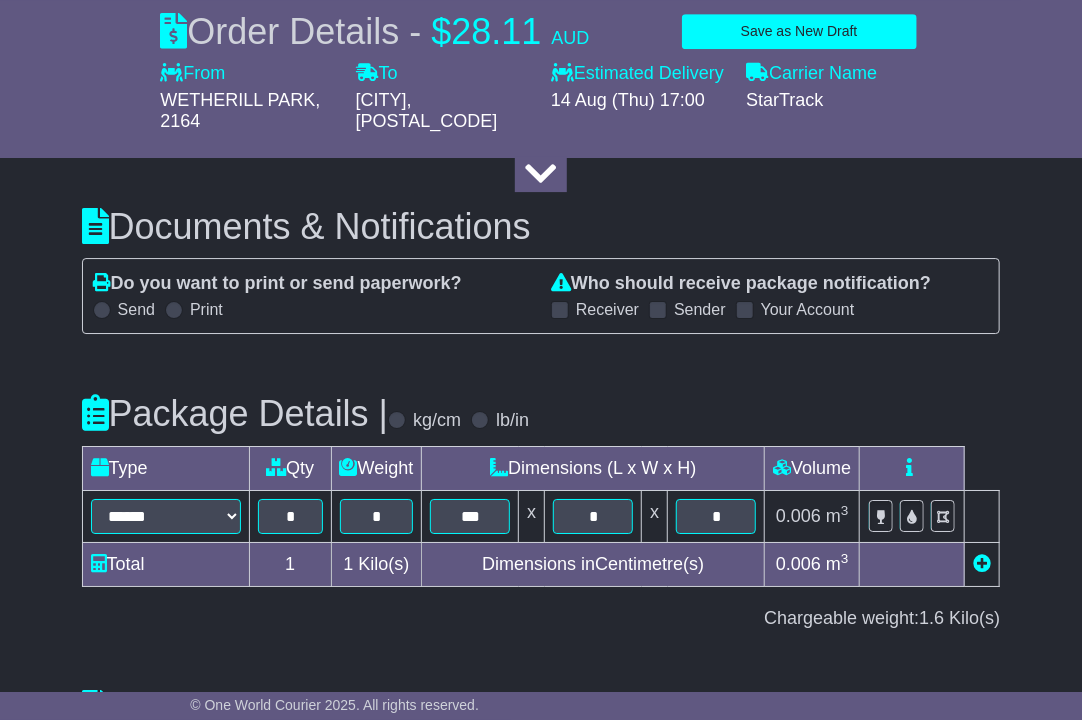 scroll, scrollTop: 2577, scrollLeft: 0, axis: vertical 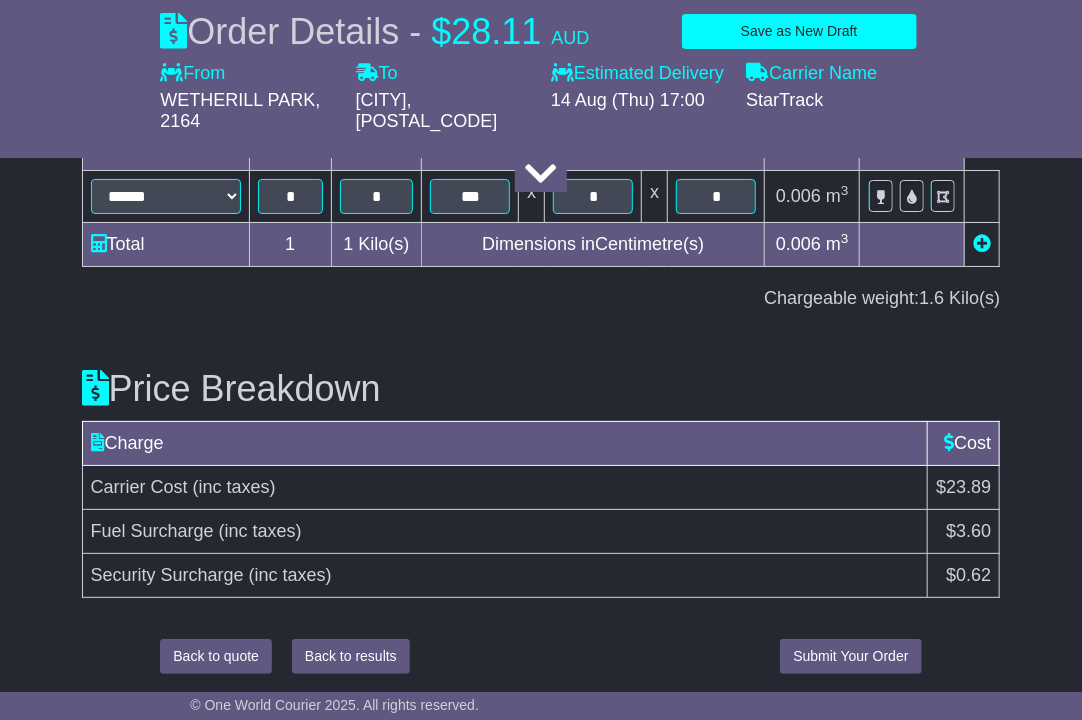 type on "**********" 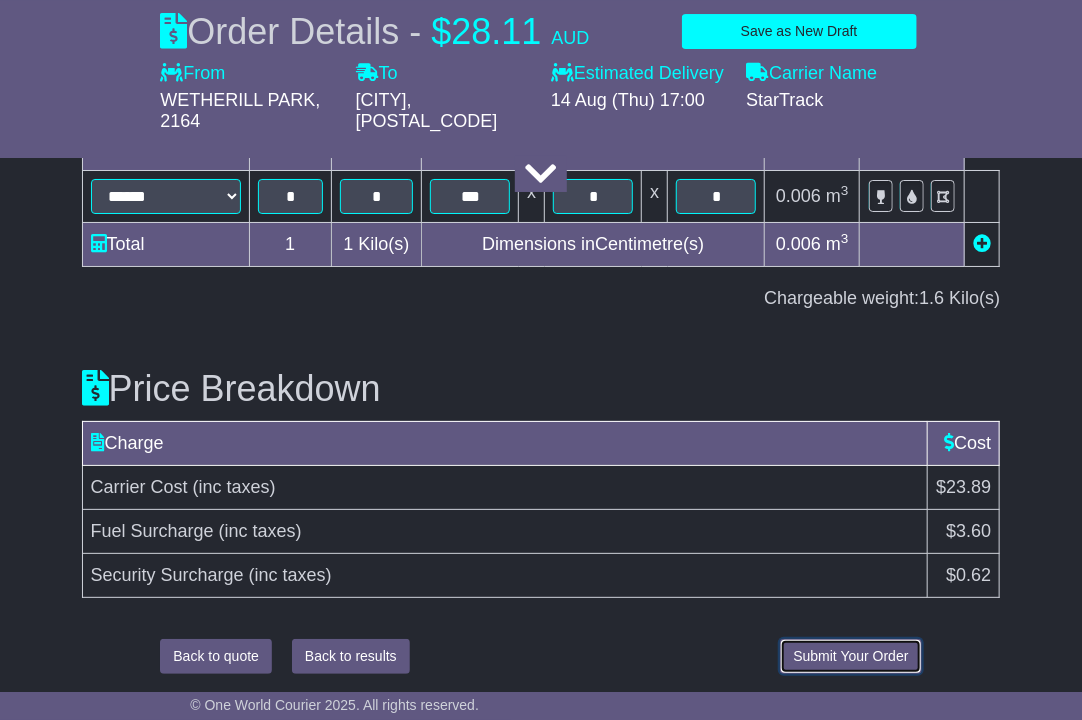 click on "Submit Your Order" at bounding box center (850, 656) 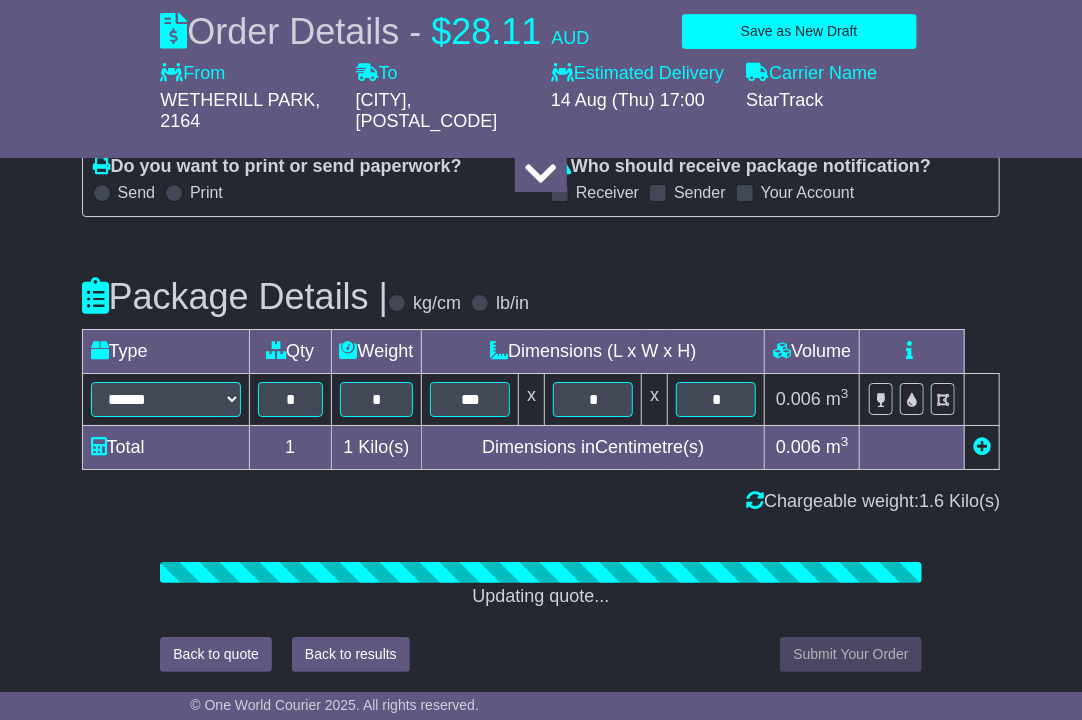 scroll, scrollTop: 2577, scrollLeft: 0, axis: vertical 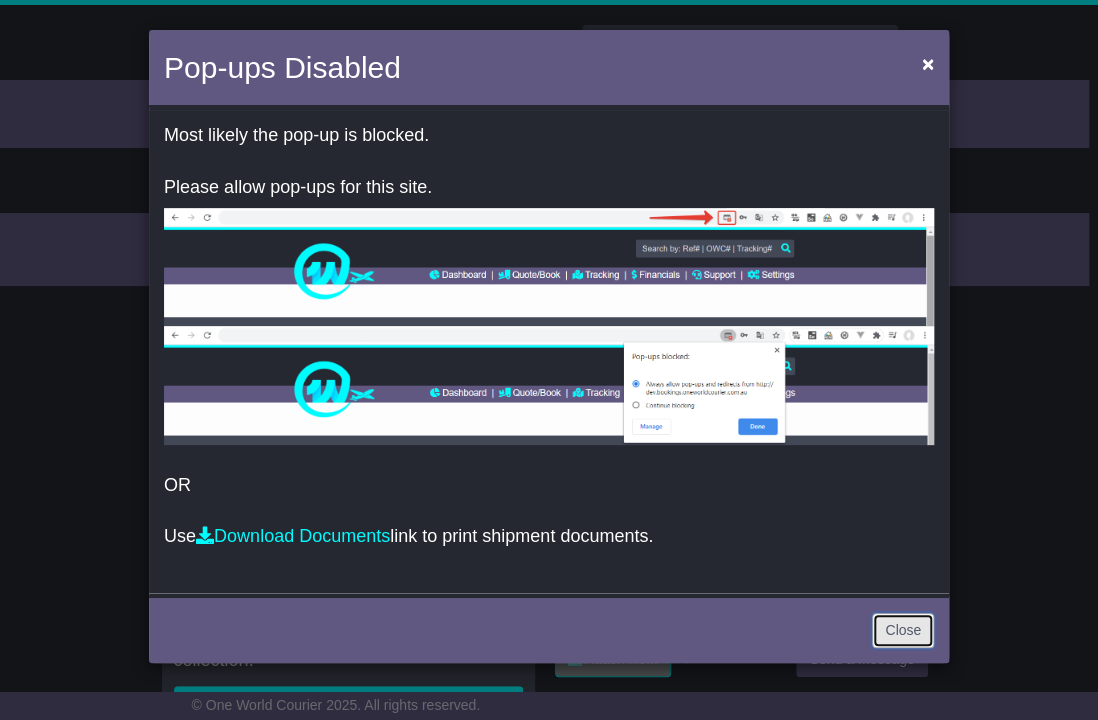 click on "Close" at bounding box center [903, 630] 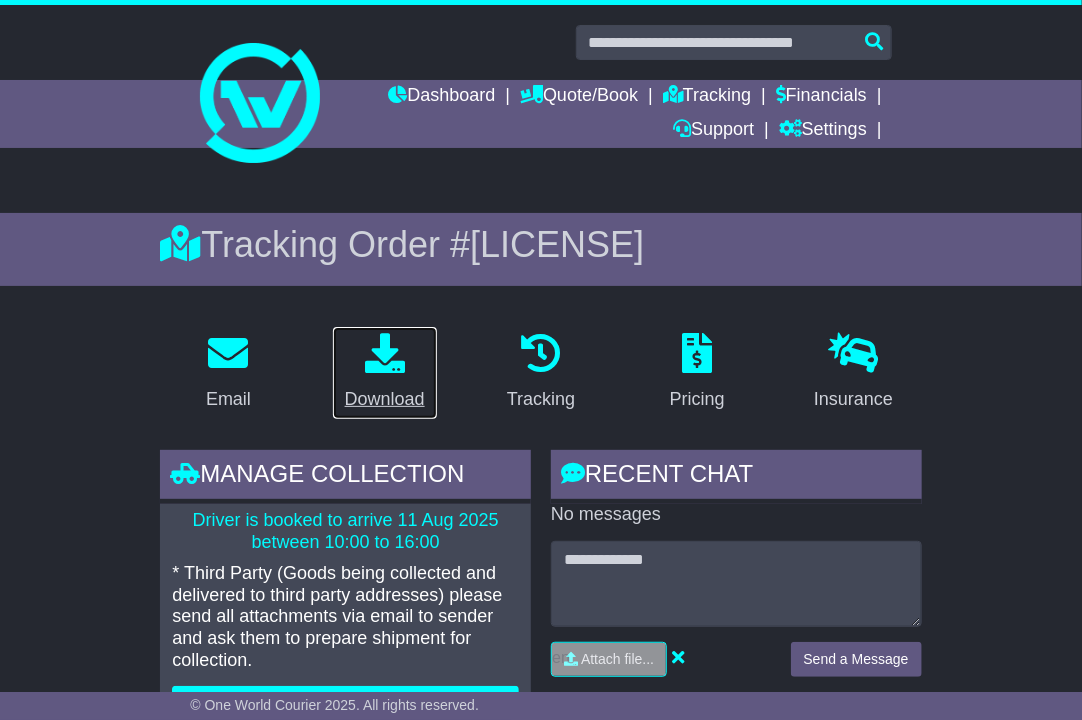 click on "Download" at bounding box center [385, 373] 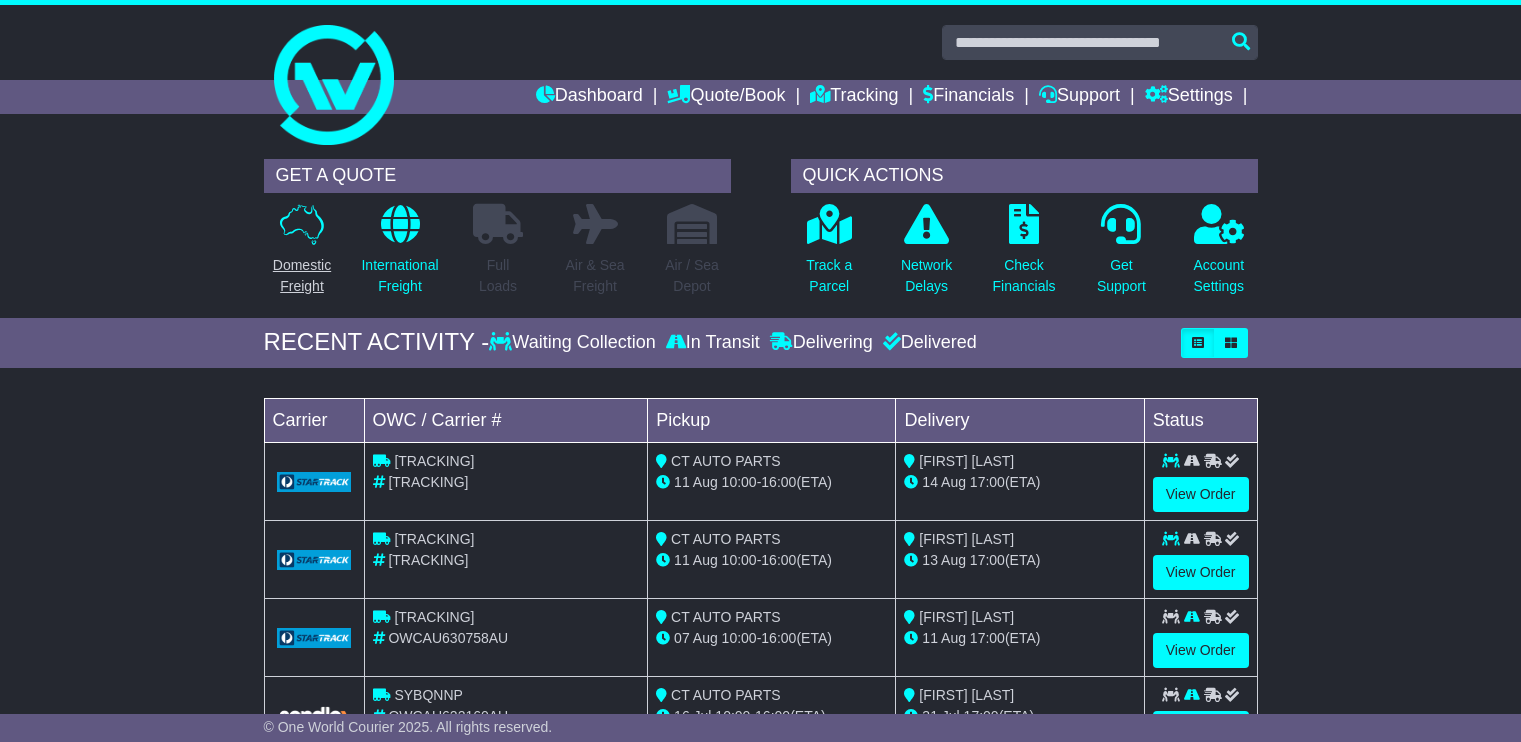scroll, scrollTop: 0, scrollLeft: 0, axis: both 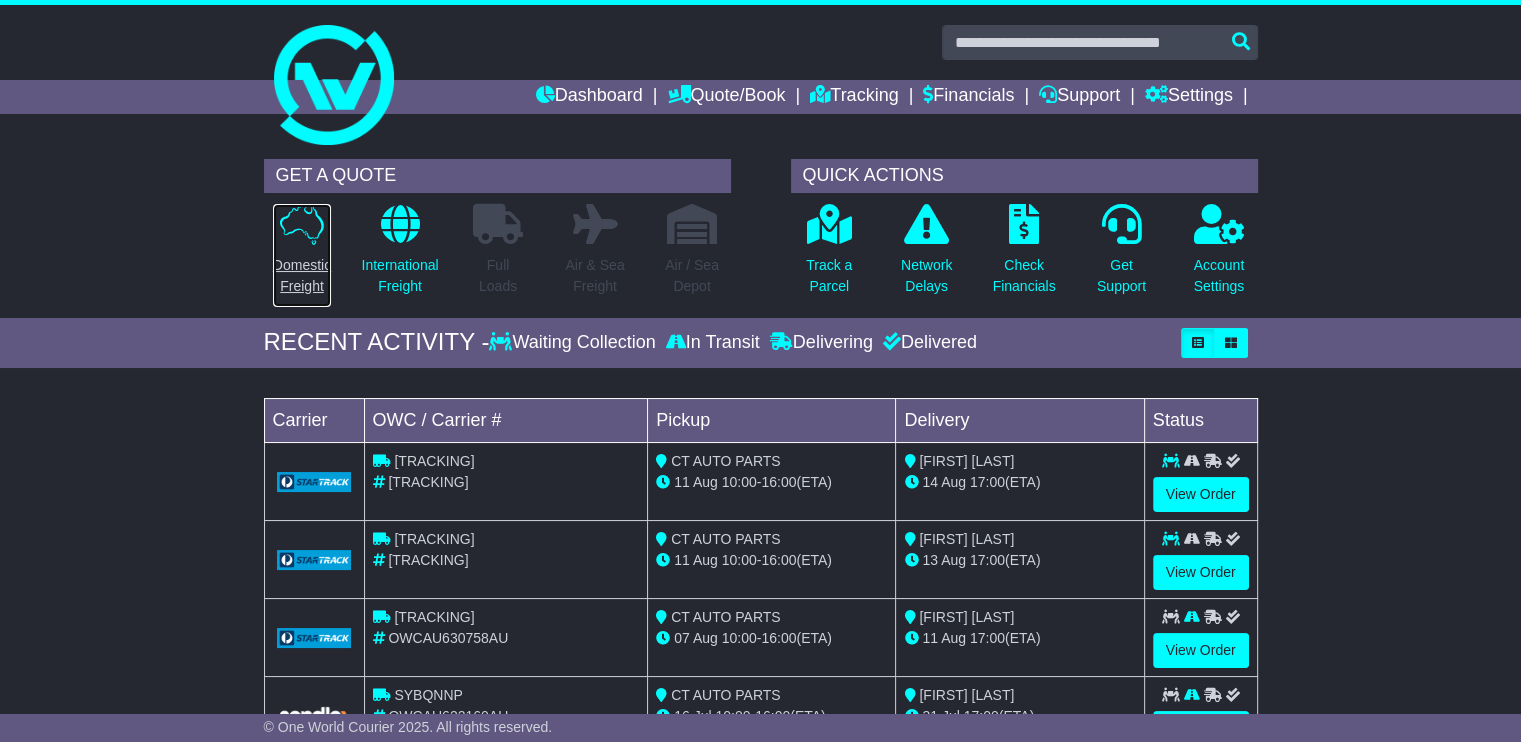 click on "Domestic Freight" at bounding box center [302, 276] 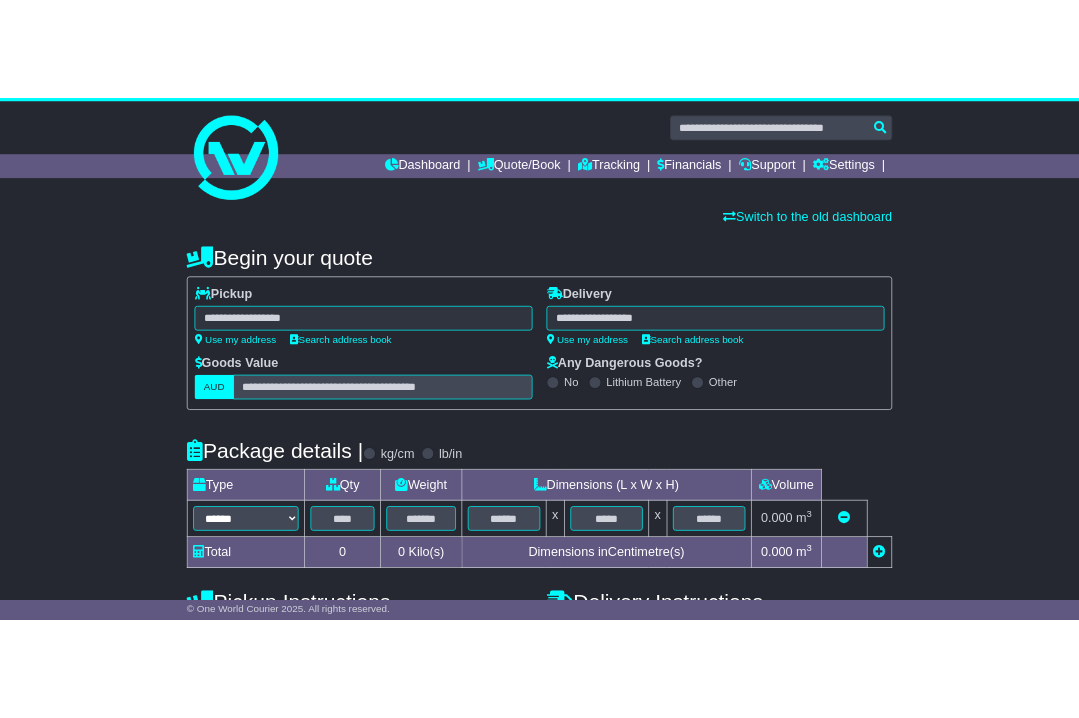scroll, scrollTop: 0, scrollLeft: 0, axis: both 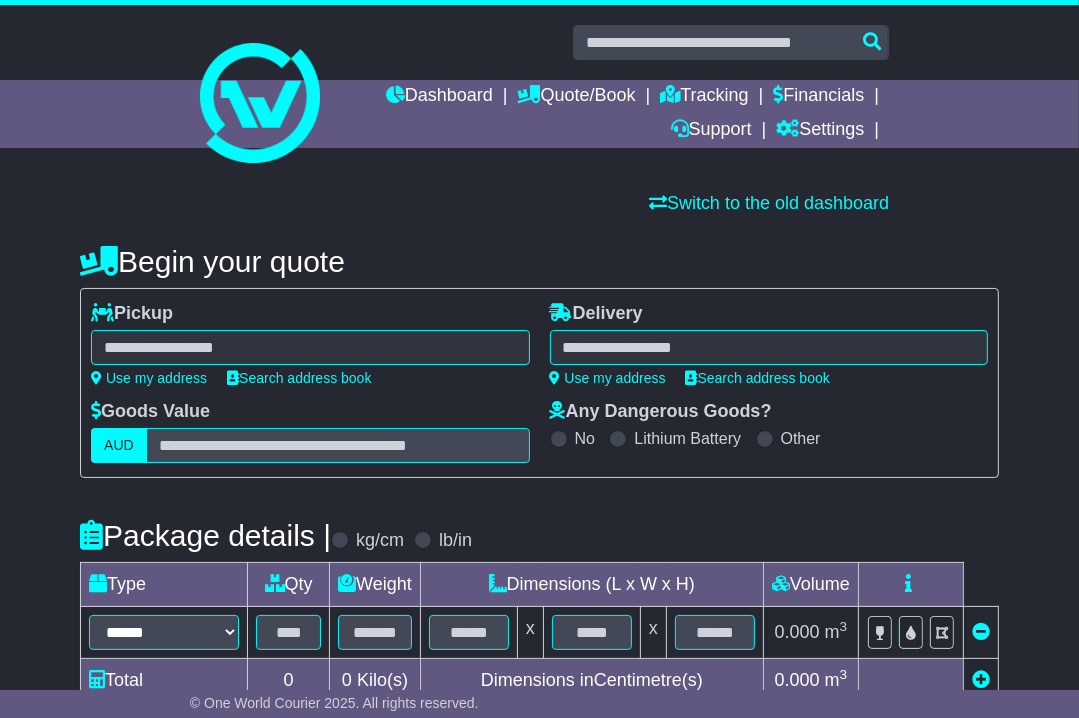 click at bounding box center [310, 347] 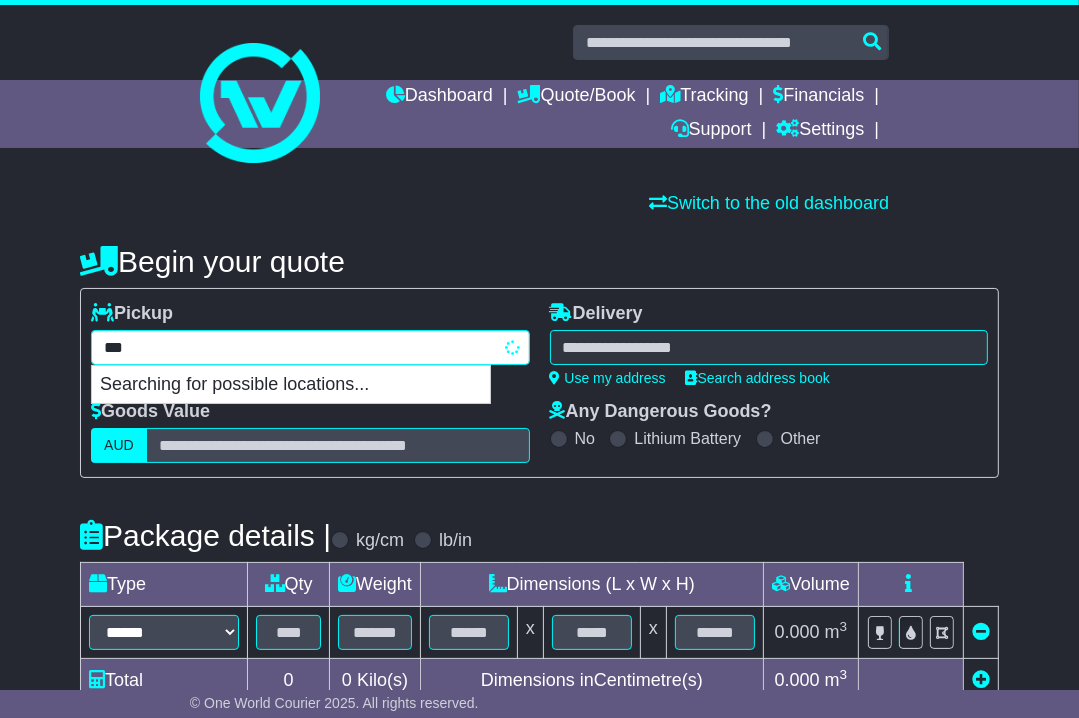 type on "****" 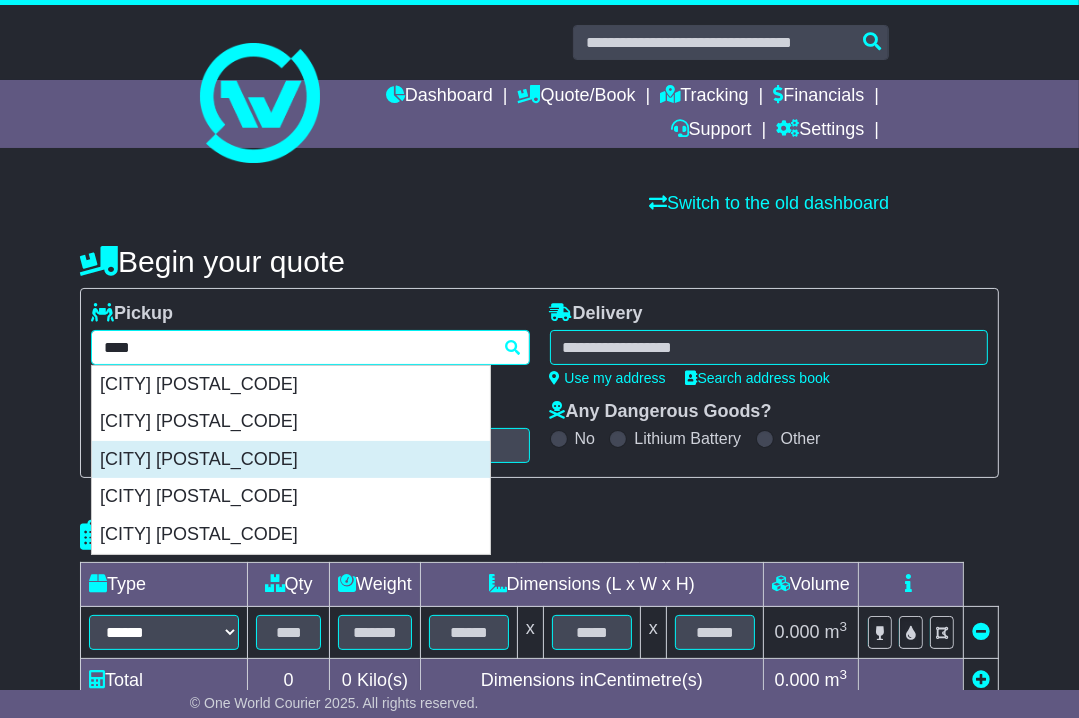 click on "WETHERILL PARK 2164" at bounding box center [291, 460] 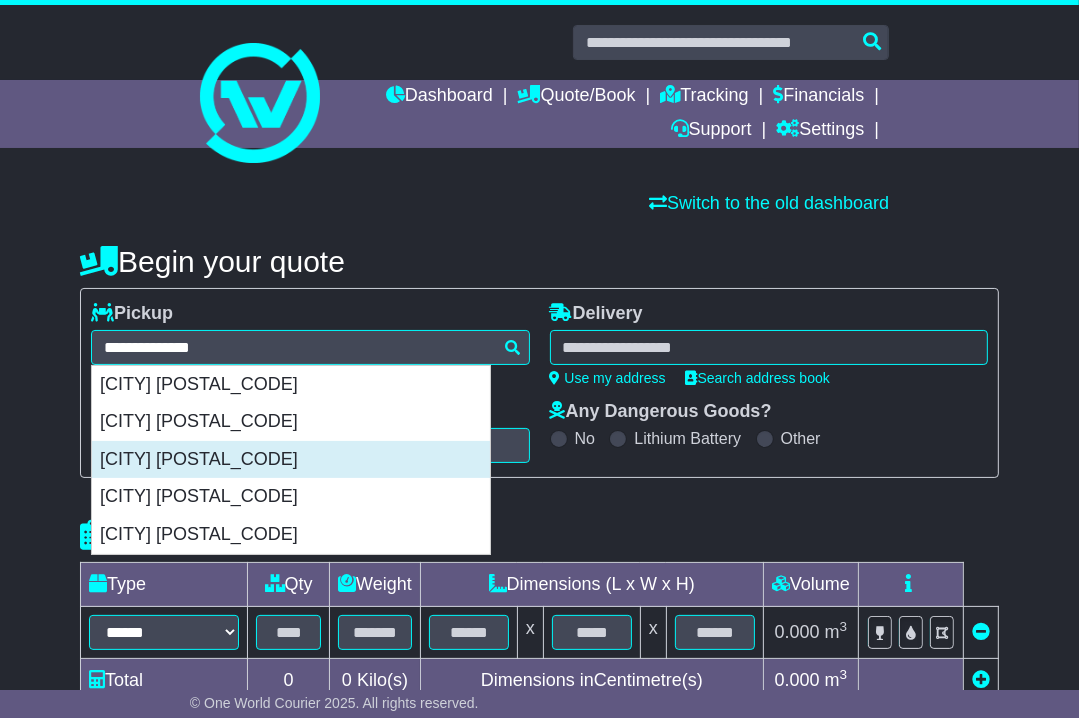 type on "**********" 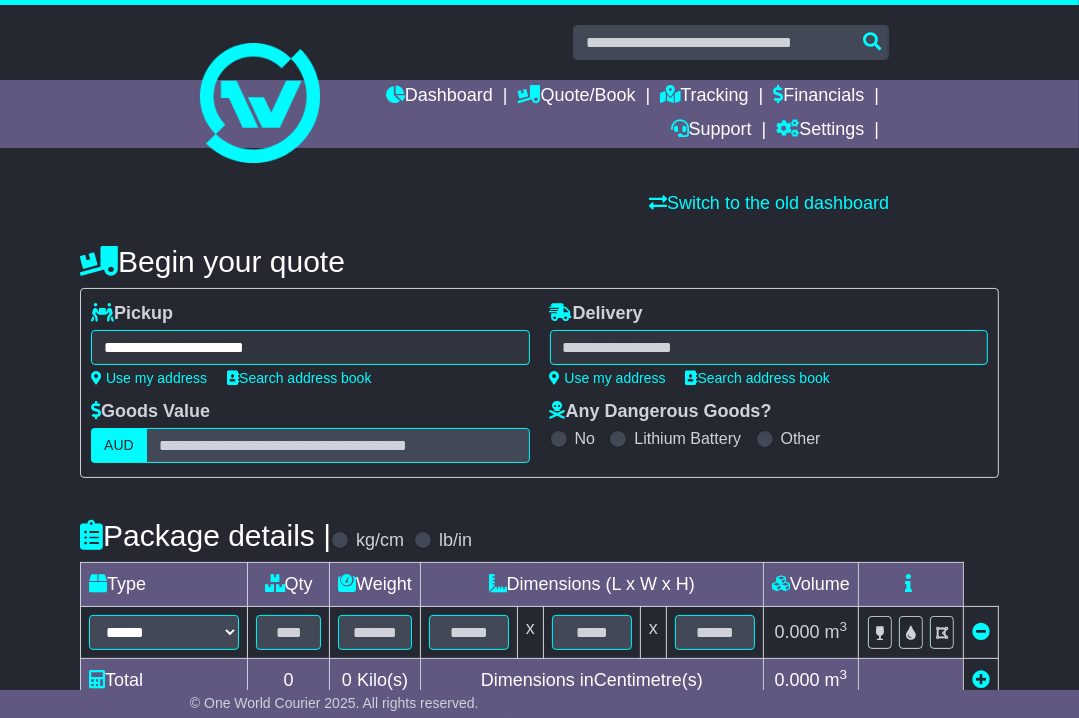 click at bounding box center (769, 347) 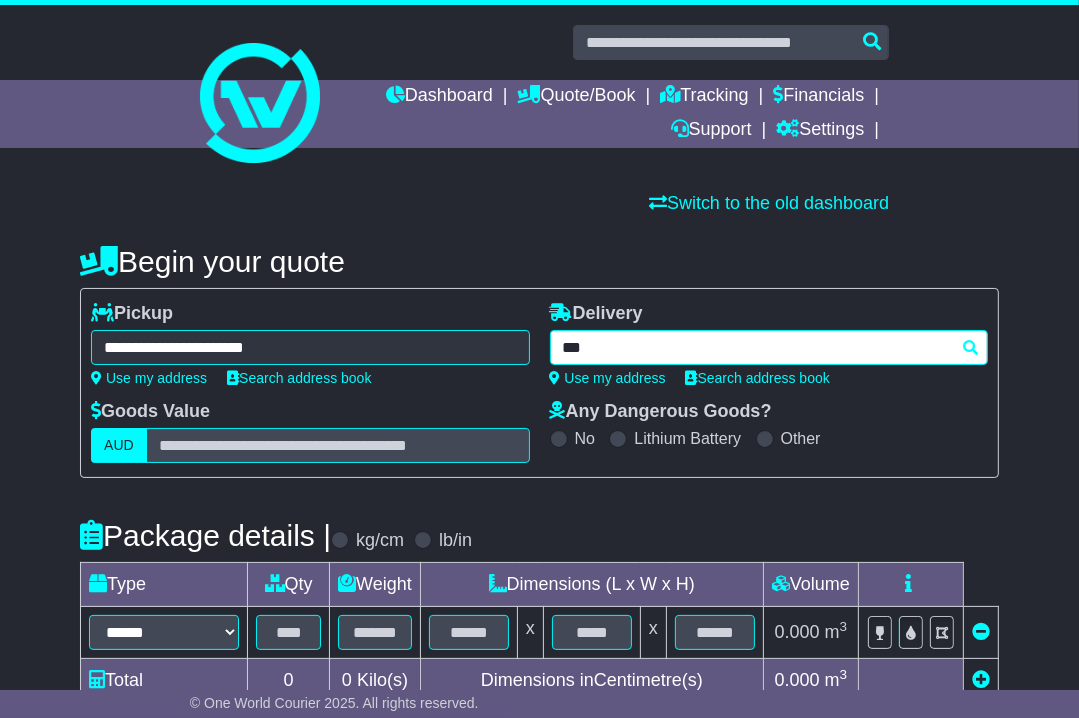 type on "****" 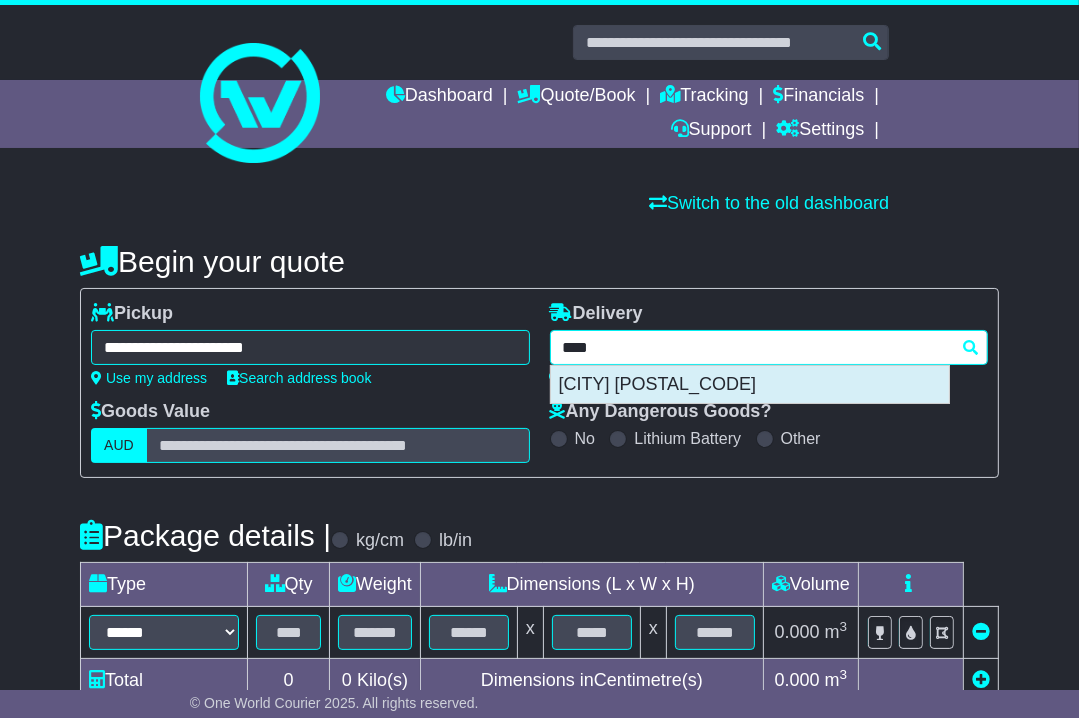 click on "PYRMONT 2009" at bounding box center (750, 385) 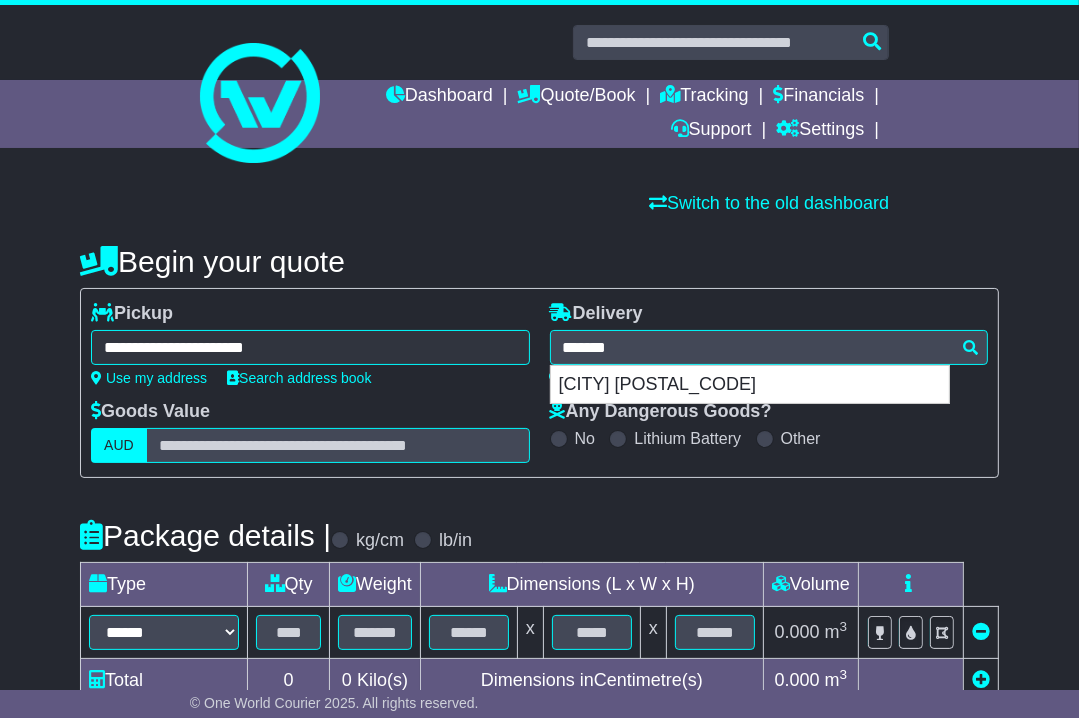 type on "**********" 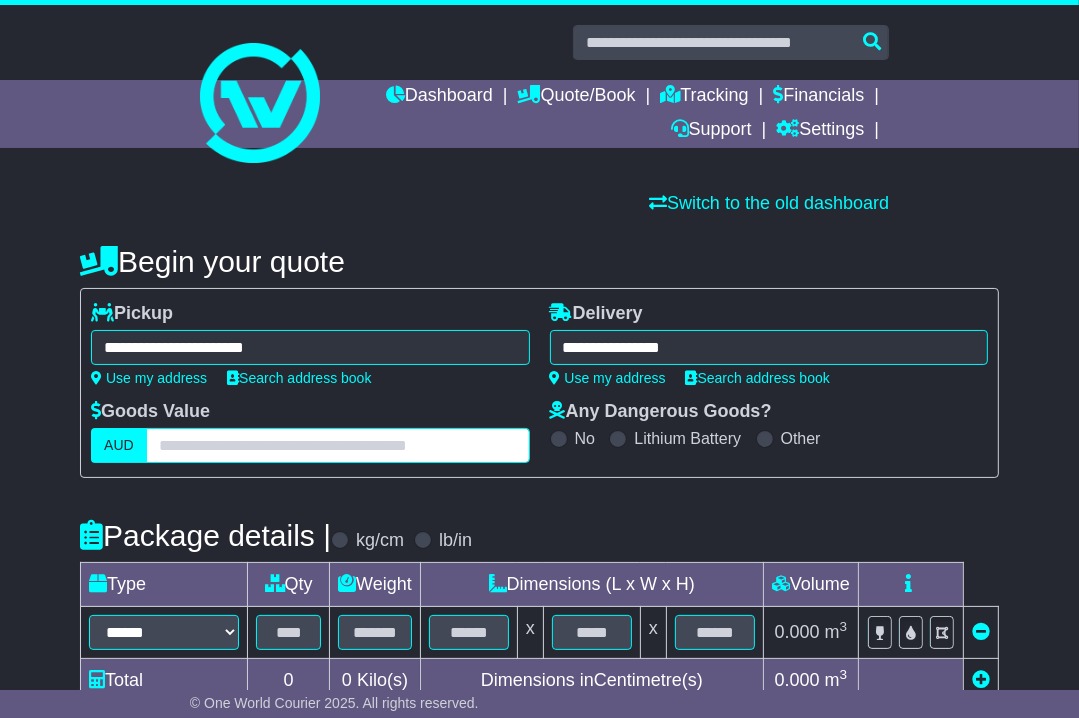click at bounding box center [338, 445] 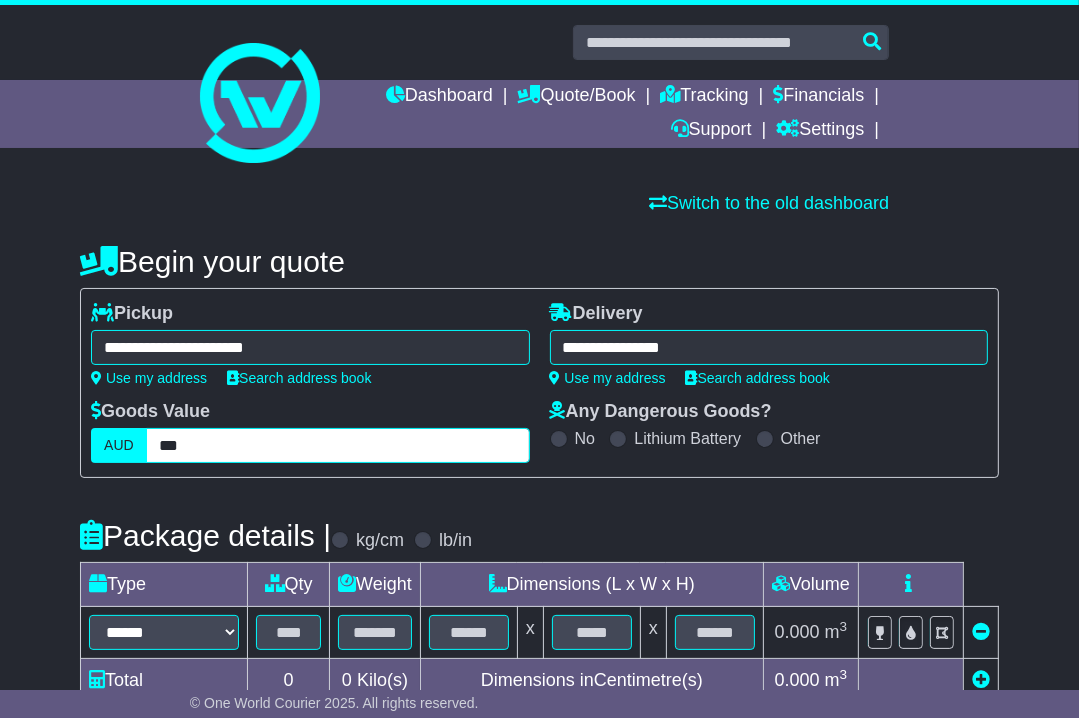 type on "***" 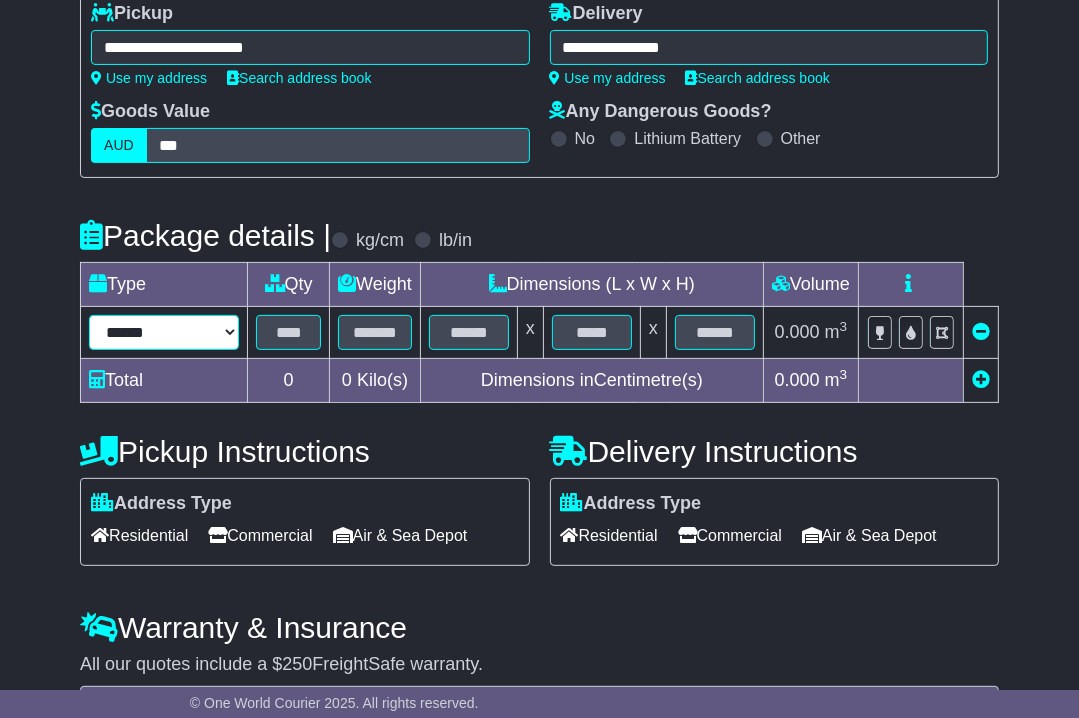 click on "****** ****** *** ******** ***** **** **** ****** *** *******" at bounding box center [164, 332] 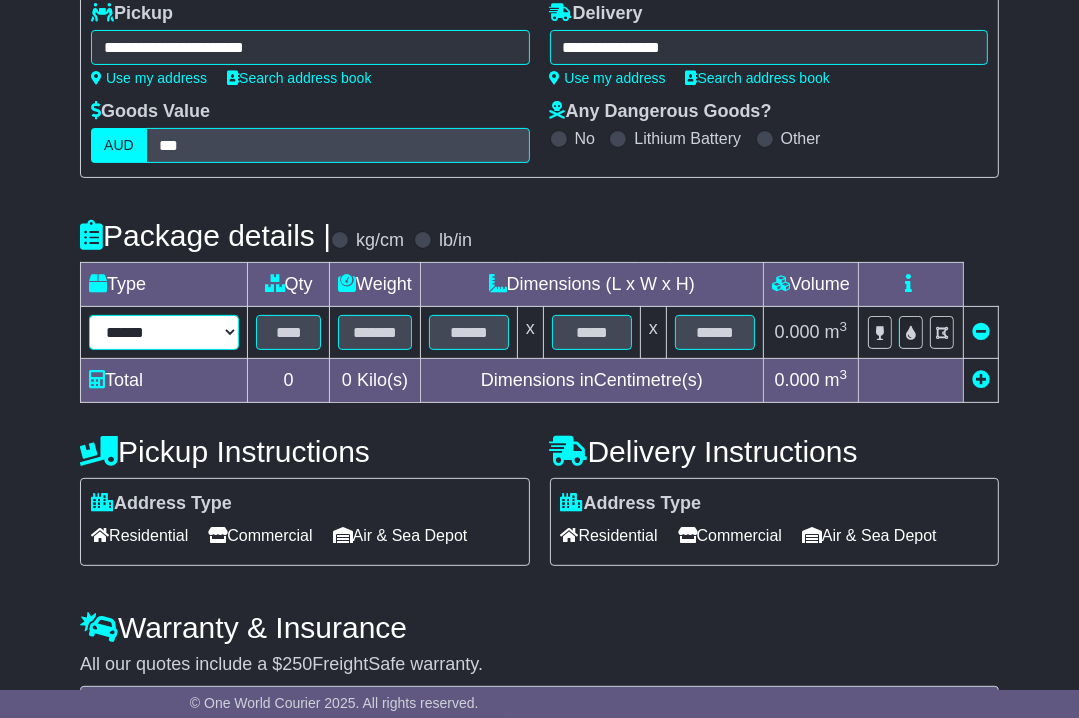 select on "***" 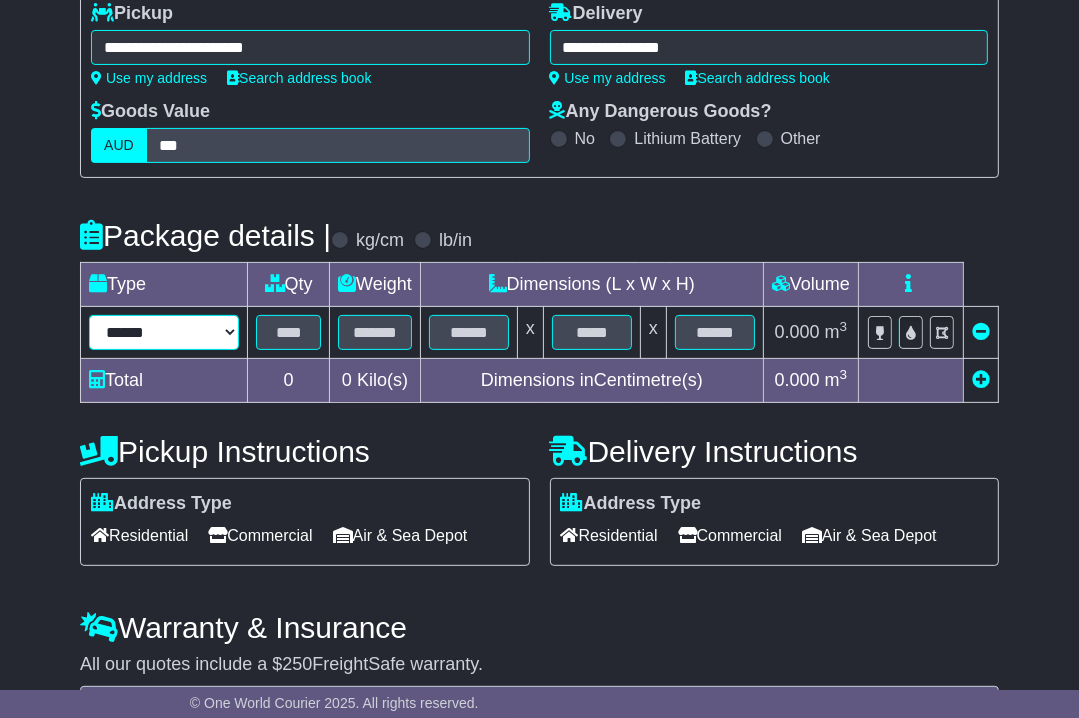 click on "****** ****** *** ******** ***** **** **** ****** *** *******" at bounding box center [164, 332] 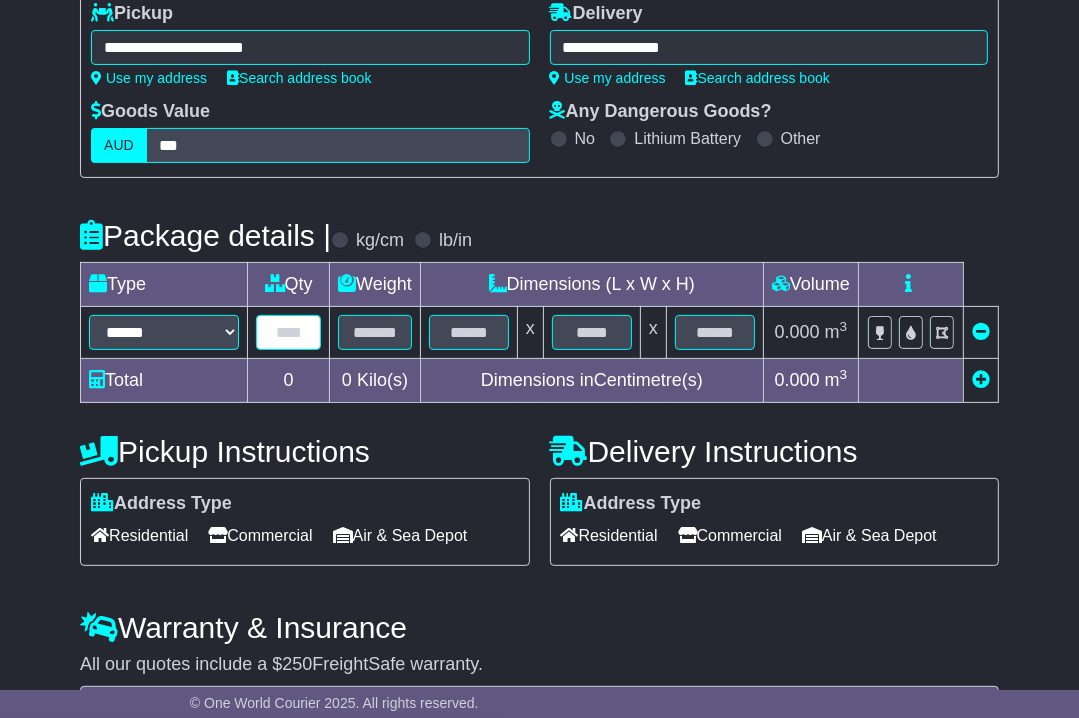 click at bounding box center [288, 332] 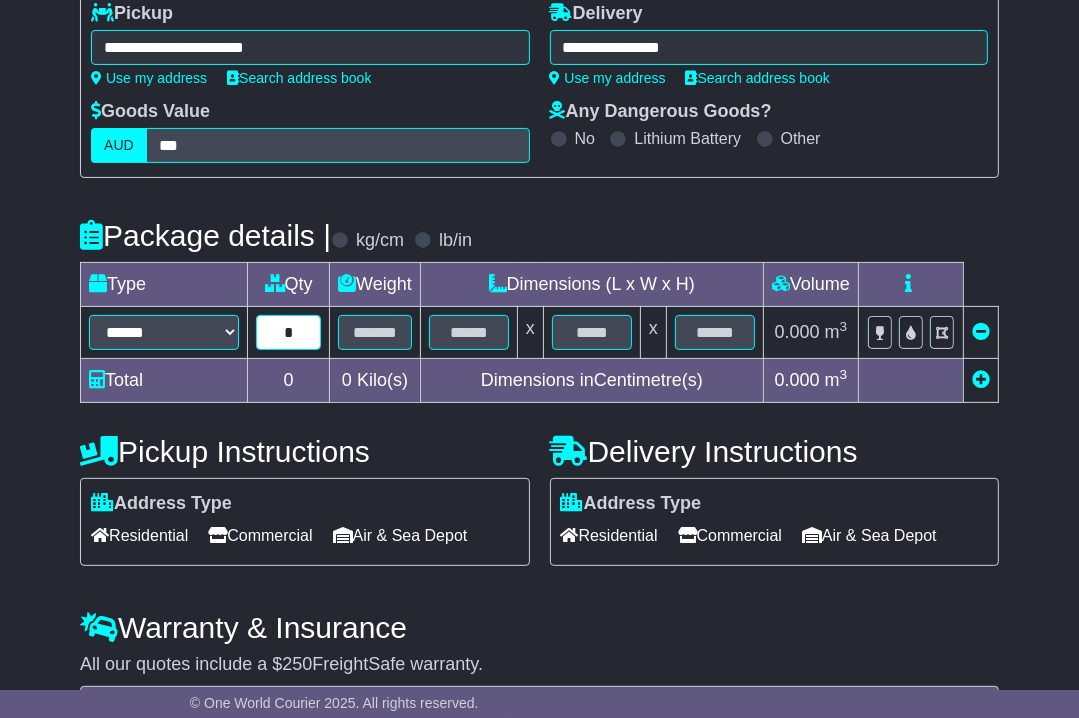 type on "**" 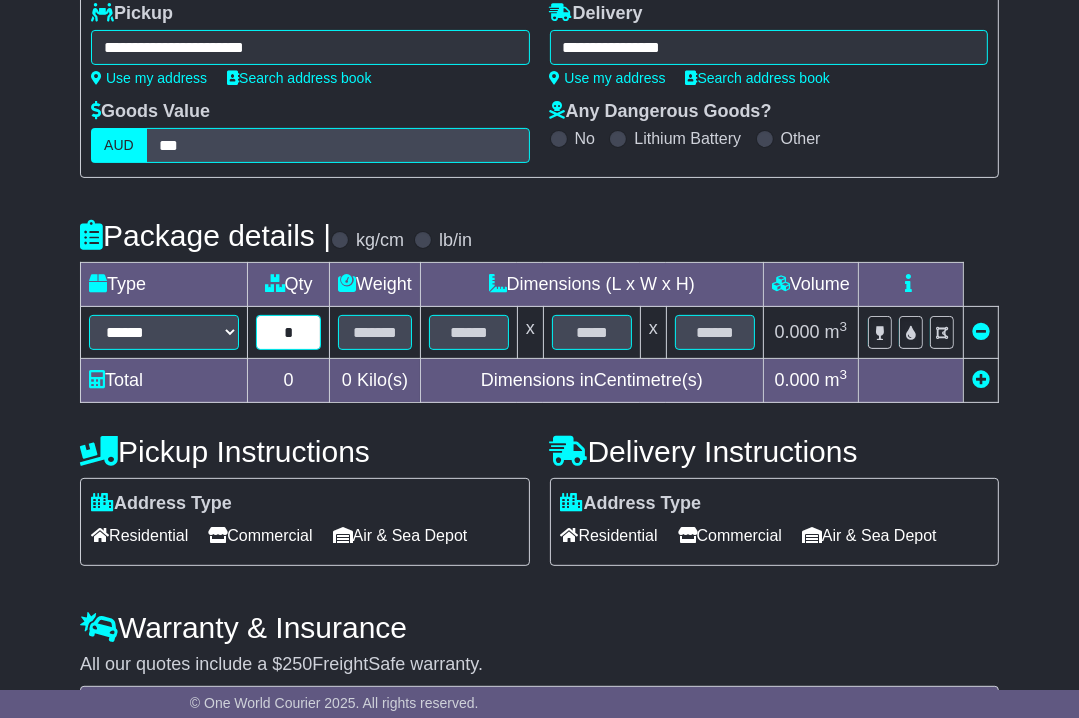 type on "*" 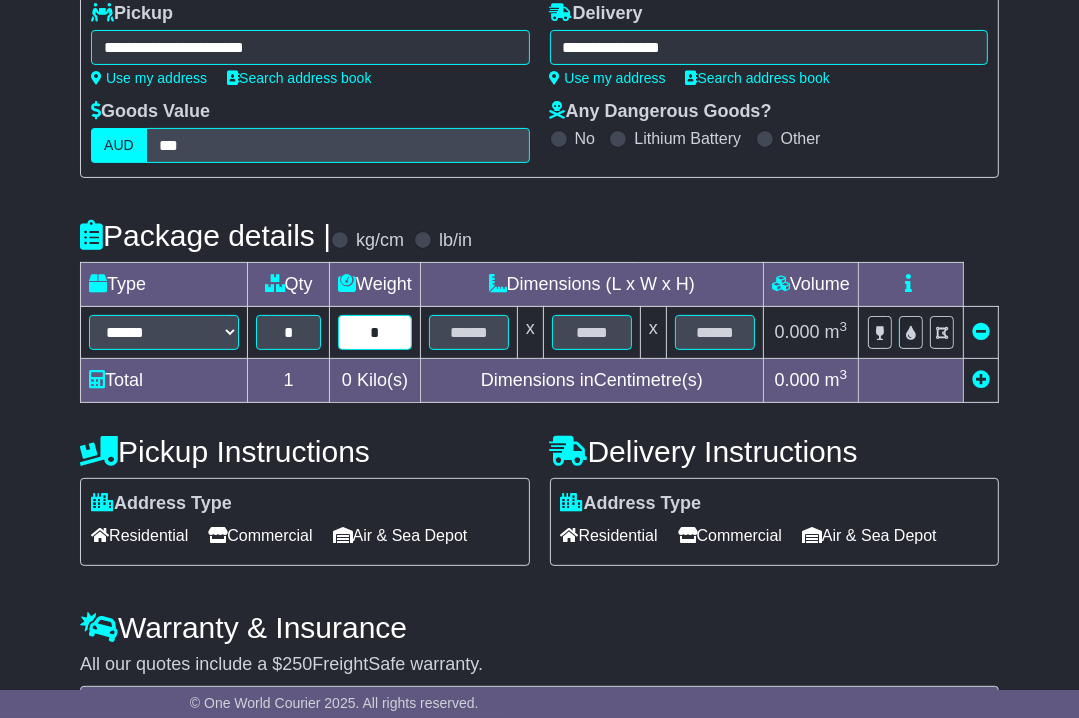 type on "*" 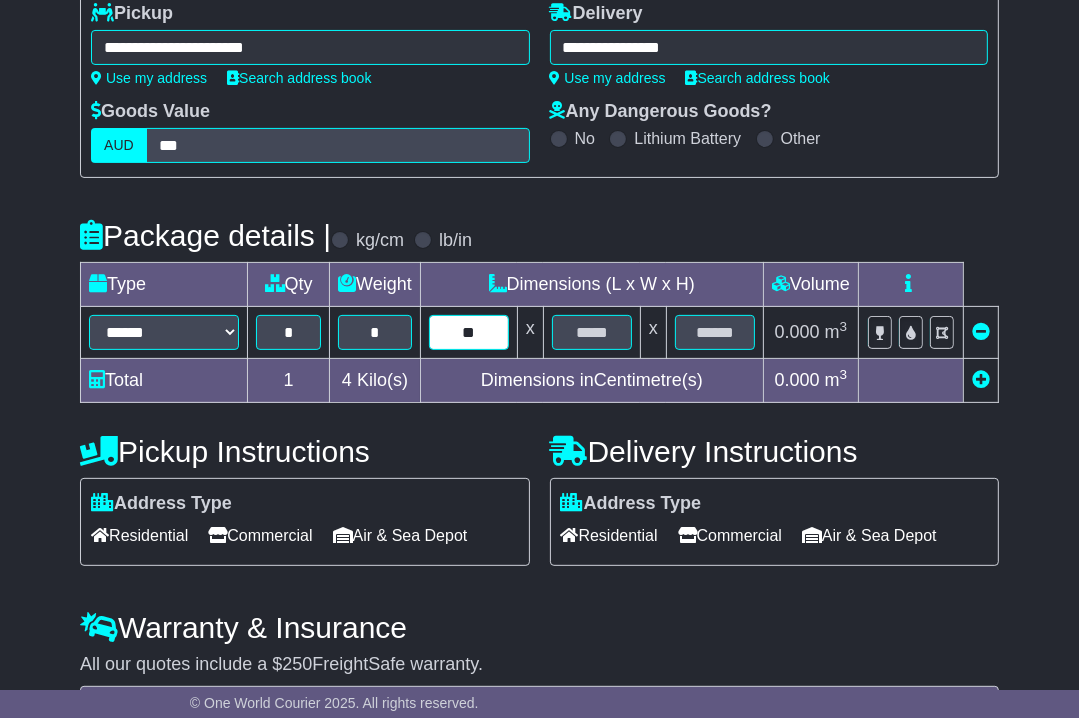 type on "**" 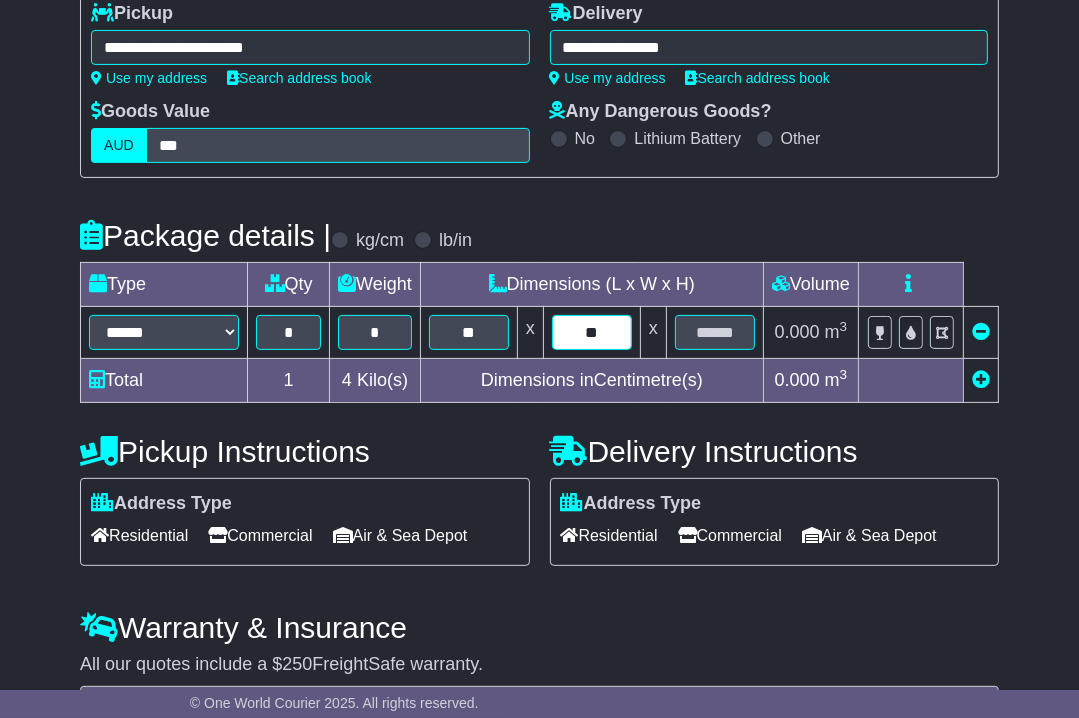 type on "**" 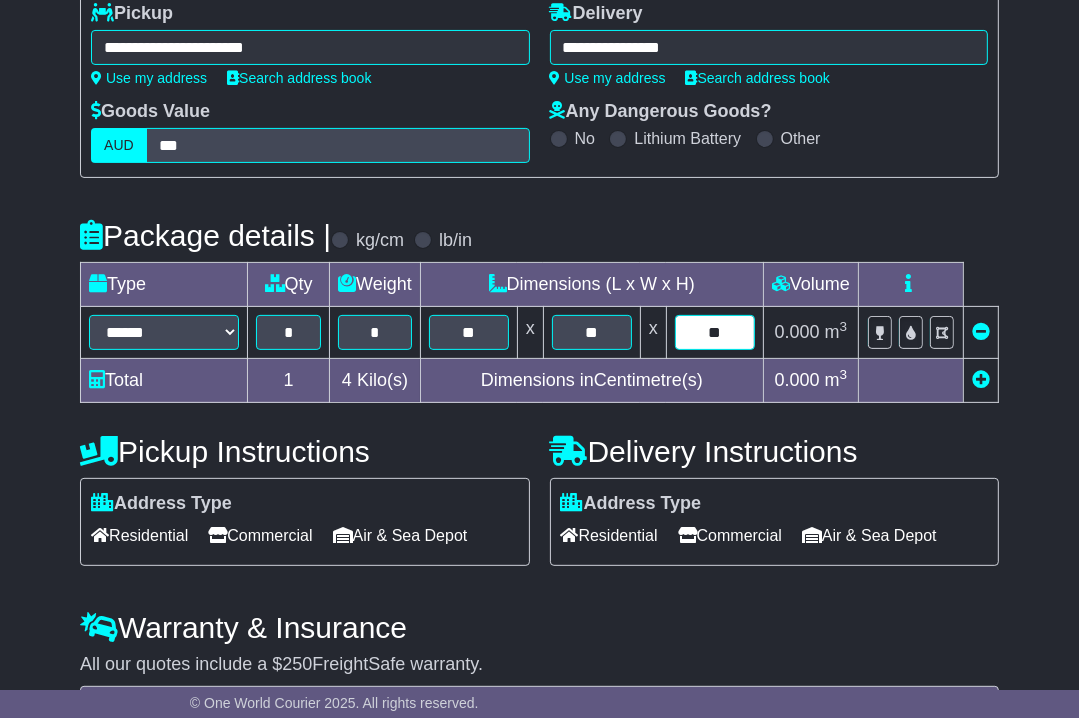 type on "**" 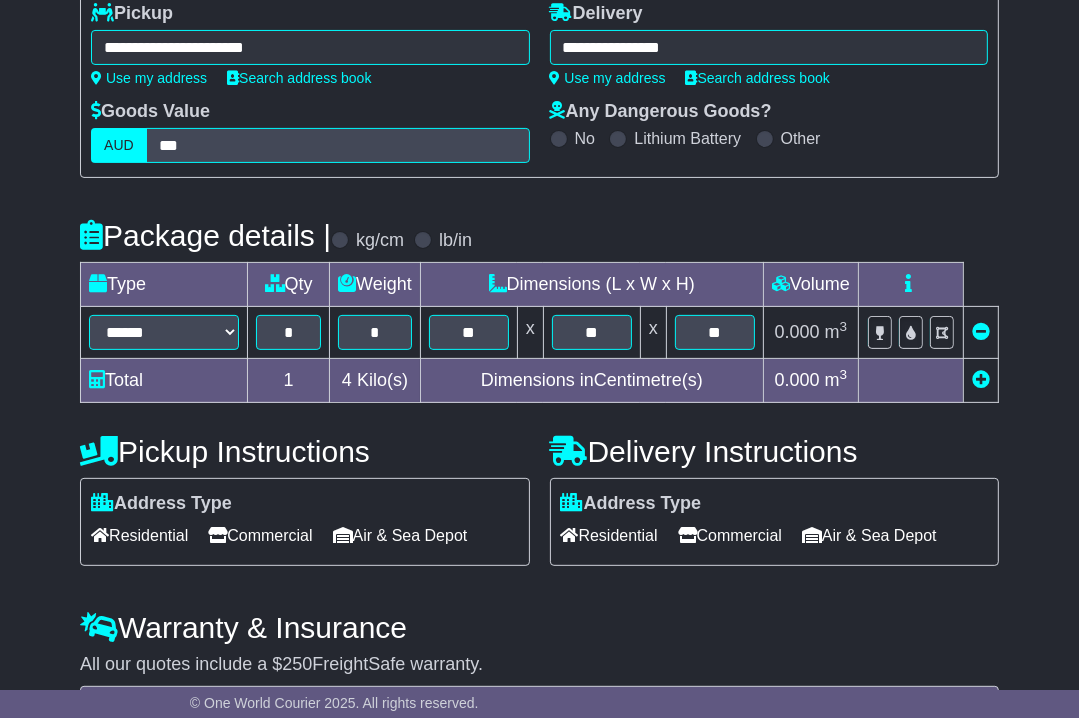 scroll, scrollTop: 588, scrollLeft: 0, axis: vertical 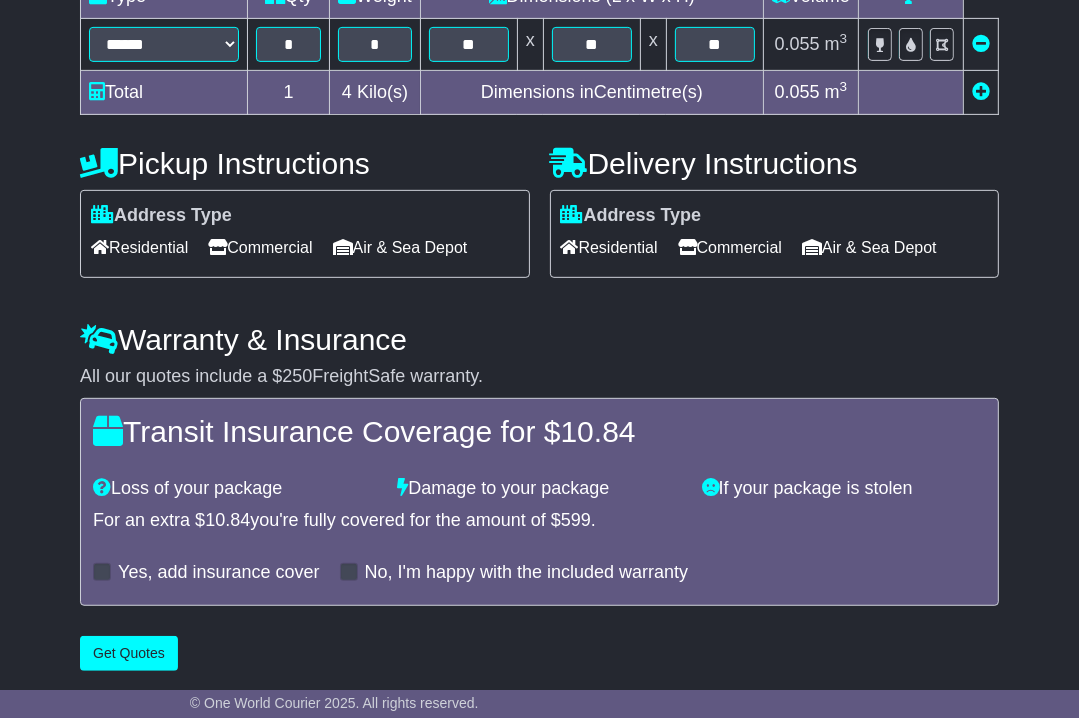 click on "Commercial" at bounding box center [260, 247] 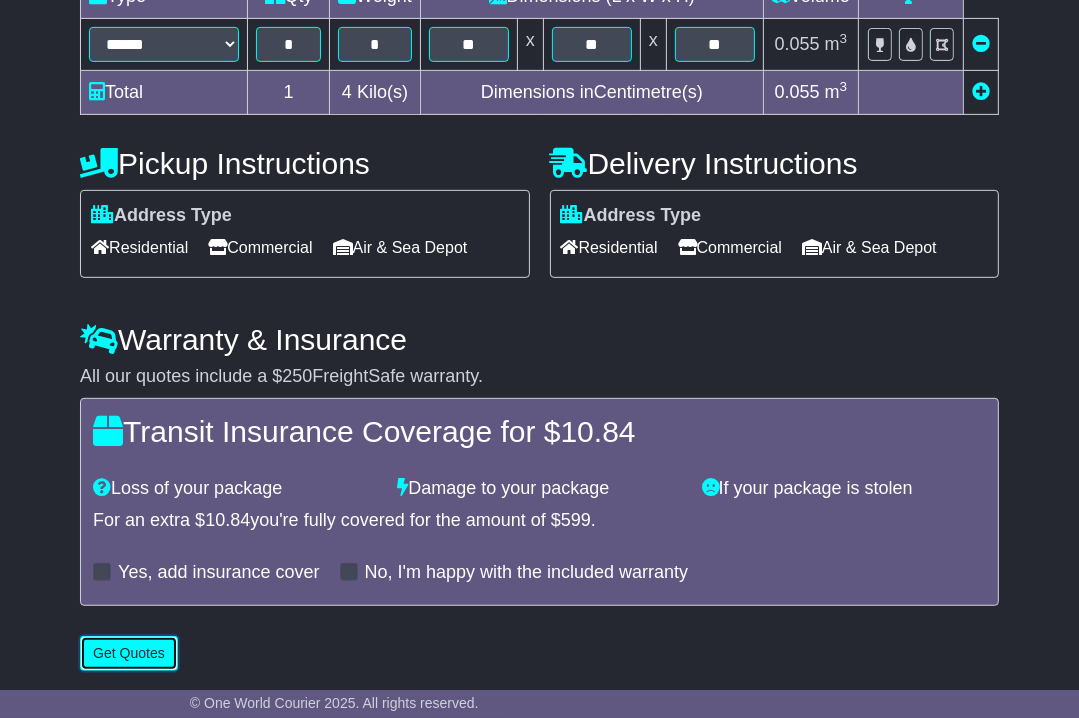 click on "Get Quotes" at bounding box center (129, 653) 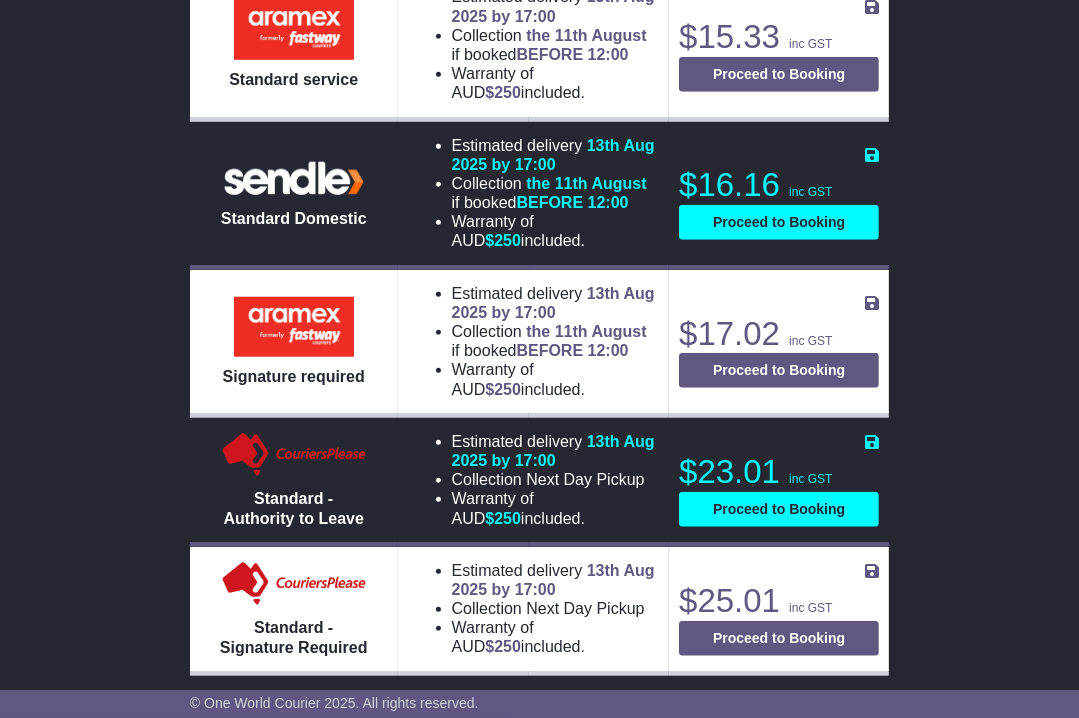 scroll, scrollTop: 1500, scrollLeft: 0, axis: vertical 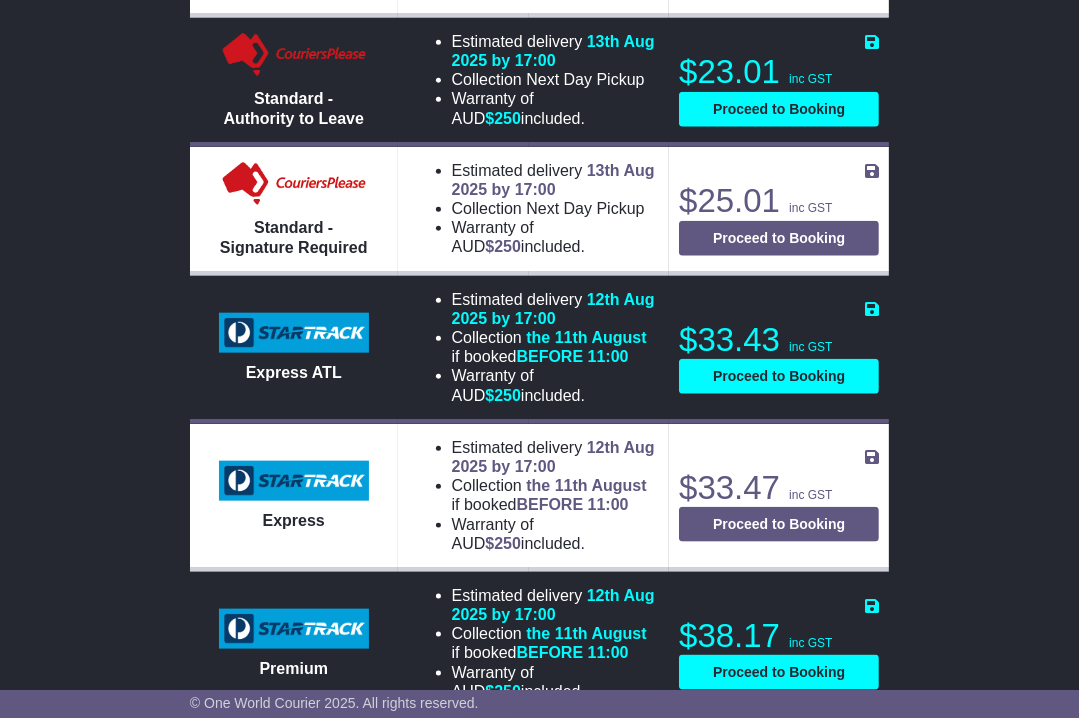 click on "WETHERILL PARK , 2164
PYRMONT , 2009
1   item
0.055125
m 3
in 3
4  kg(s)  lb(s) Edit quote" at bounding box center [539, 1325] 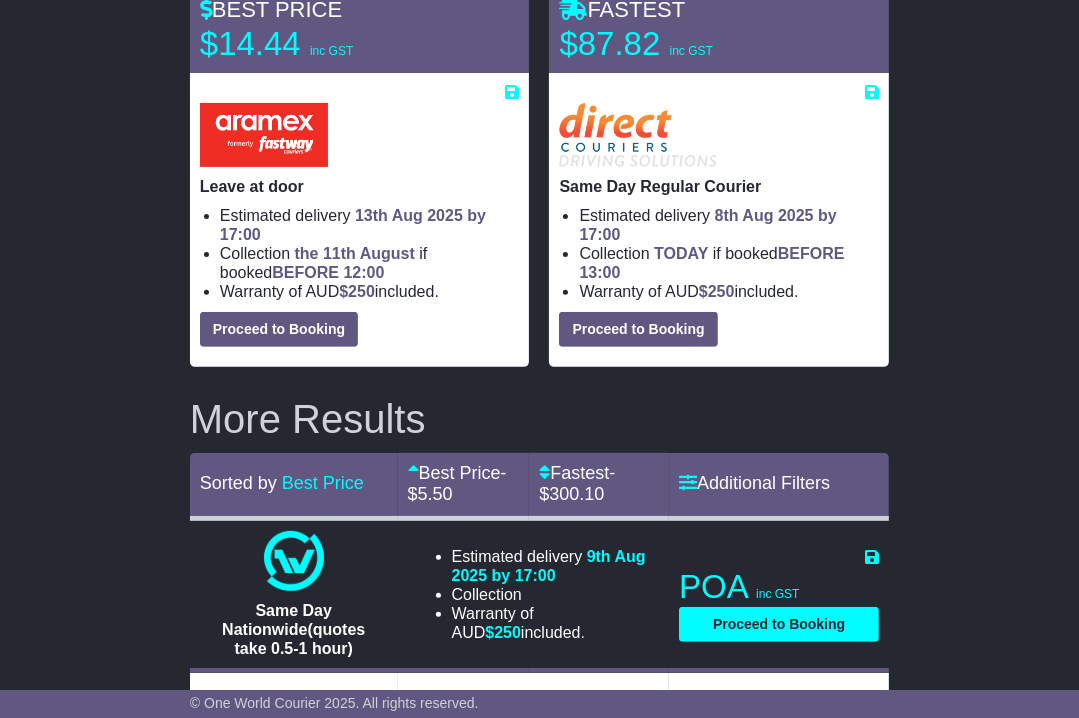 scroll, scrollTop: 0, scrollLeft: 0, axis: both 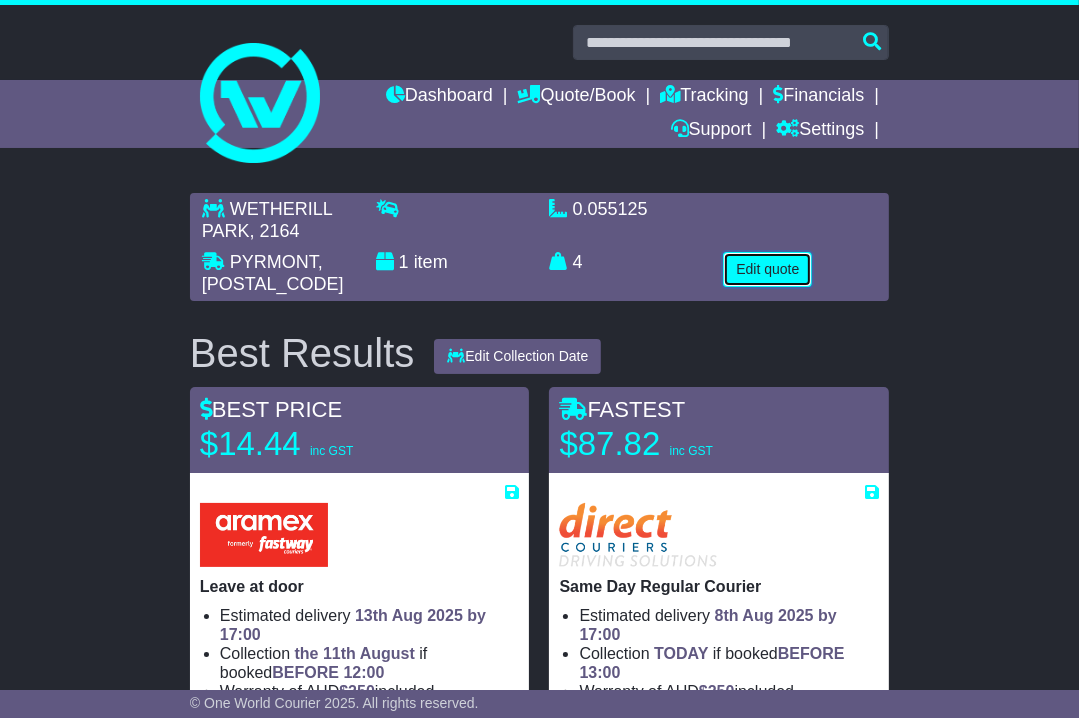 click on "Edit quote" at bounding box center (767, 269) 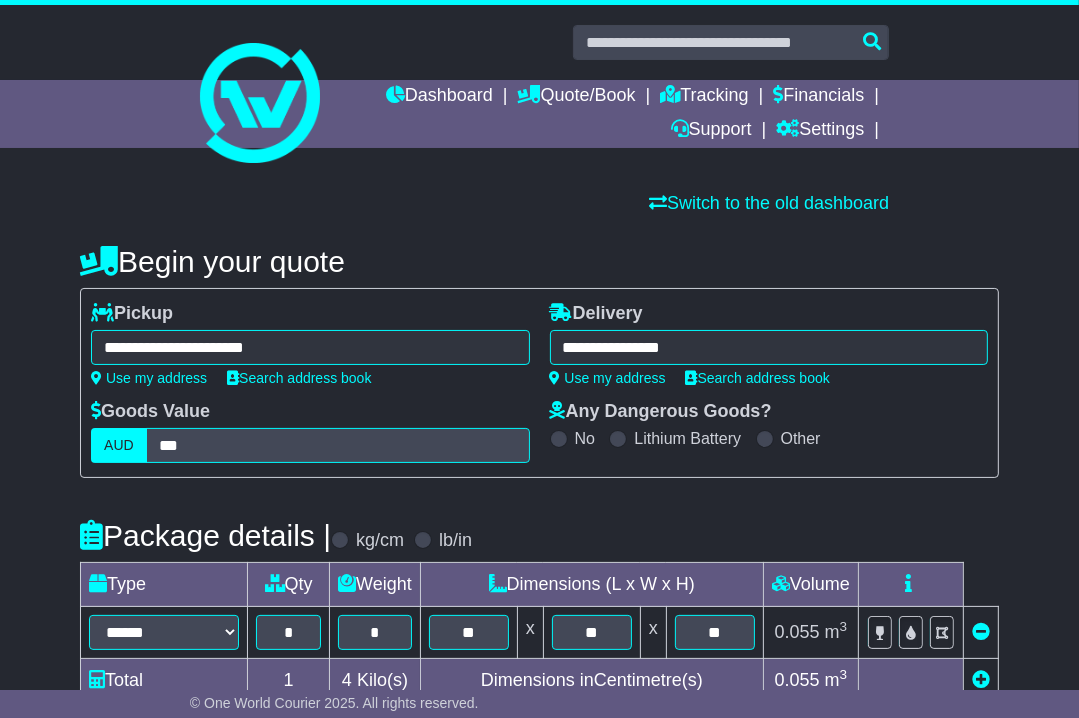 click on "**********" at bounding box center [769, 347] 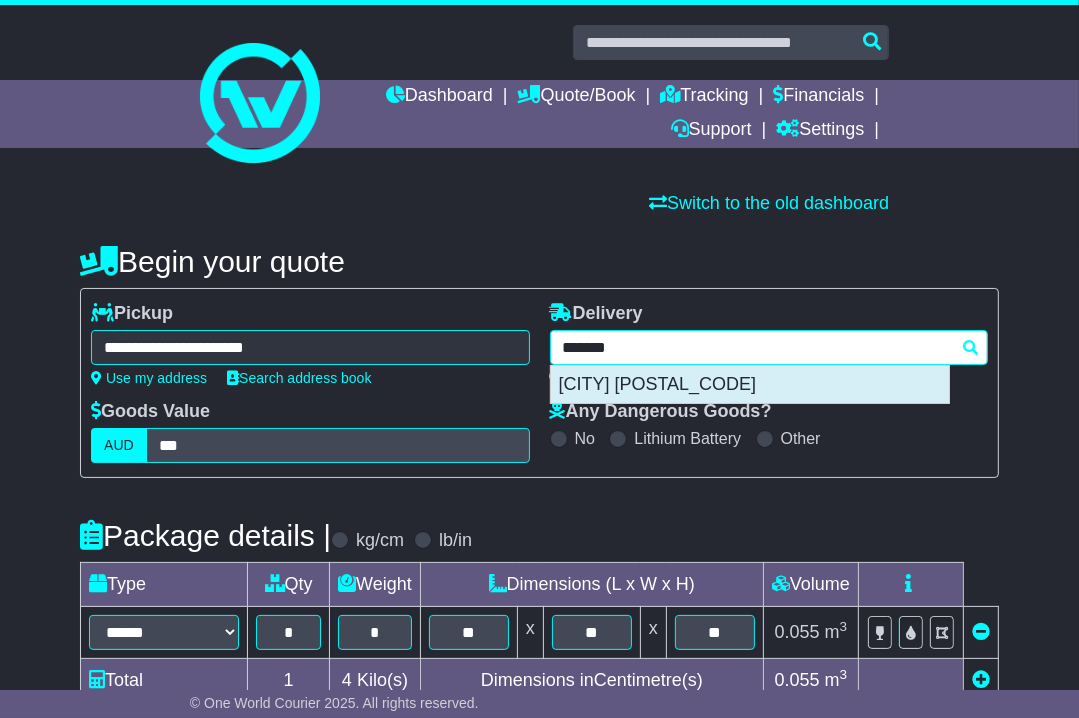click on "[CITY] [POSTAL_CODE]" at bounding box center [750, 385] 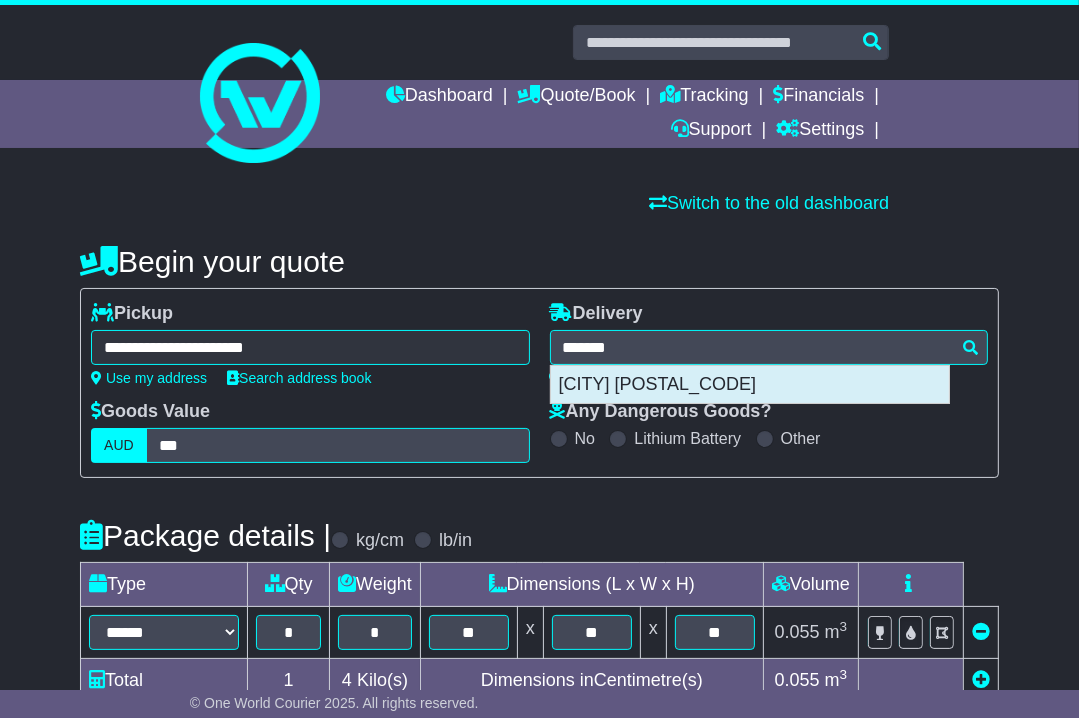 type on "**********" 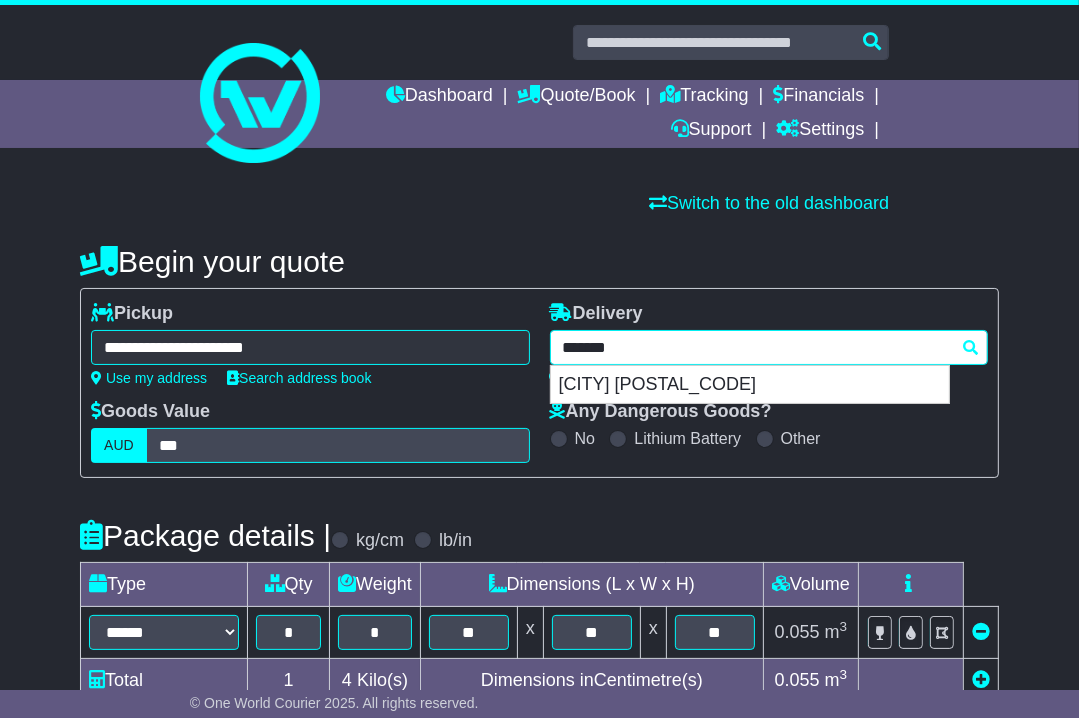 click on "**********" at bounding box center [769, 347] 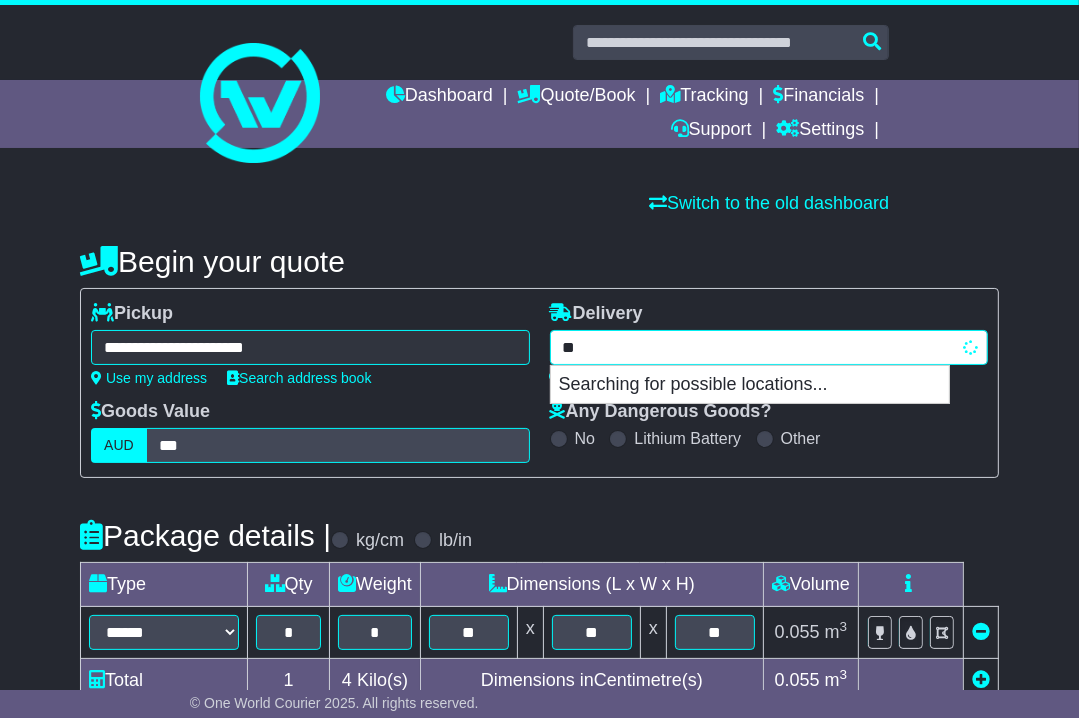 type on "*" 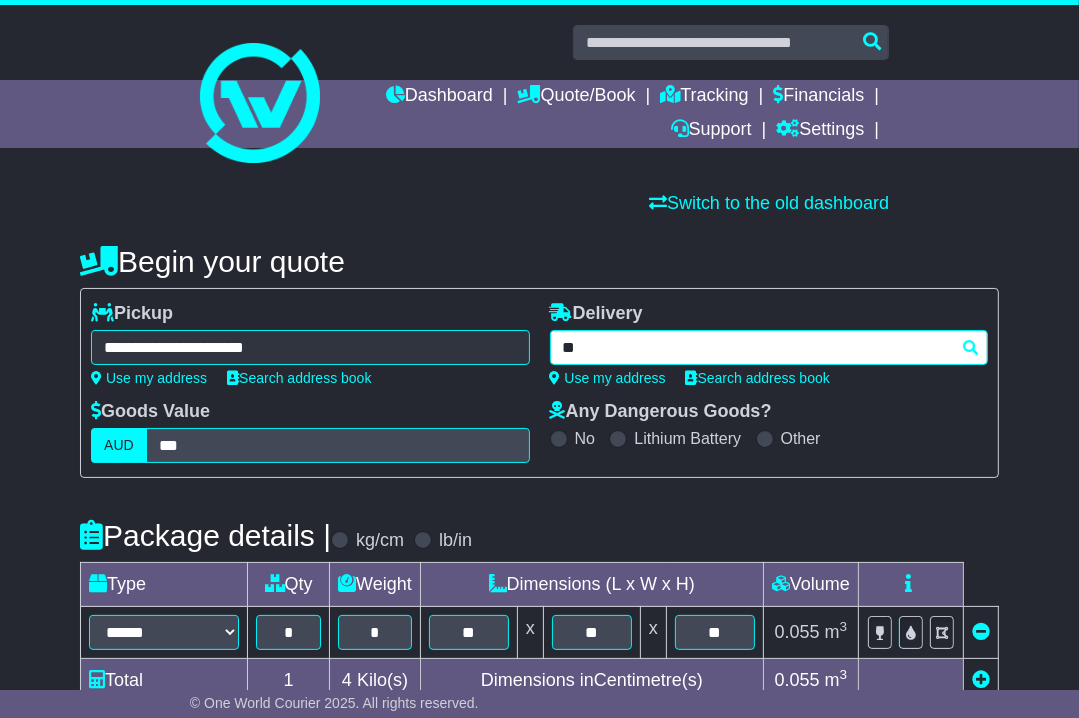 type on "*" 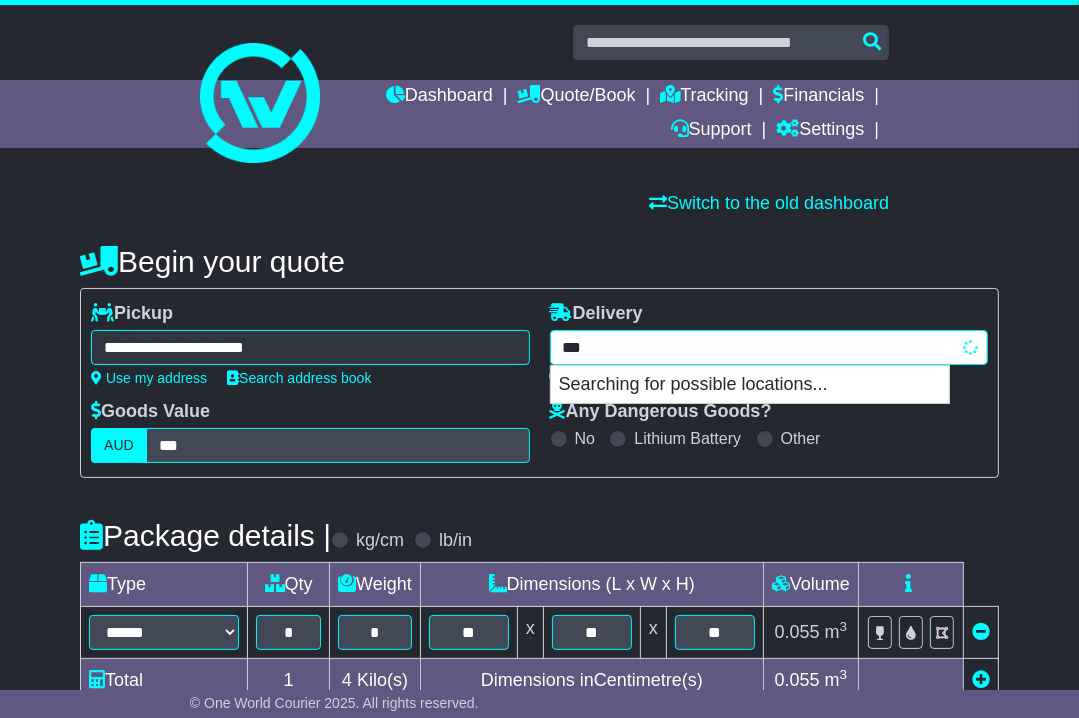 type on "****" 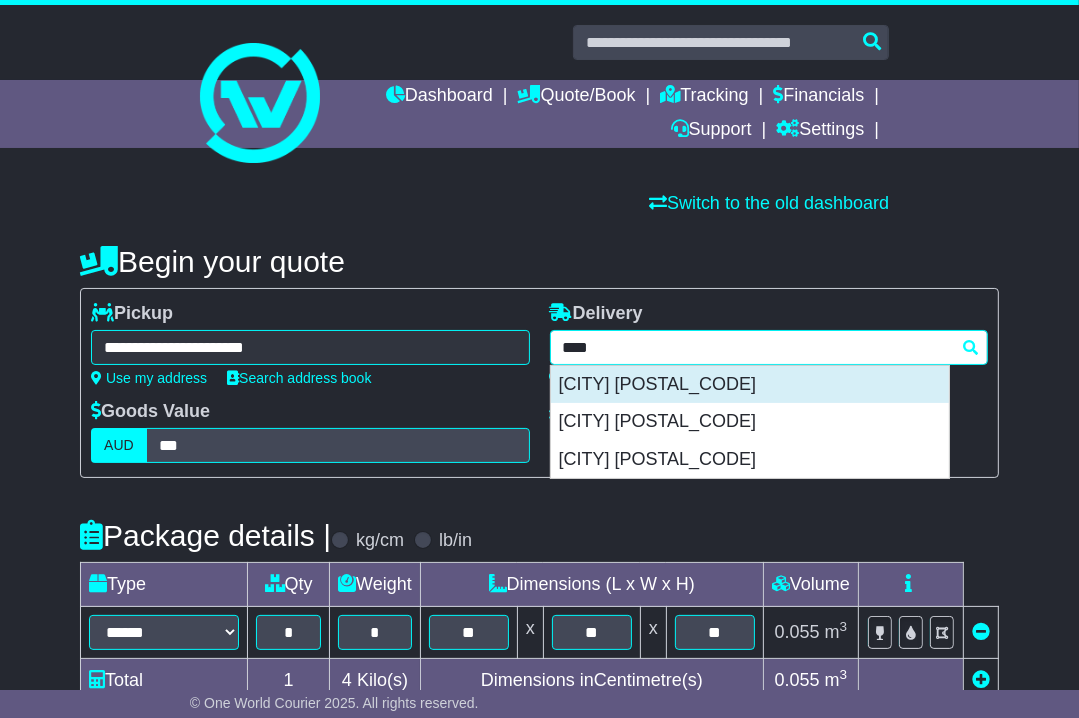 click on "EMERALD 4720" at bounding box center [750, 385] 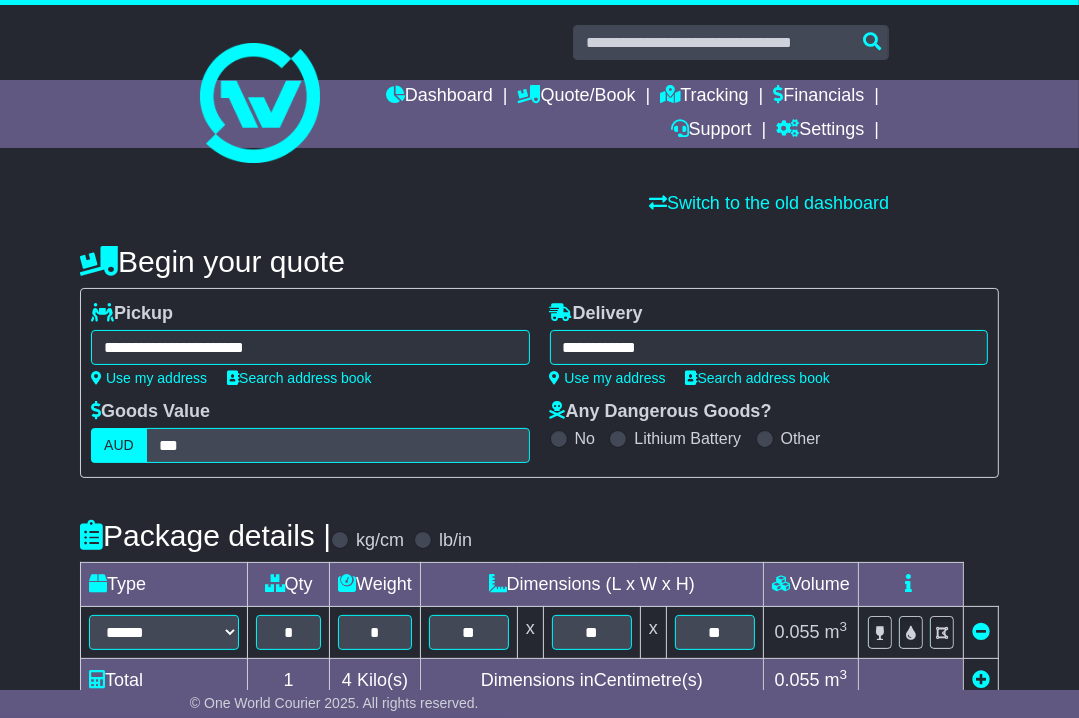 type on "**********" 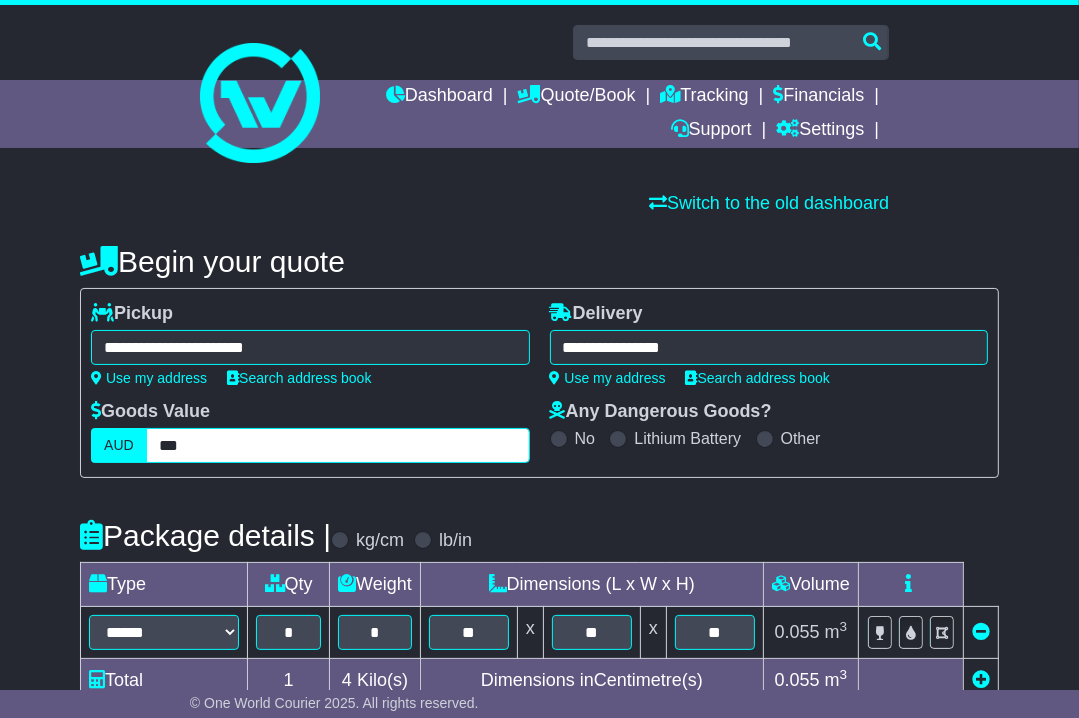 drag, startPoint x: 191, startPoint y: 453, endPoint x: -307, endPoint y: 510, distance: 501.25143 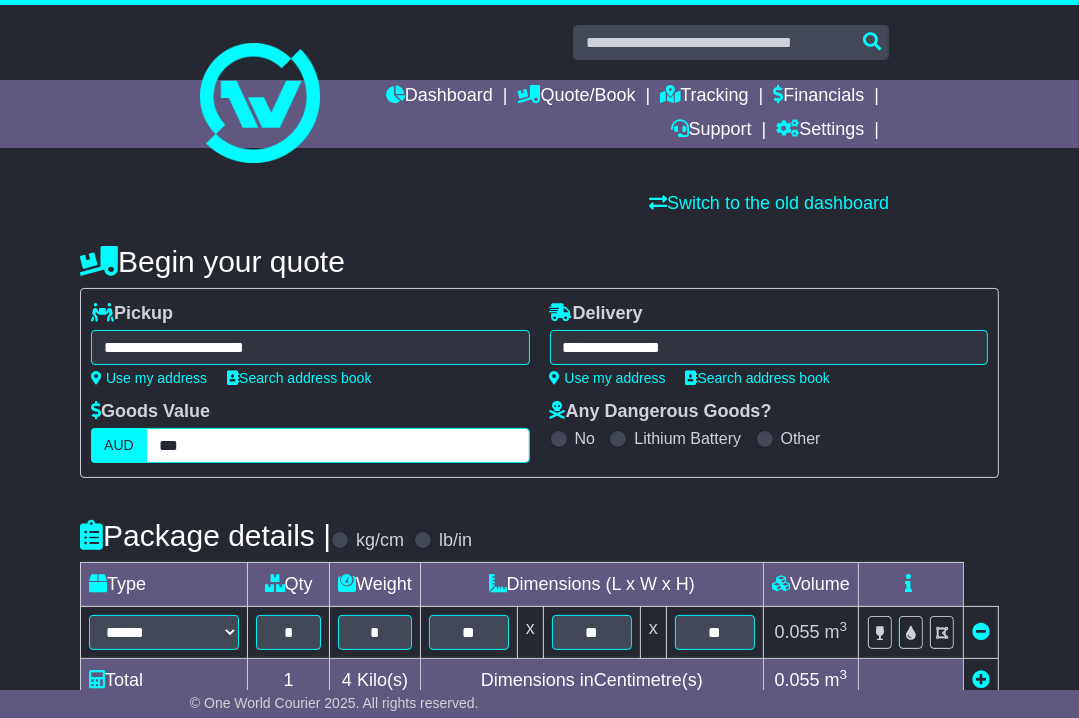 click on "info@ctautoparts.com.au
Logout
CT AUTO PARTS CT AUTO PARTS
info@ctautoparts.com.au
0297560138
Change Password
×
Change Password
Current Password
New Password
Repeat Password" at bounding box center [539, 359] 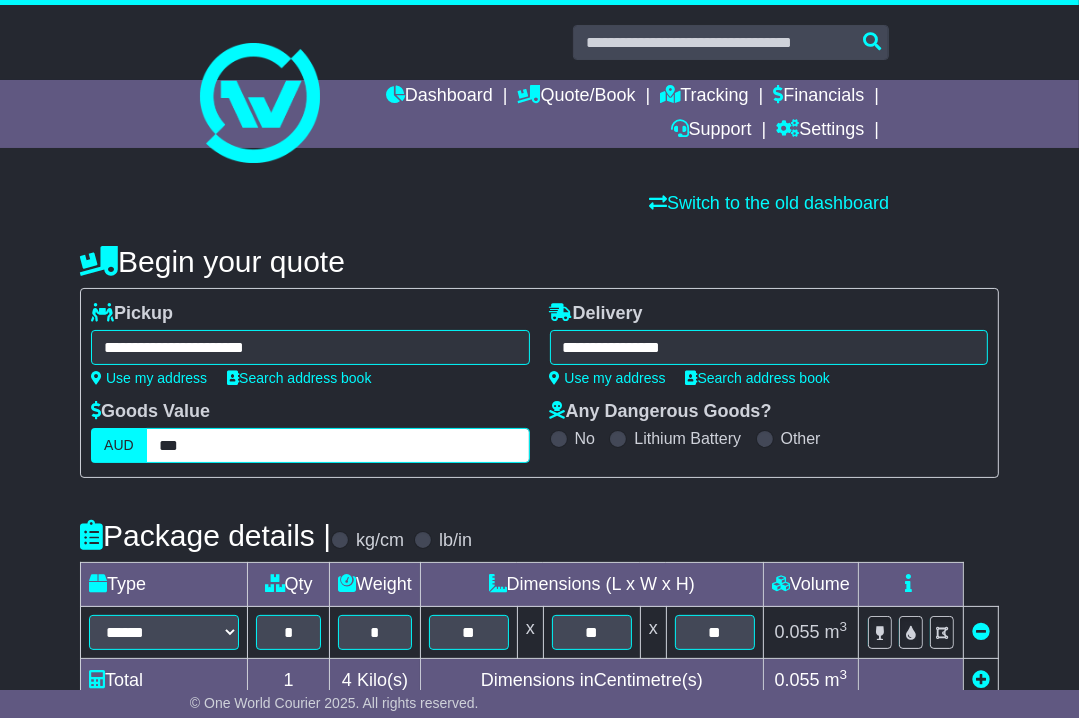 scroll, scrollTop: 400, scrollLeft: 0, axis: vertical 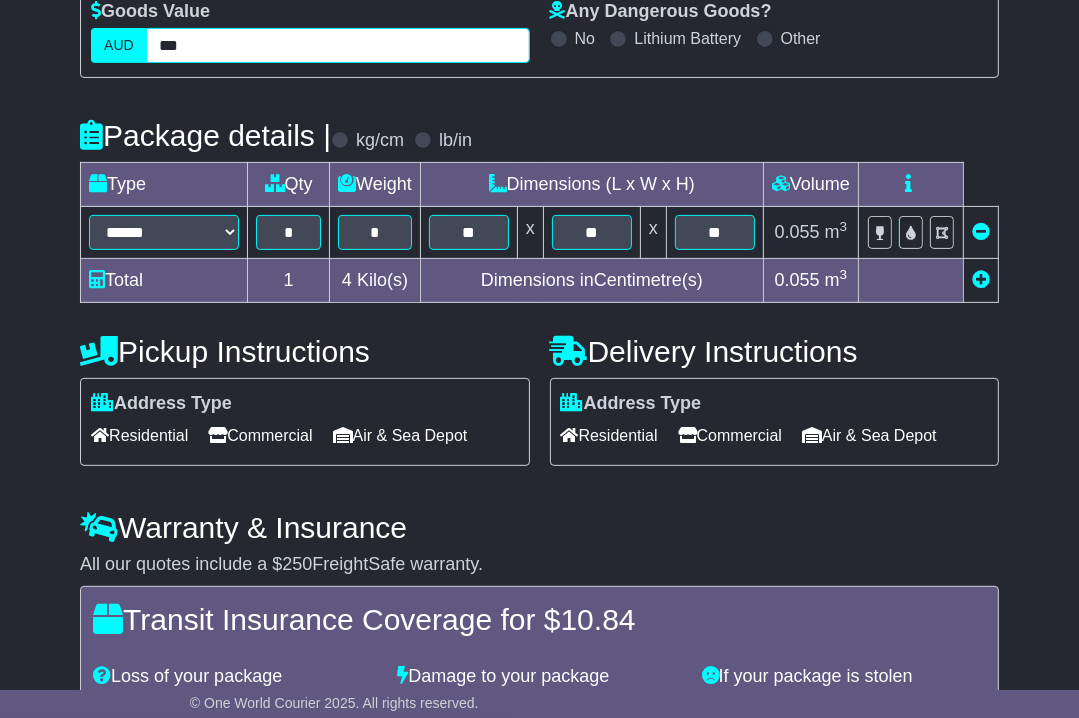type on "***" 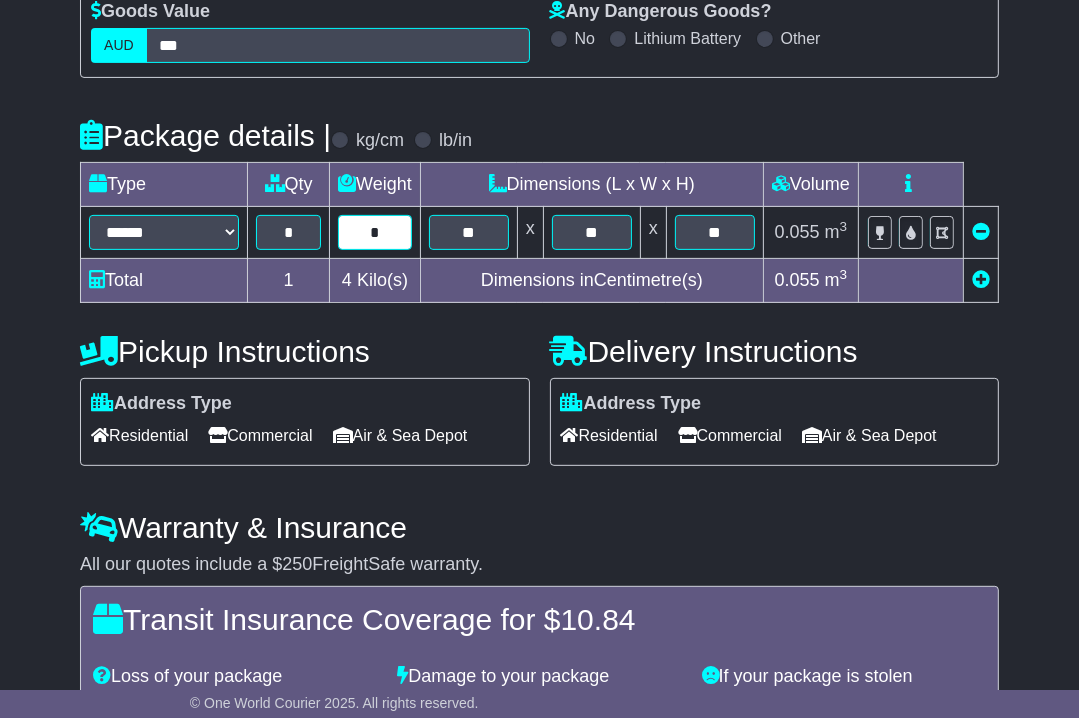 scroll, scrollTop: 372, scrollLeft: 0, axis: vertical 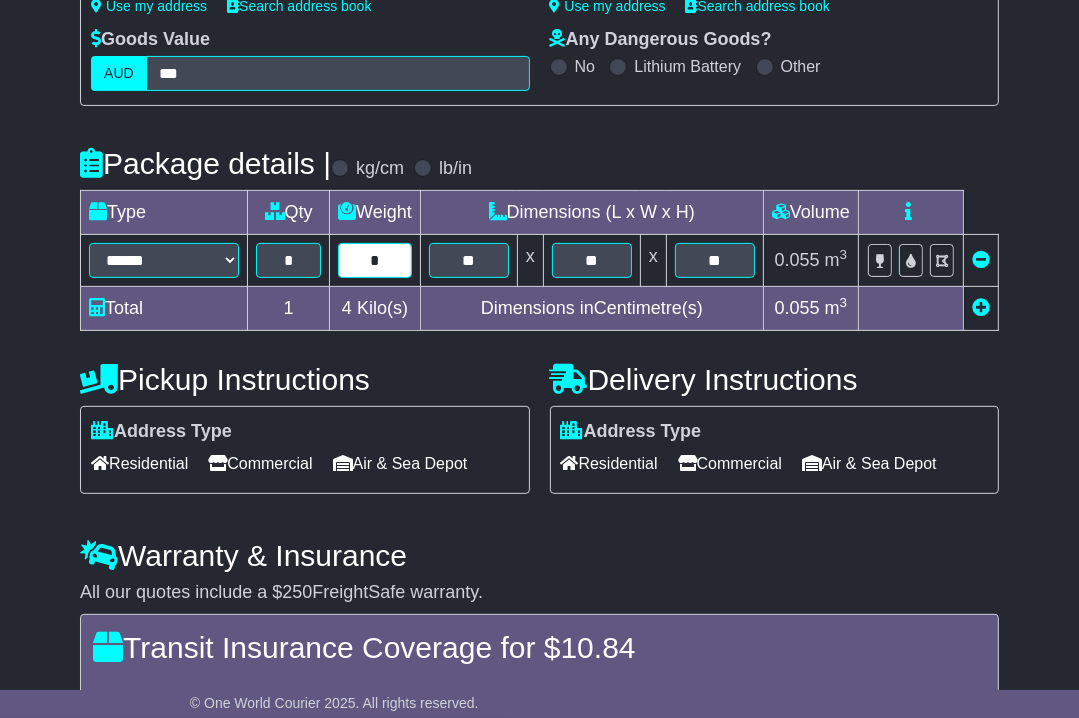 drag, startPoint x: 400, startPoint y: 223, endPoint x: 79, endPoint y: 258, distance: 322.90247 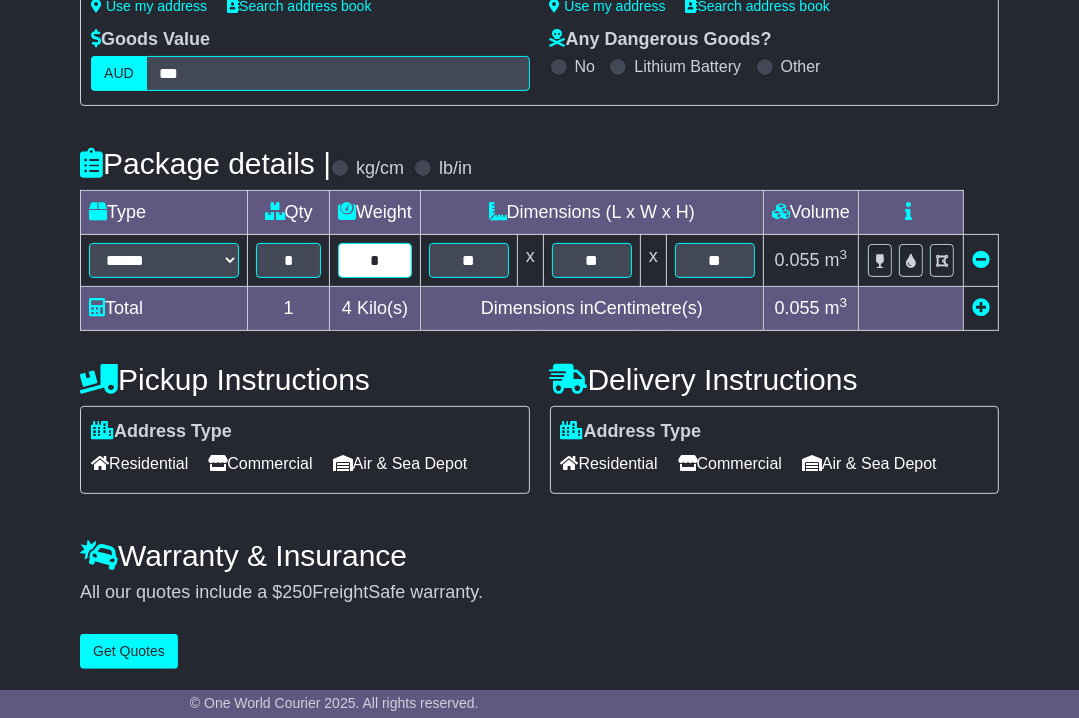type on "*" 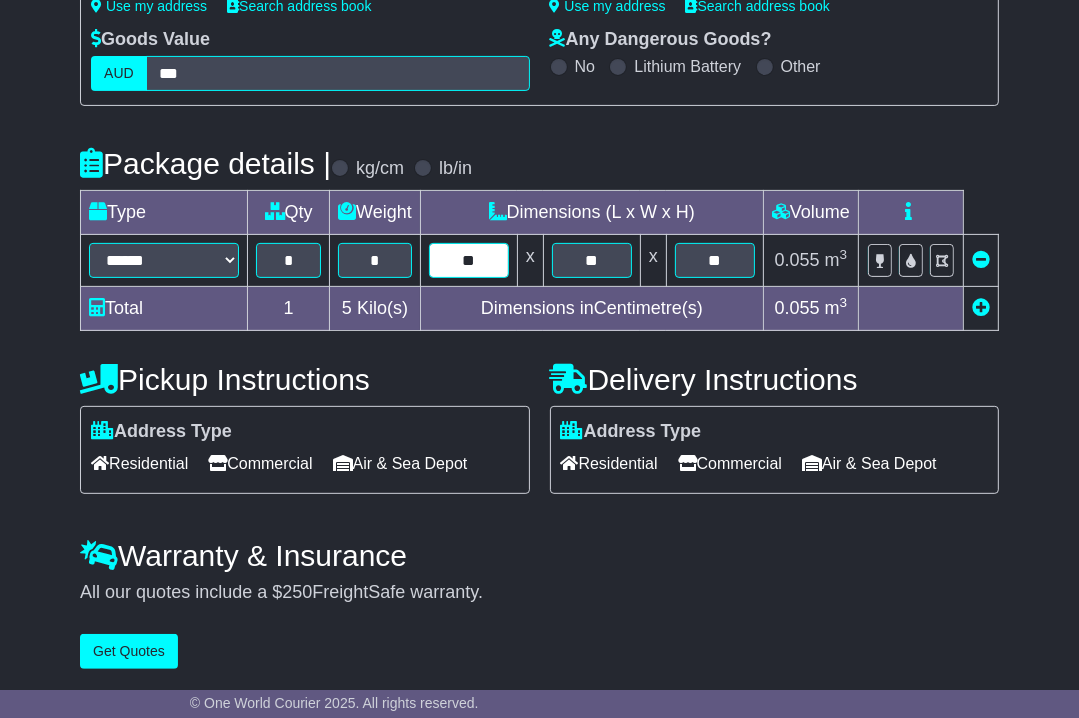 type on "**" 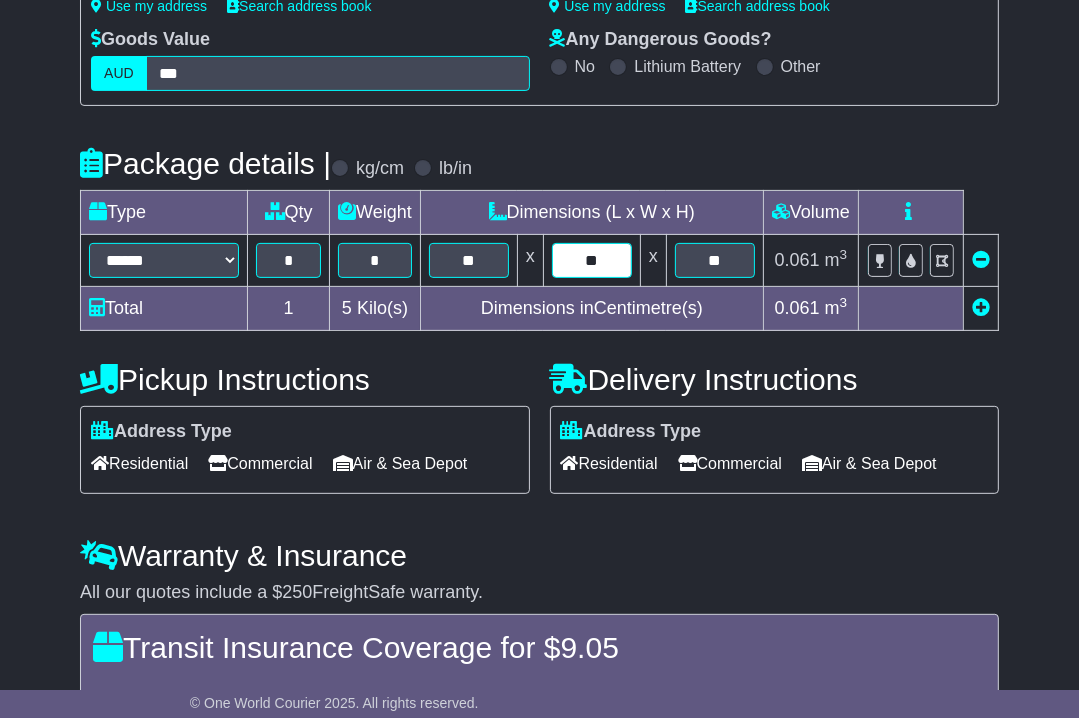 type on "**" 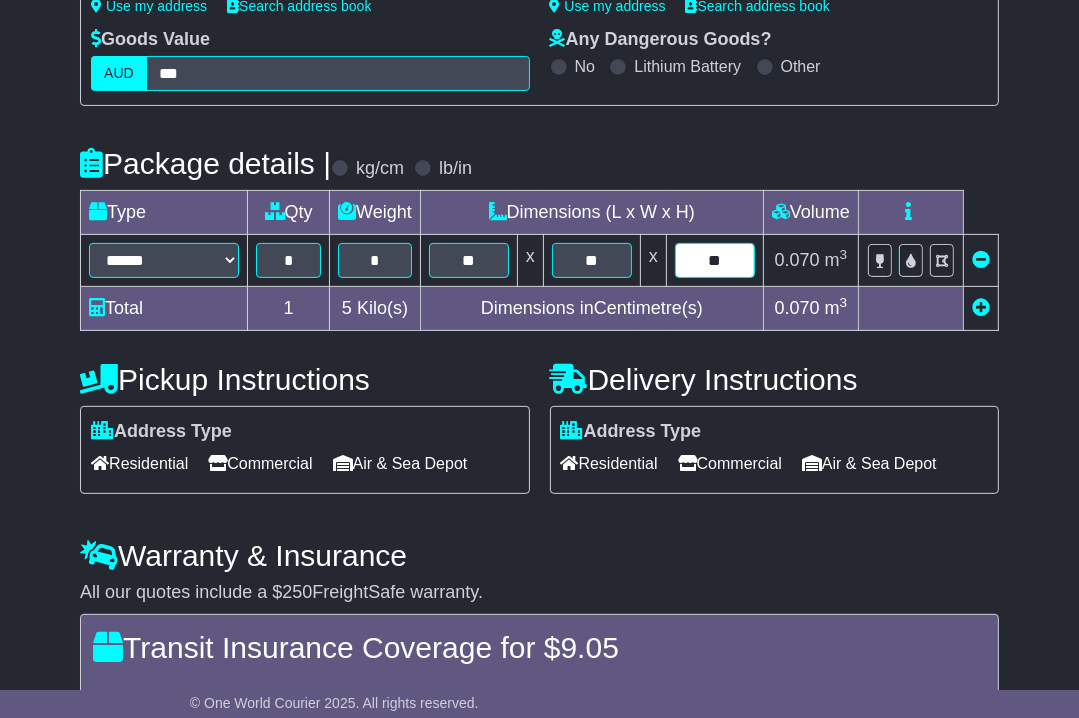 type on "**" 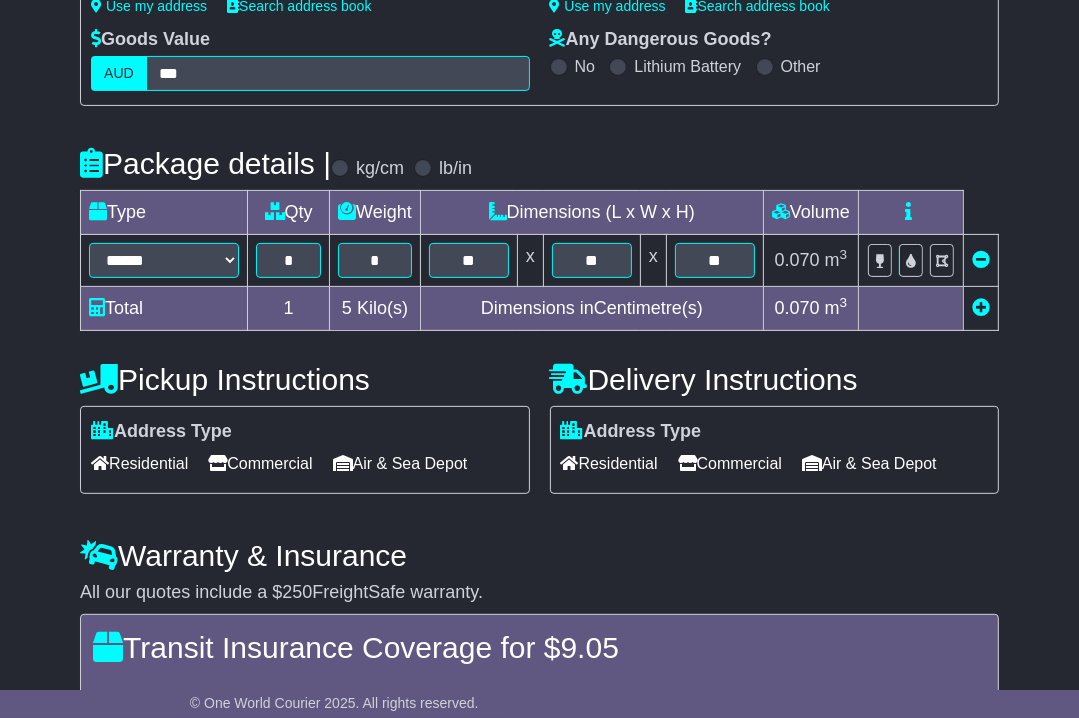 scroll, scrollTop: 590, scrollLeft: 0, axis: vertical 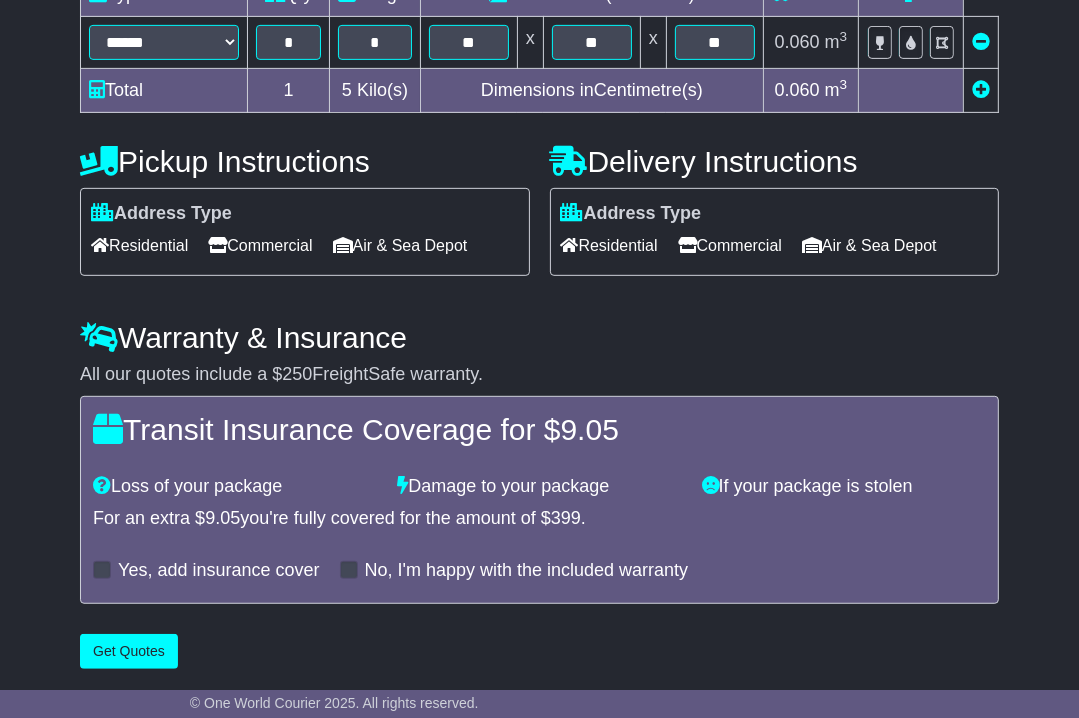 click on "Residential" at bounding box center [609, 245] 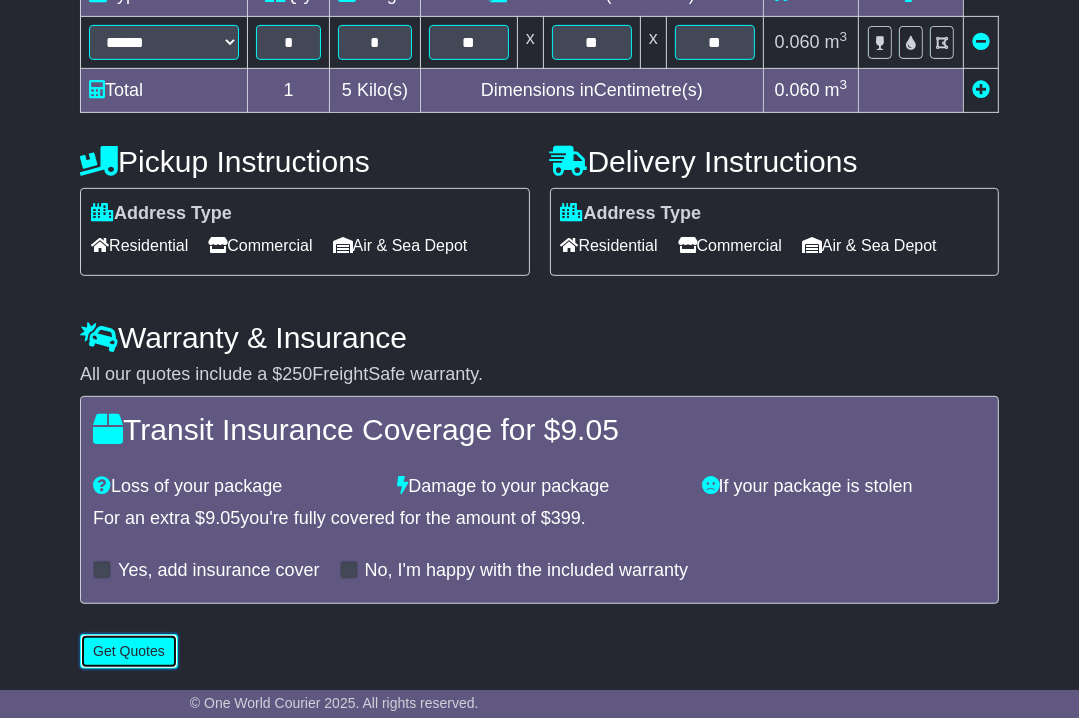 click on "Get Quotes" at bounding box center (129, 651) 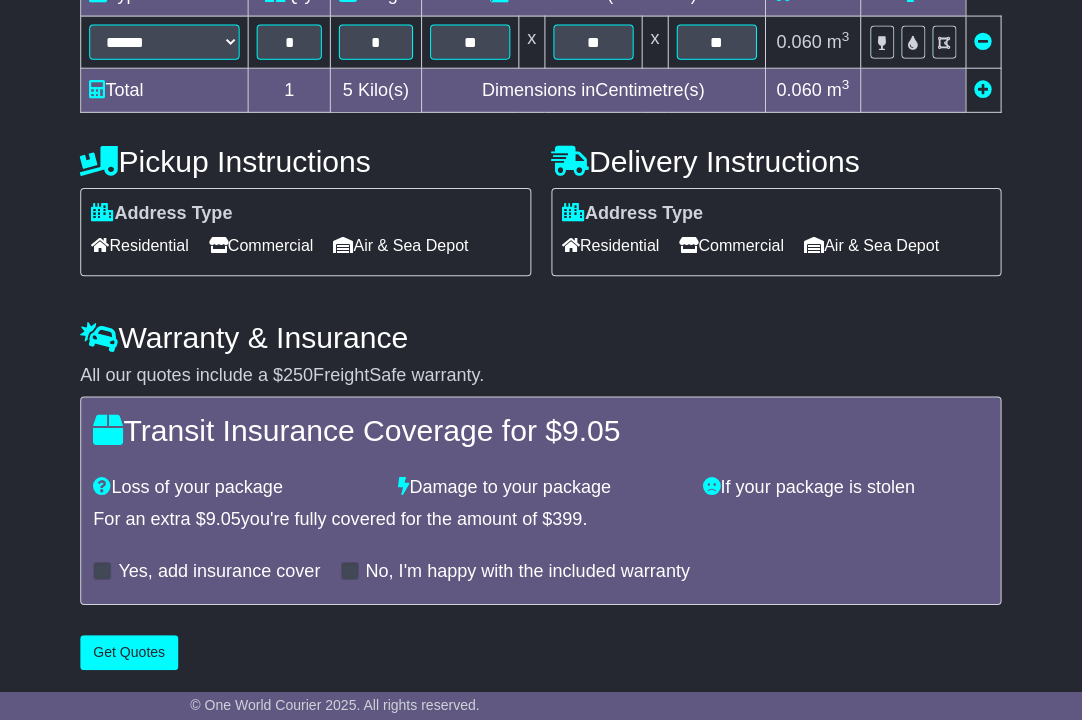 scroll, scrollTop: 0, scrollLeft: 0, axis: both 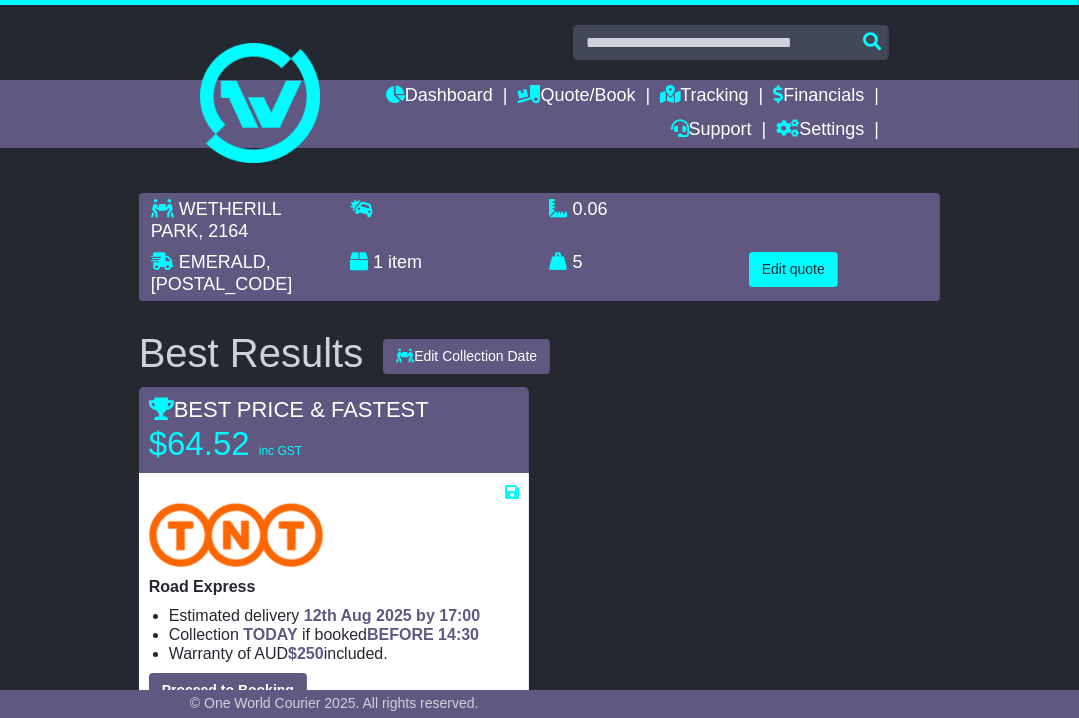 click on "WETHERILL PARK , 2164
EMERALD , 4720
1   item
0.06
m 3
in 3" at bounding box center [539, 2262] 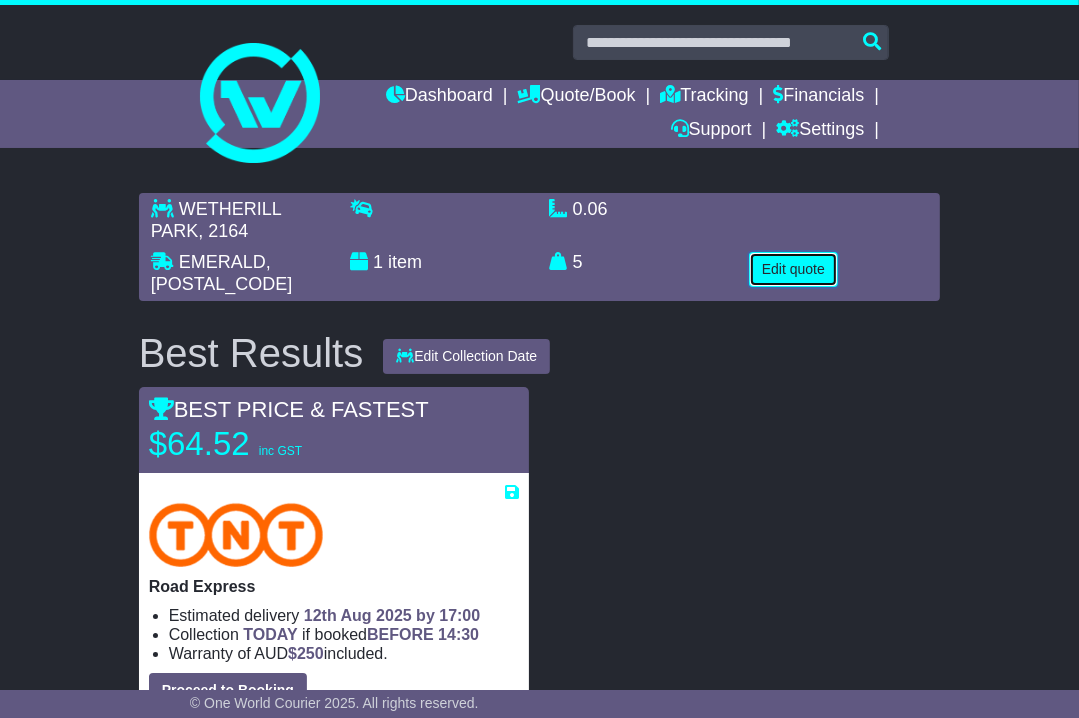 click on "Edit quote" at bounding box center (793, 269) 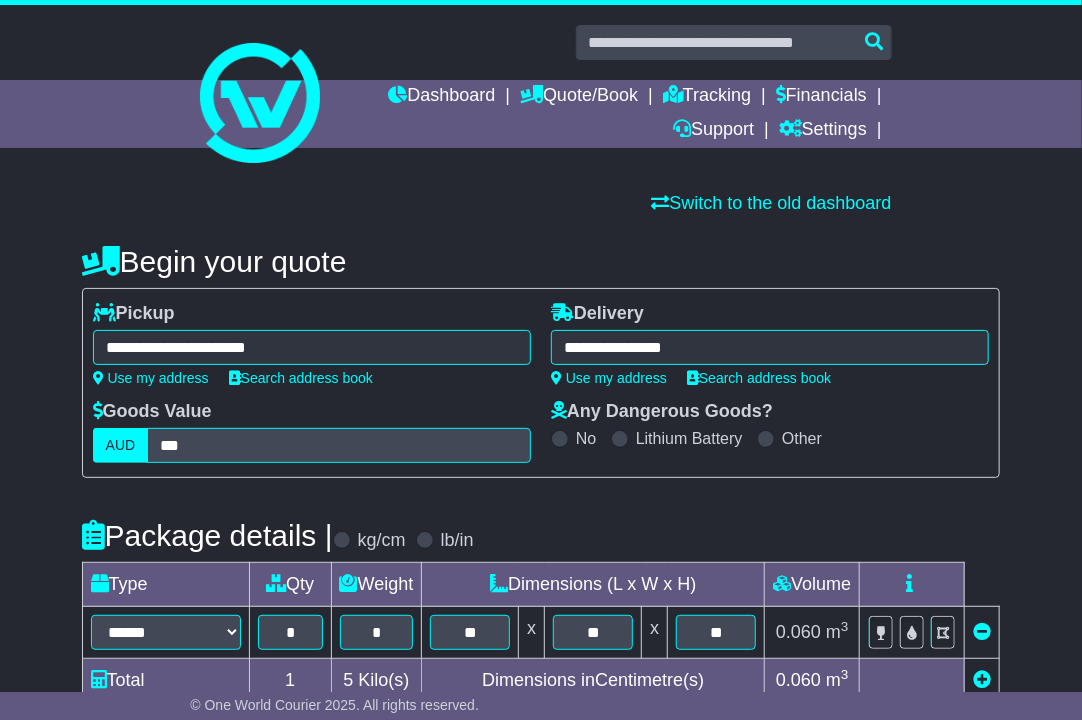 scroll, scrollTop: 400, scrollLeft: 0, axis: vertical 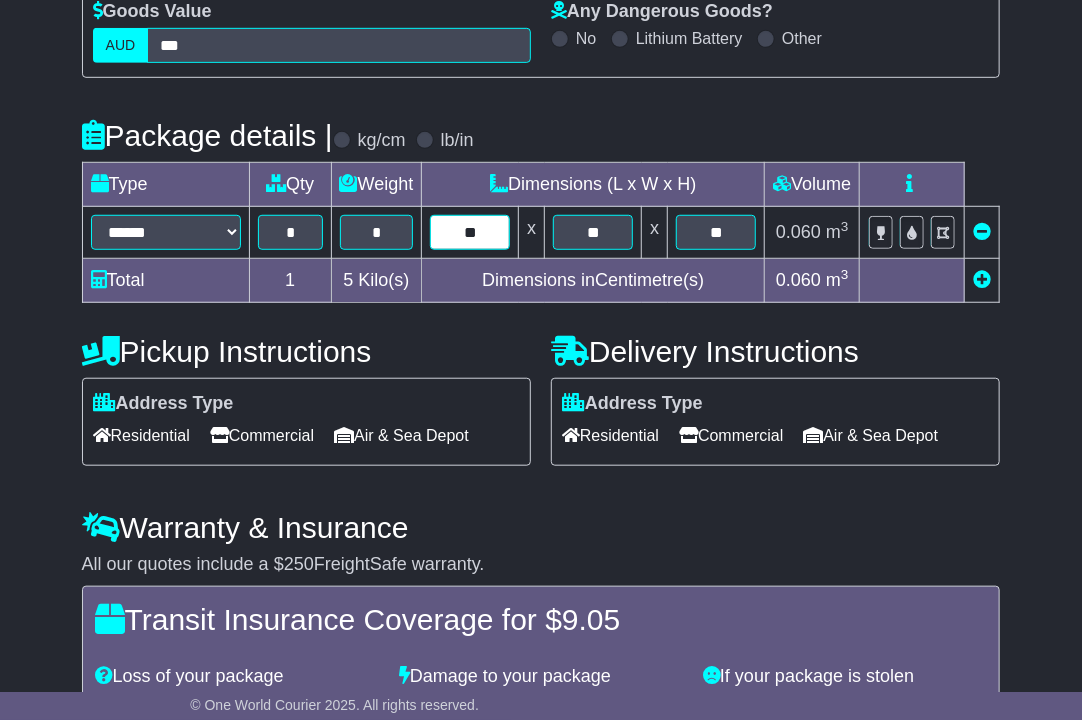 drag, startPoint x: 492, startPoint y: 230, endPoint x: 197, endPoint y: 269, distance: 297.5668 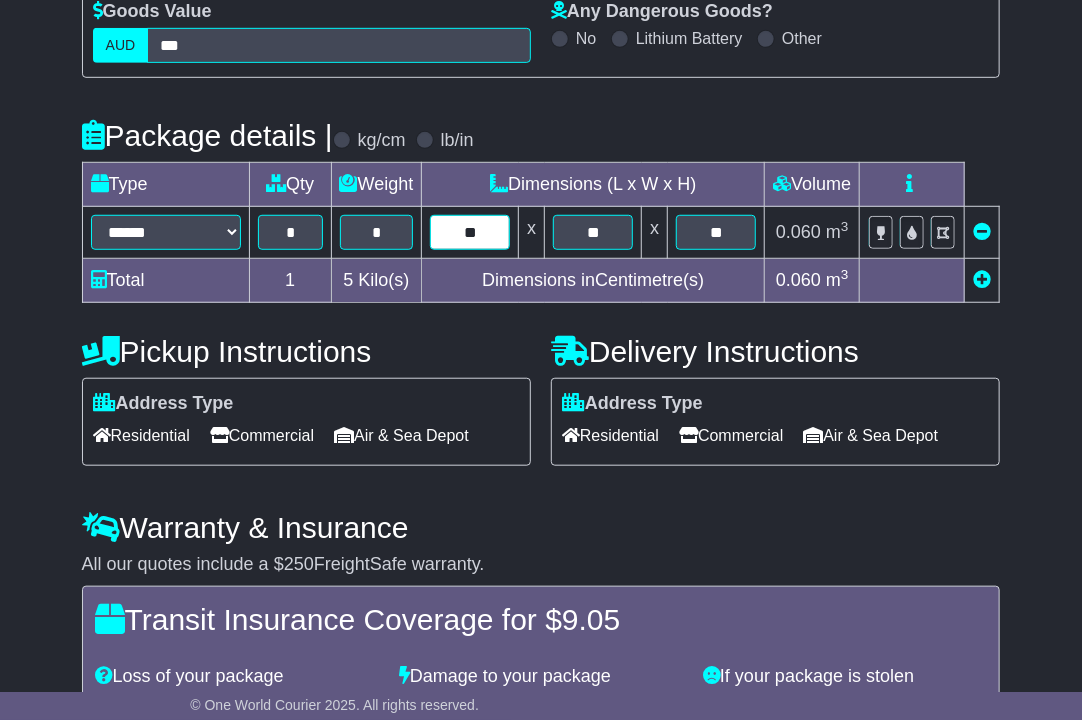 type on "**" 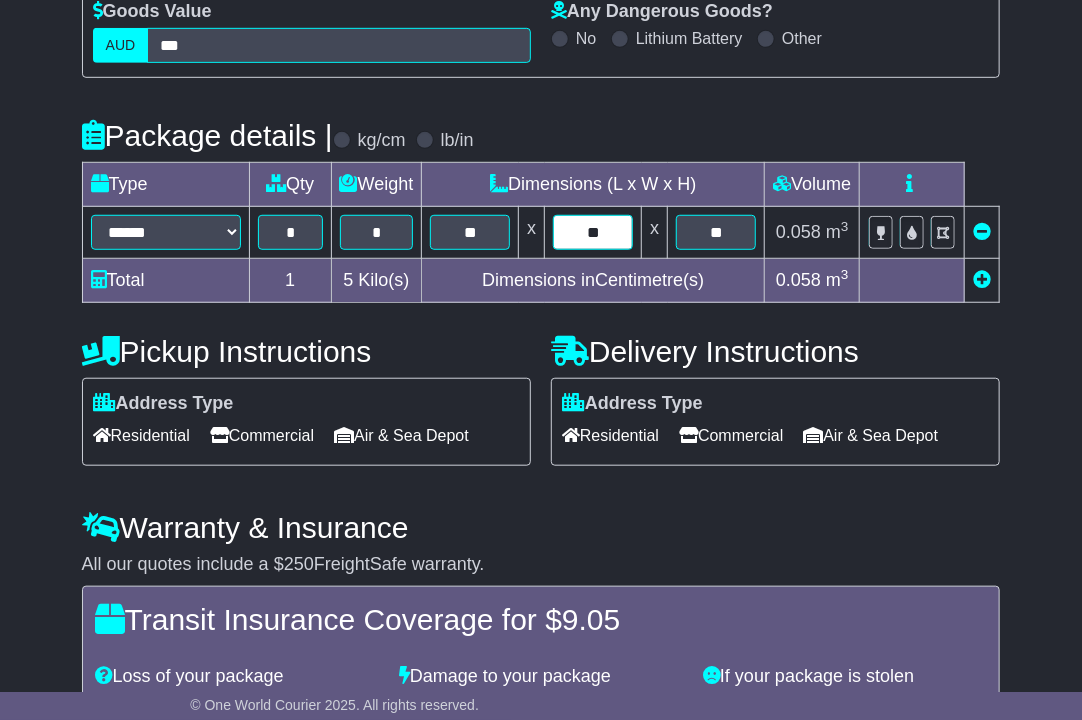 type on "**" 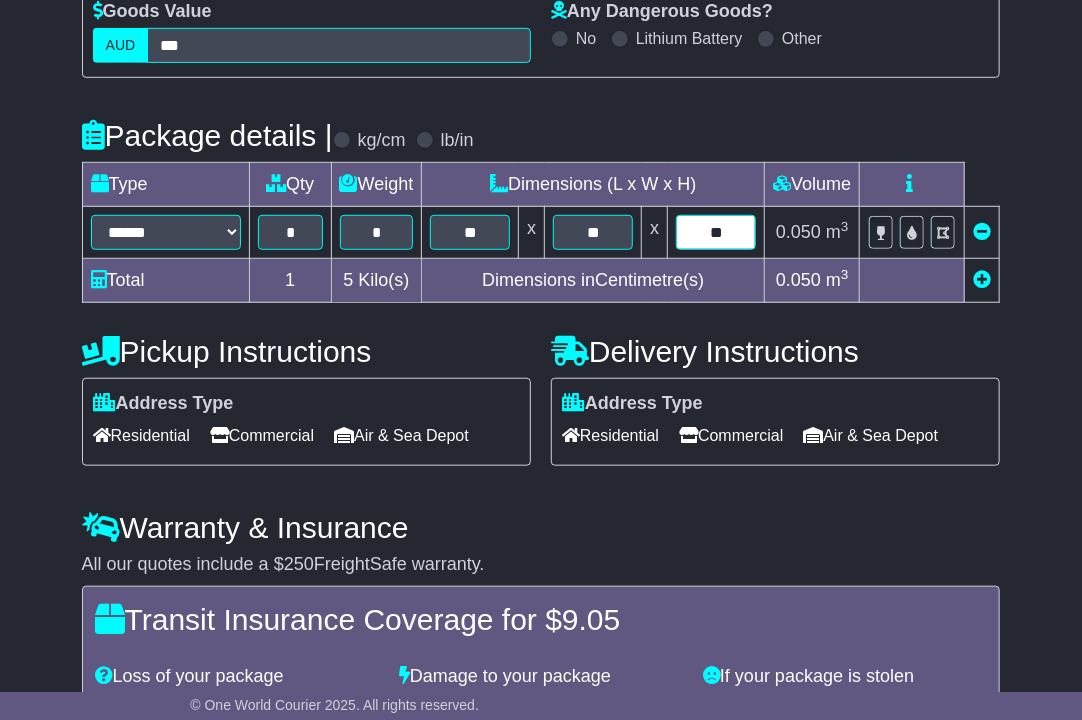 type on "**" 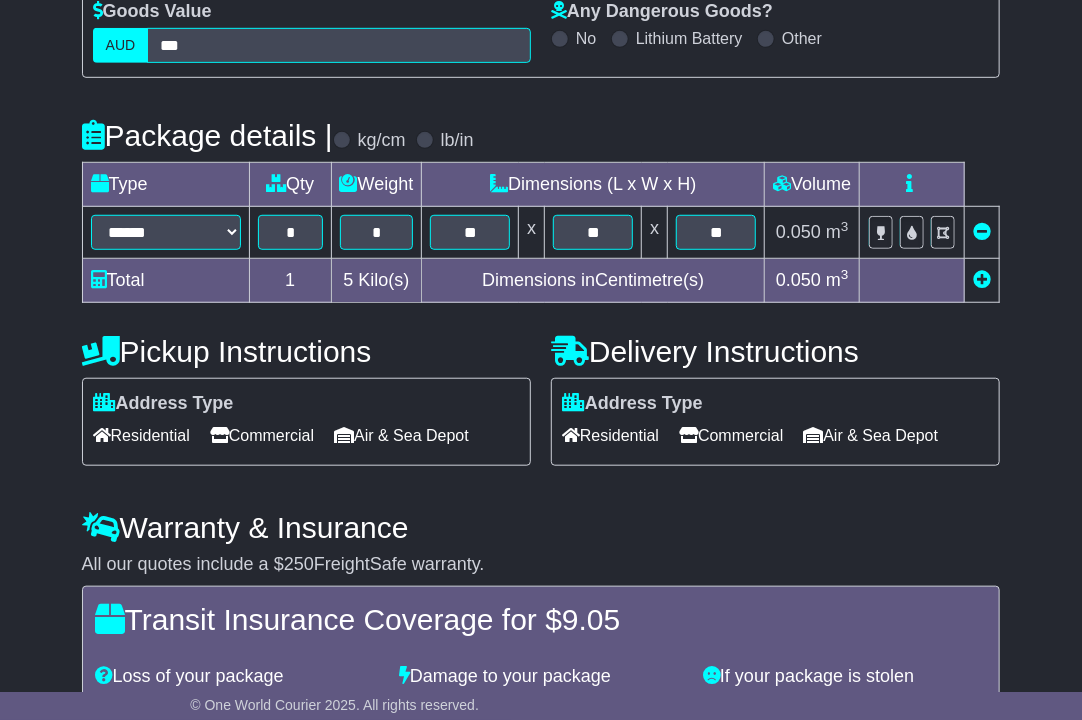 scroll, scrollTop: 588, scrollLeft: 0, axis: vertical 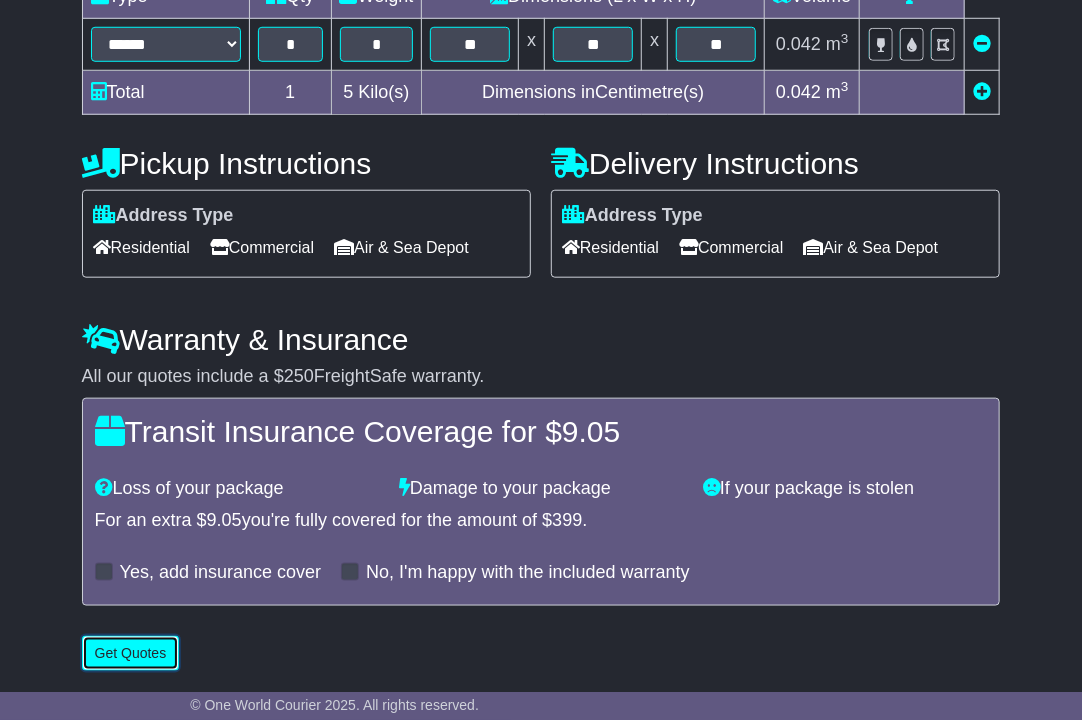click on "Get Quotes" at bounding box center [131, 653] 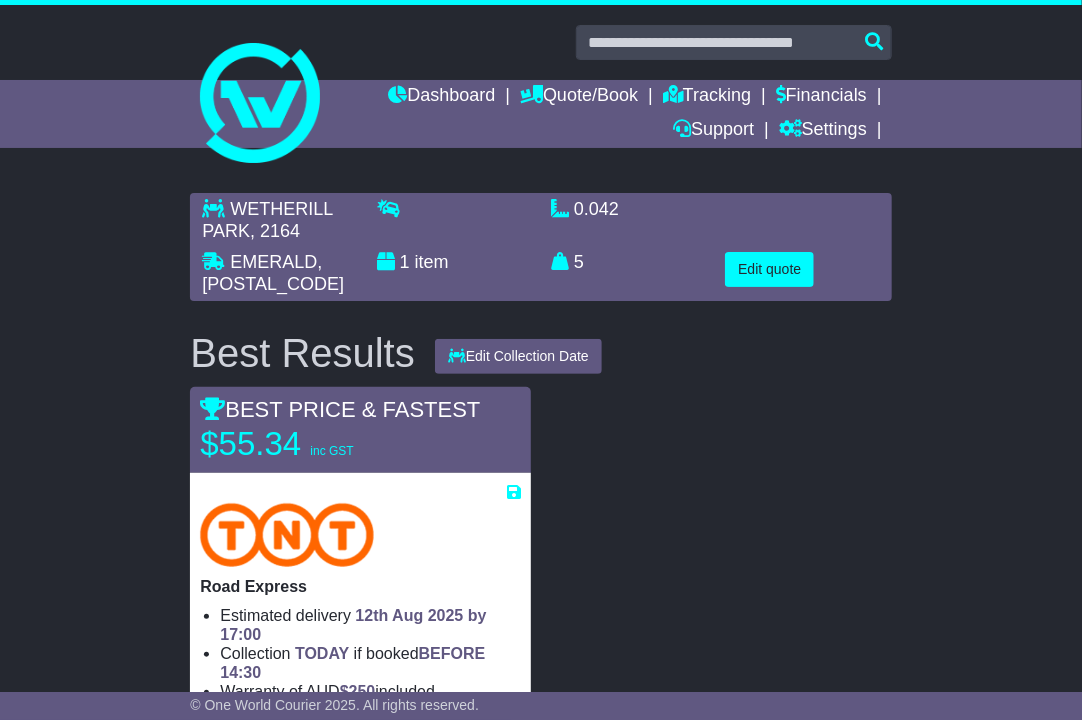 scroll, scrollTop: 500, scrollLeft: 0, axis: vertical 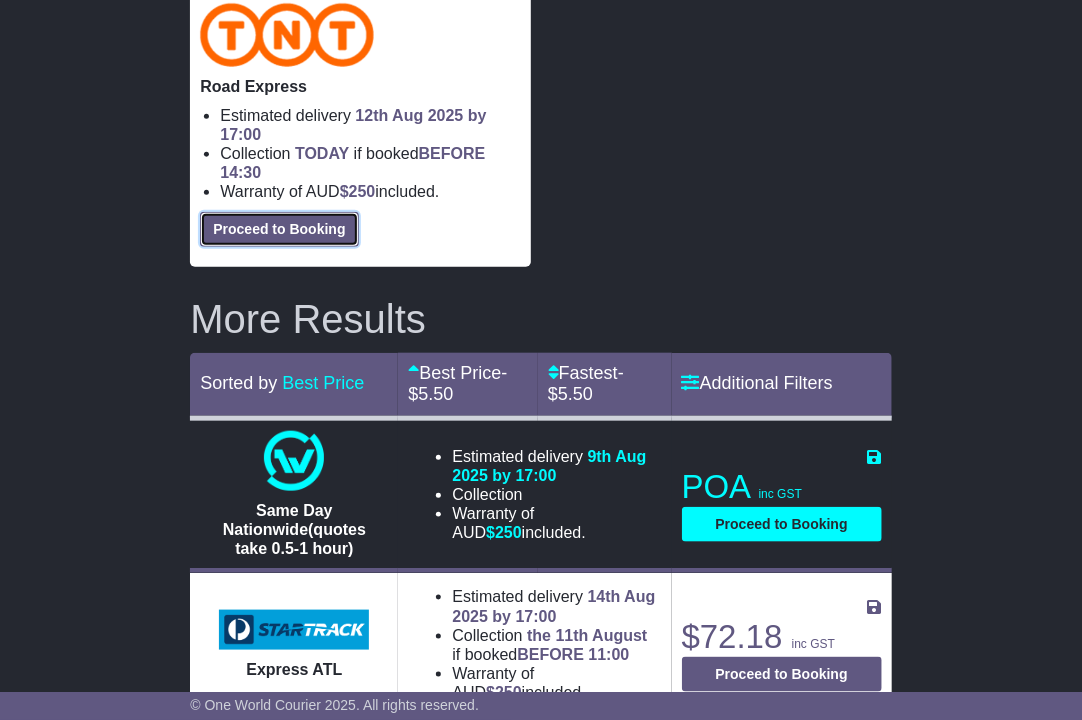 click on "Proceed to Booking" at bounding box center [279, 229] 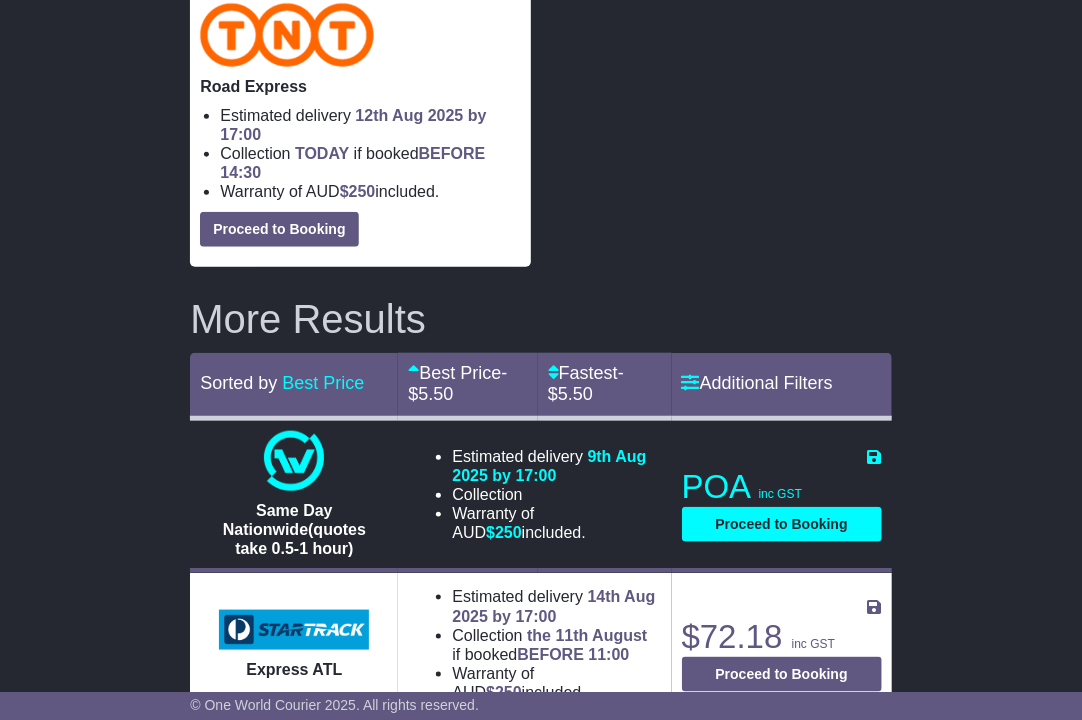 select on "**********" 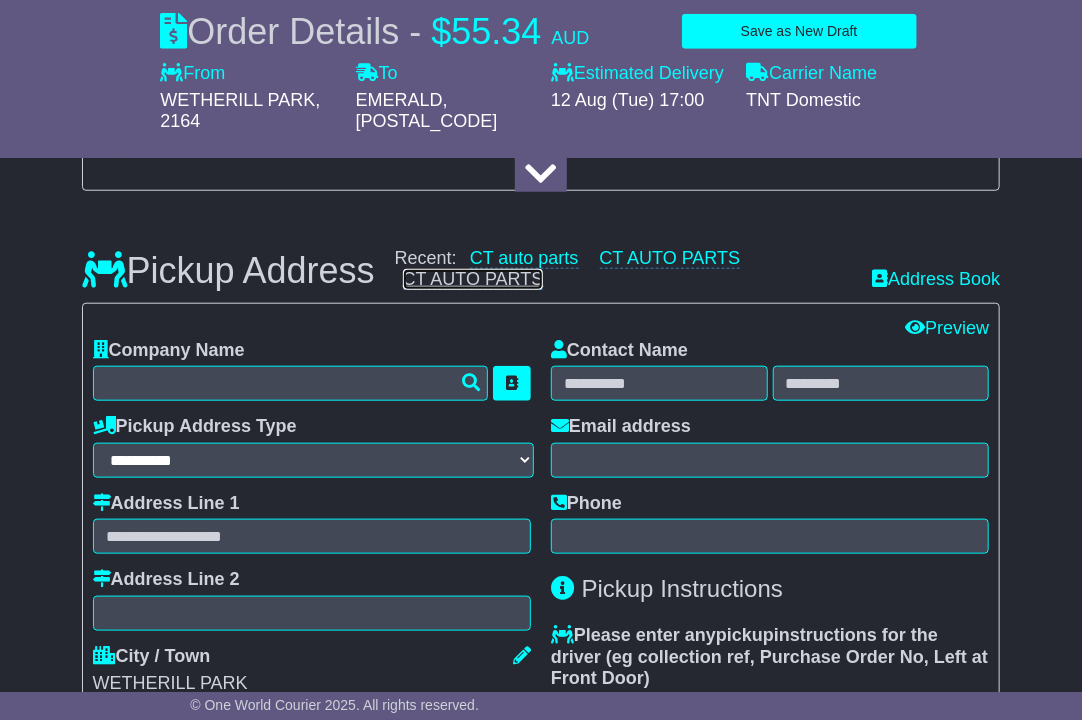 click on "CT AUTO PARTS" at bounding box center (473, 279) 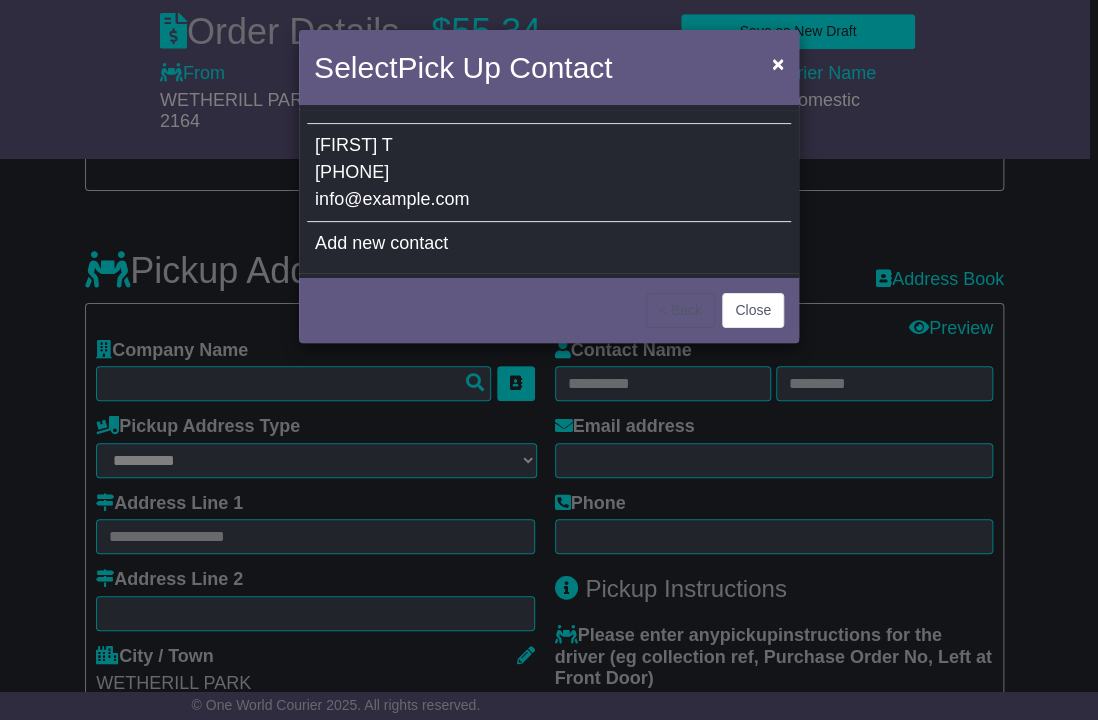 click on "Matt   T
0405924864
info@ctautoparts.com.au" at bounding box center [549, 173] 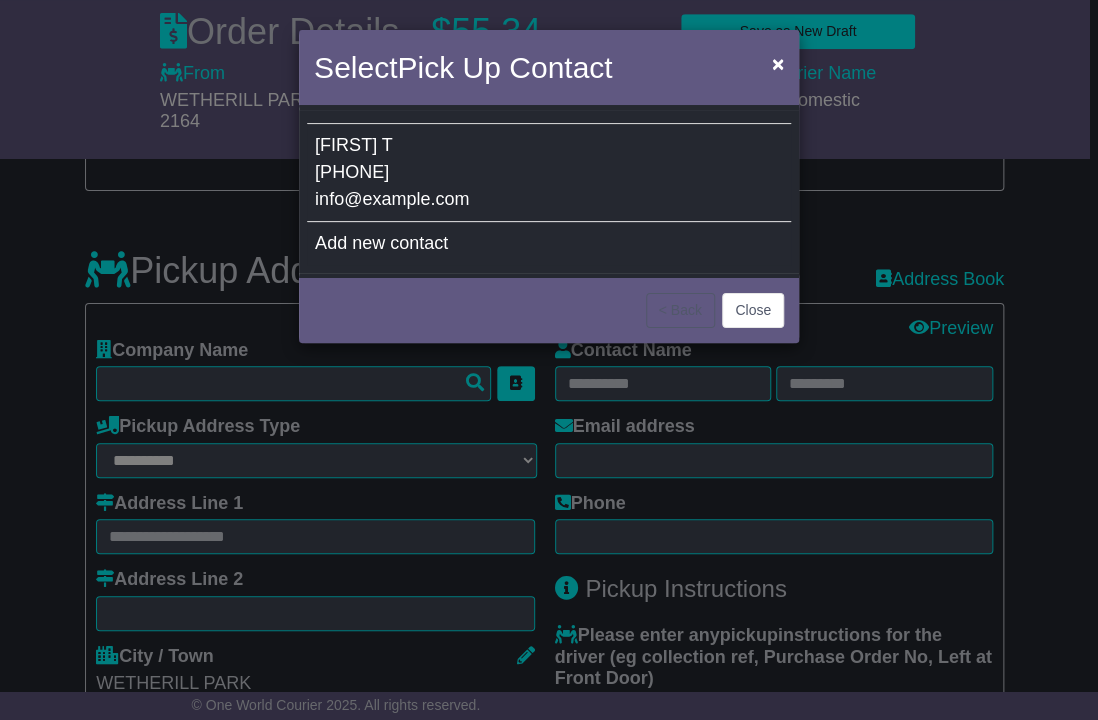 type on "**********" 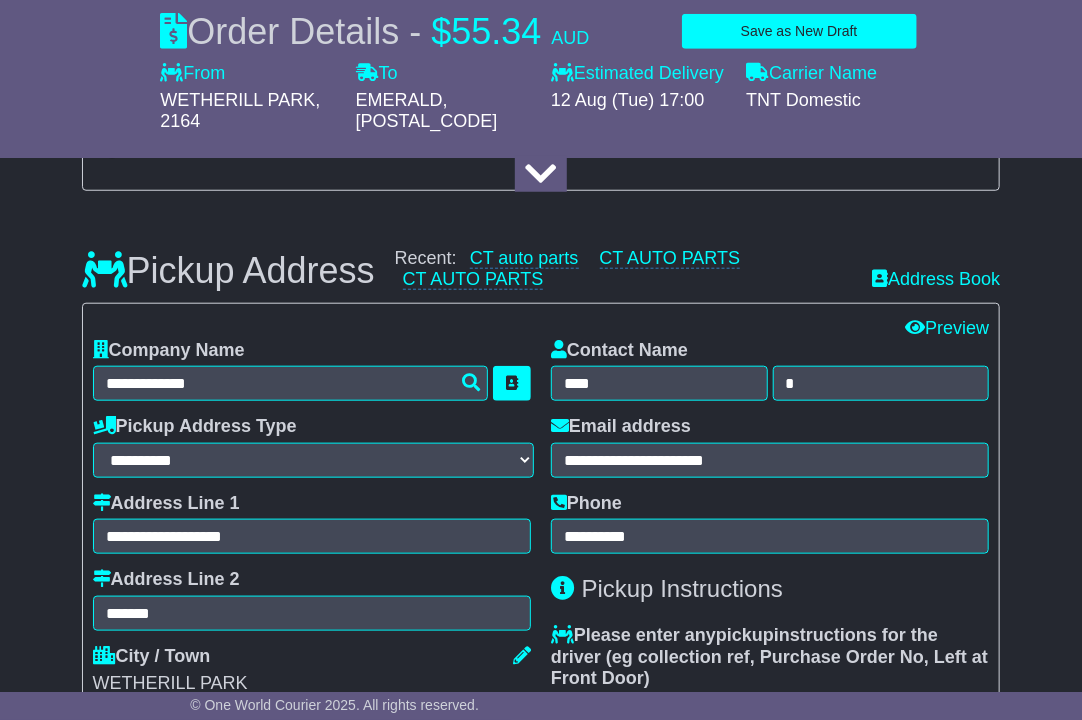 scroll, scrollTop: 1000, scrollLeft: 0, axis: vertical 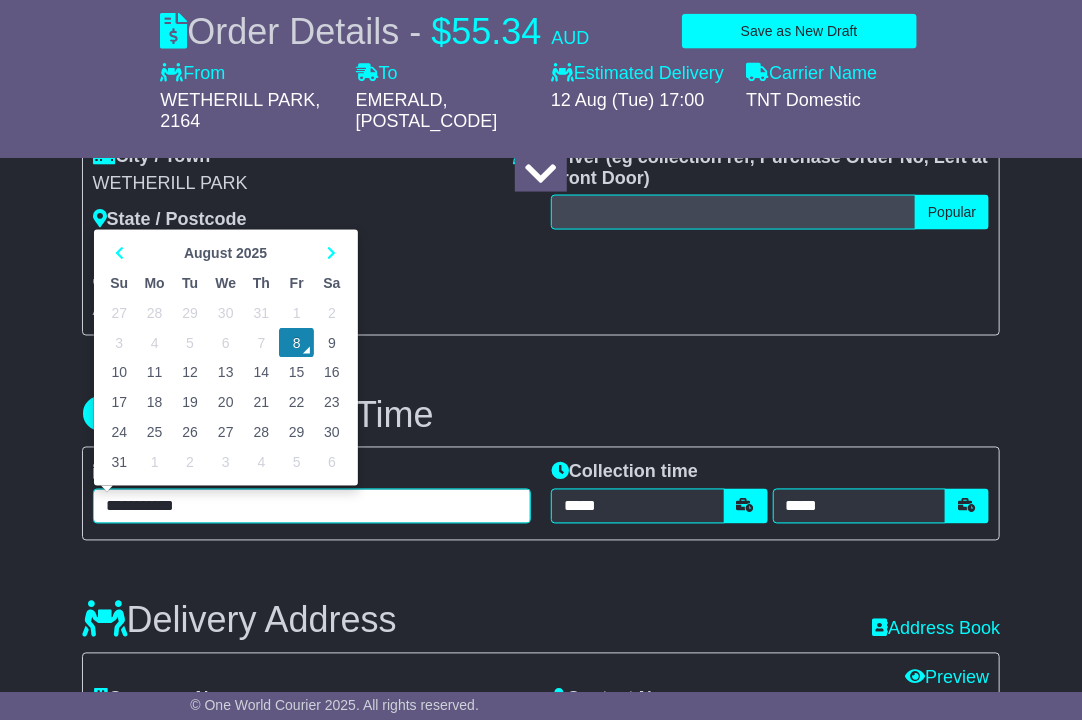 click on "**********" at bounding box center [312, 506] 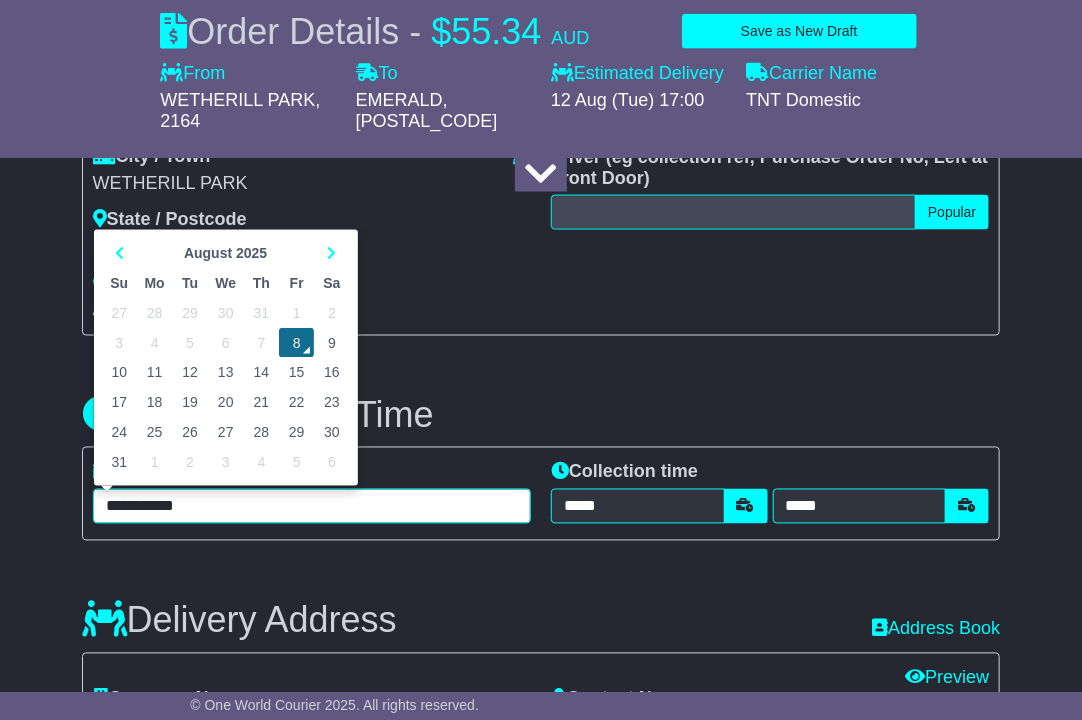 click on "8" at bounding box center [296, 343] 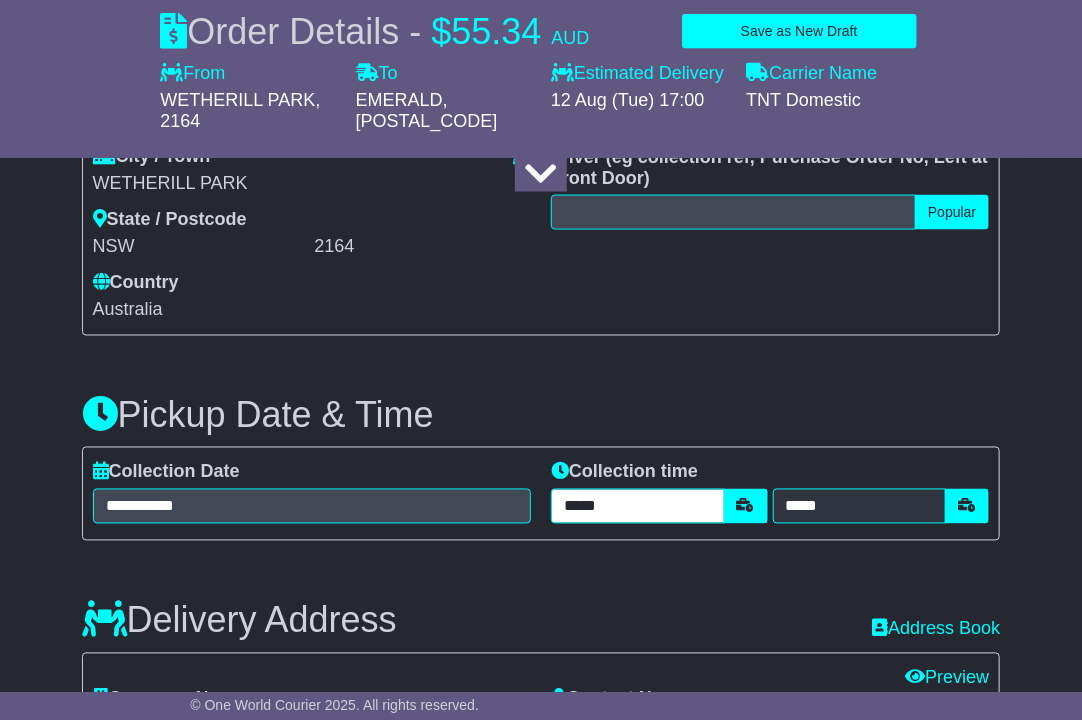 click on "*****" at bounding box center (638, 506) 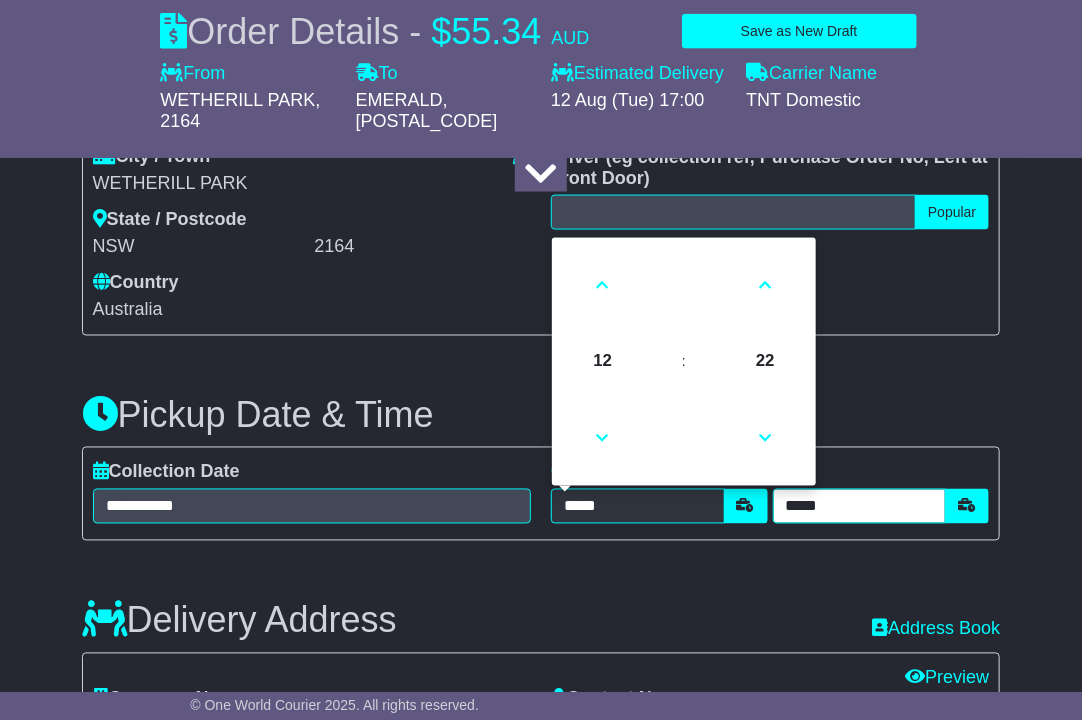 click on "*****" at bounding box center [860, 506] 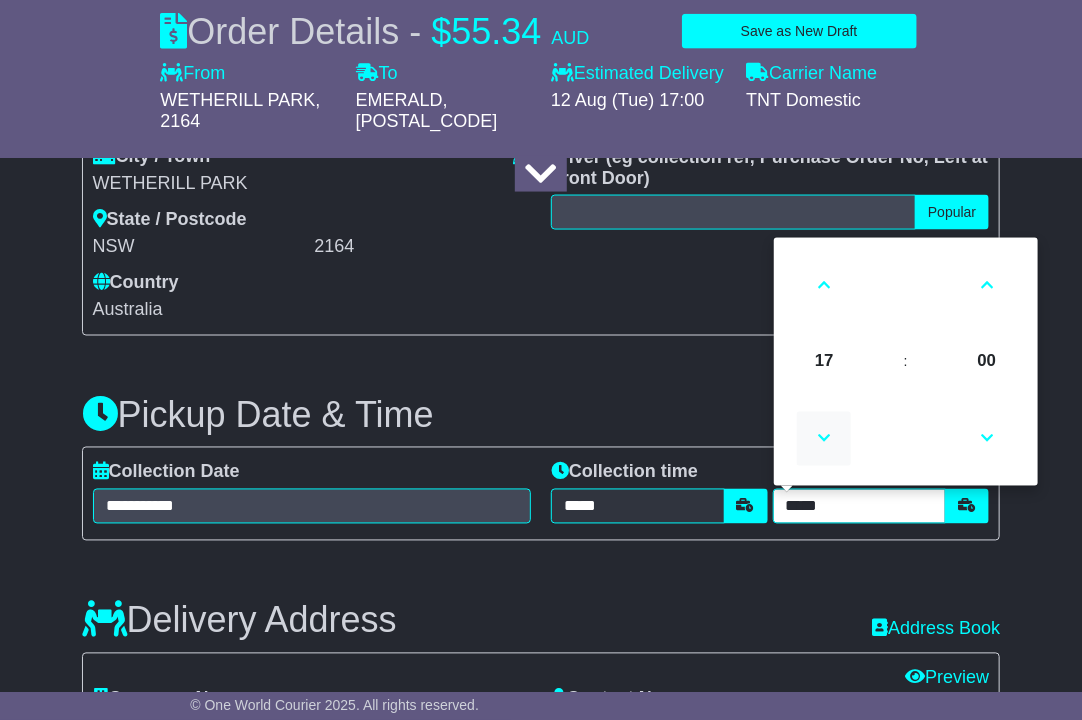 click at bounding box center [824, 439] 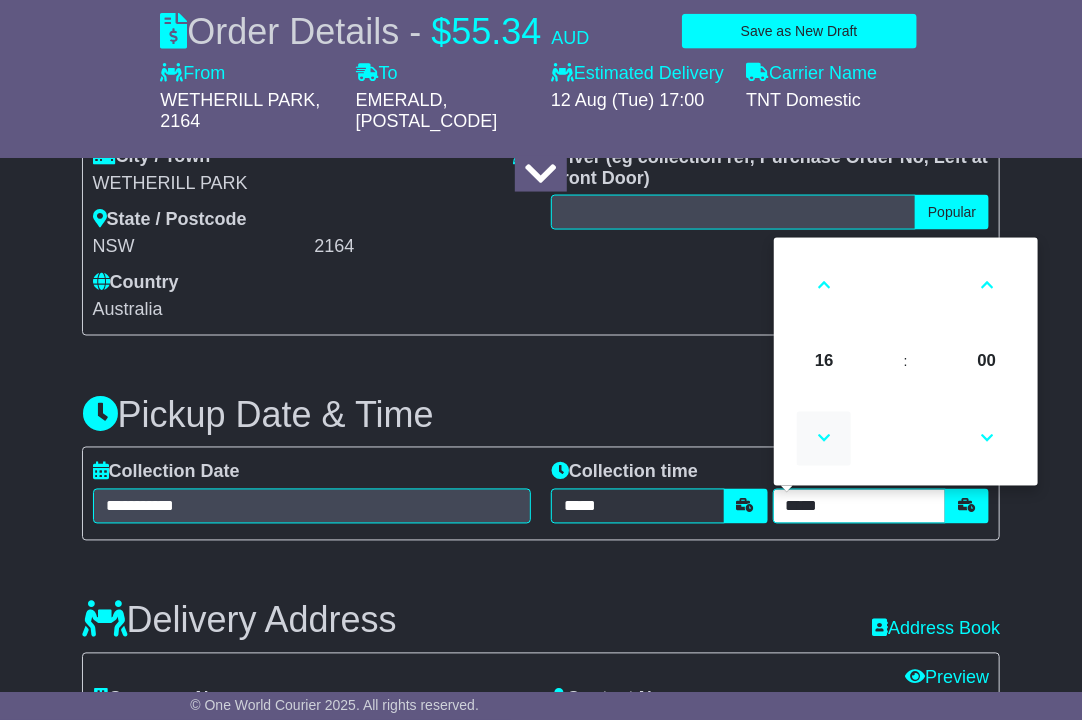 click at bounding box center (824, 439) 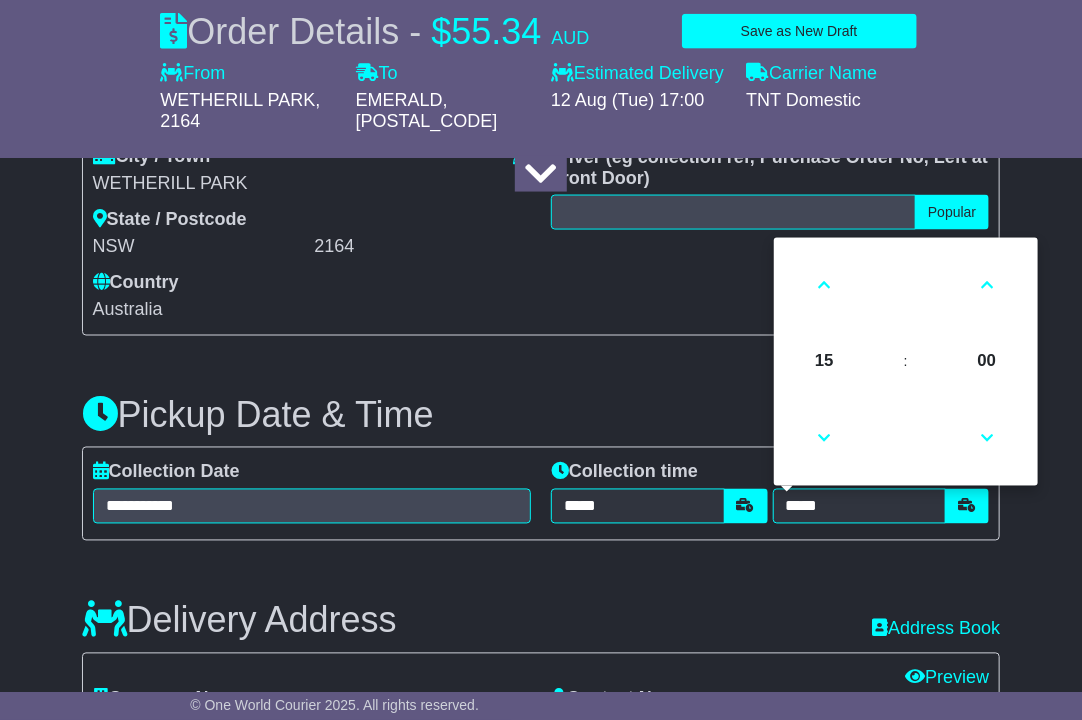 click on "**********" at bounding box center (541, 69) 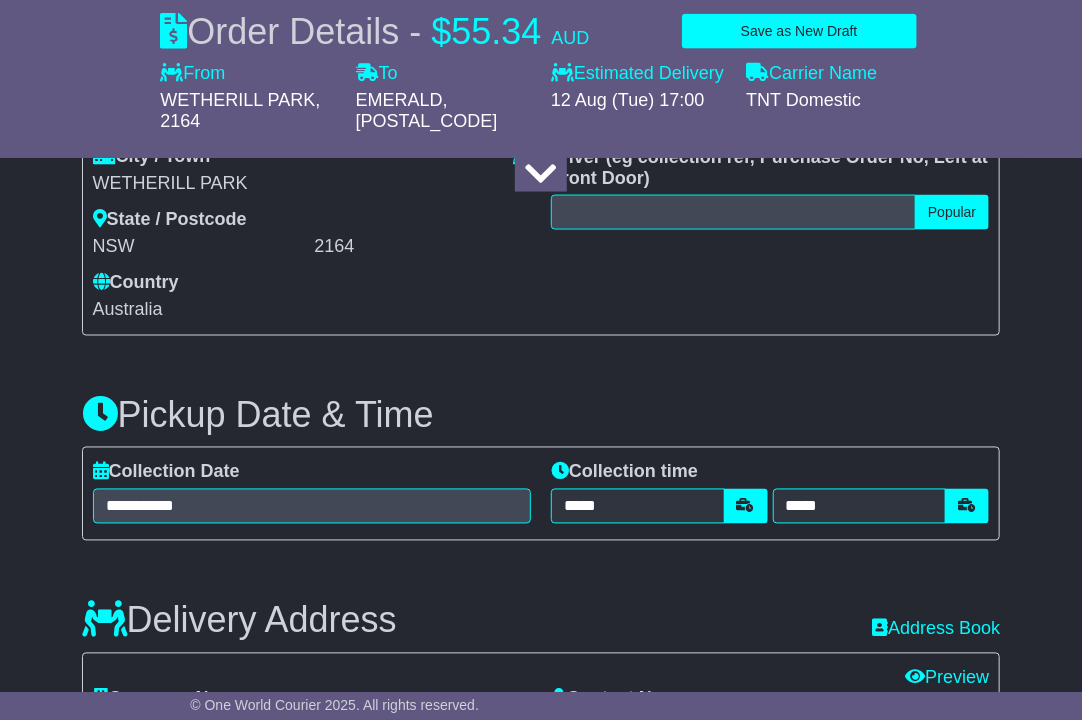 scroll, scrollTop: 1400, scrollLeft: 0, axis: vertical 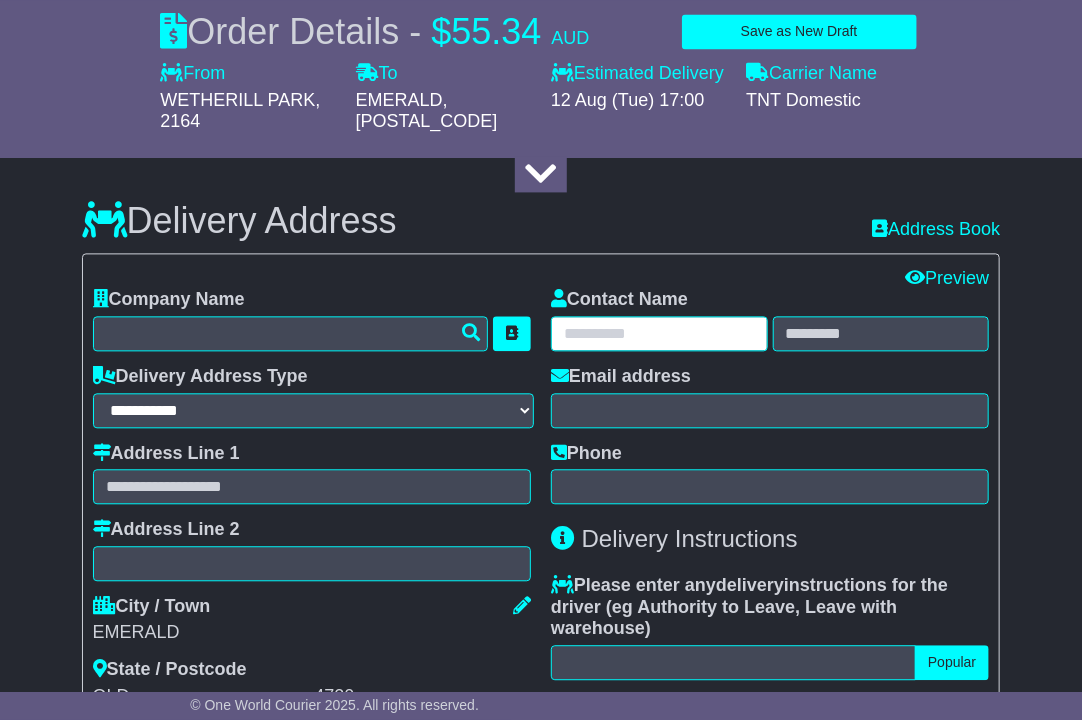click at bounding box center [659, 333] 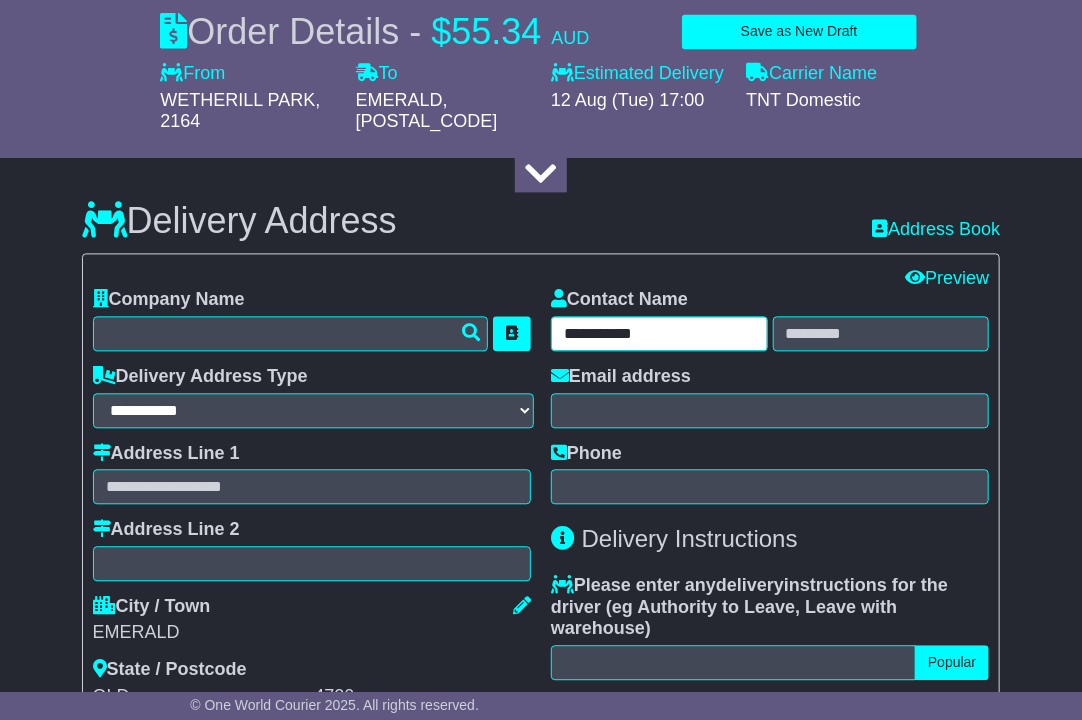 type on "**********" 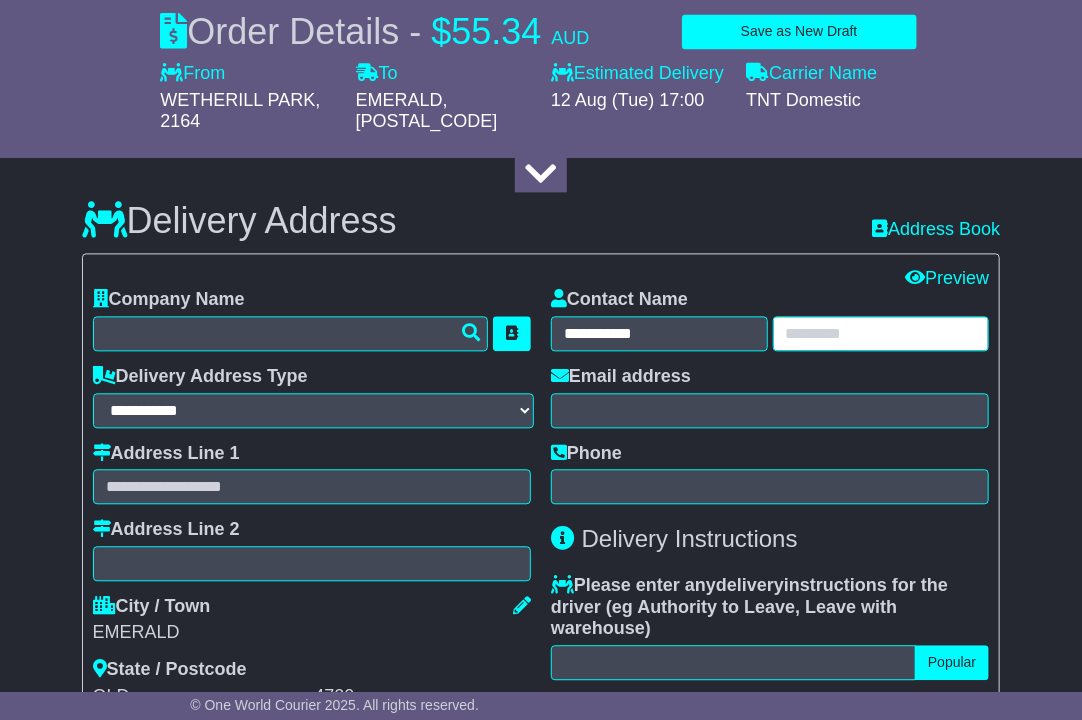 click at bounding box center [881, 333] 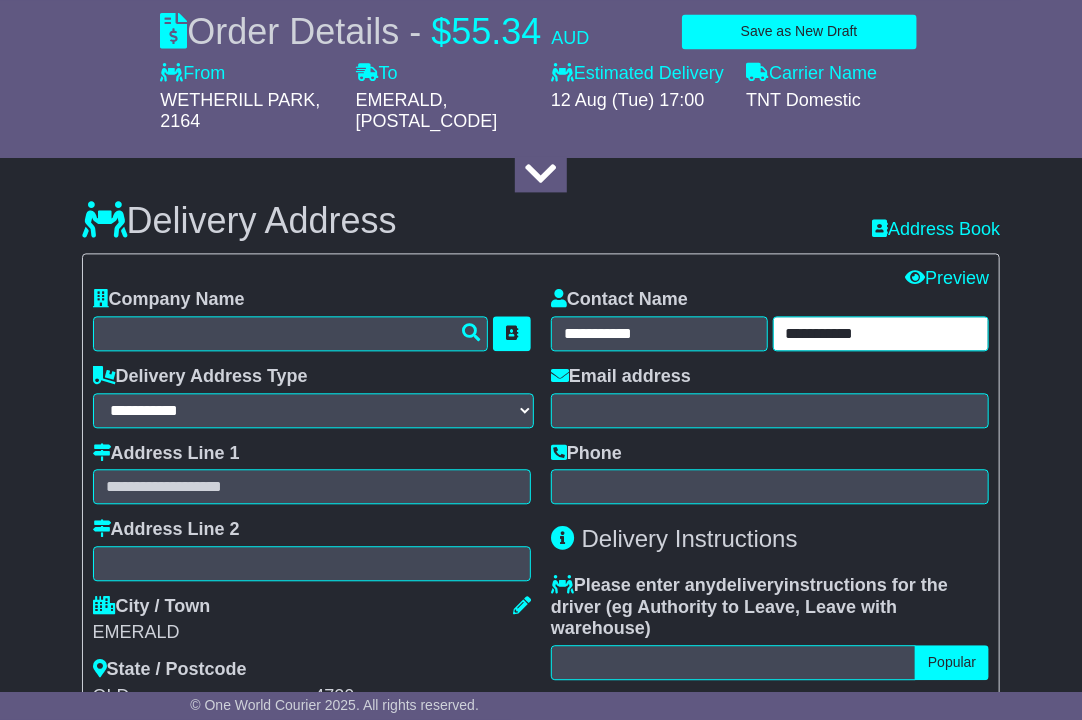 type on "**********" 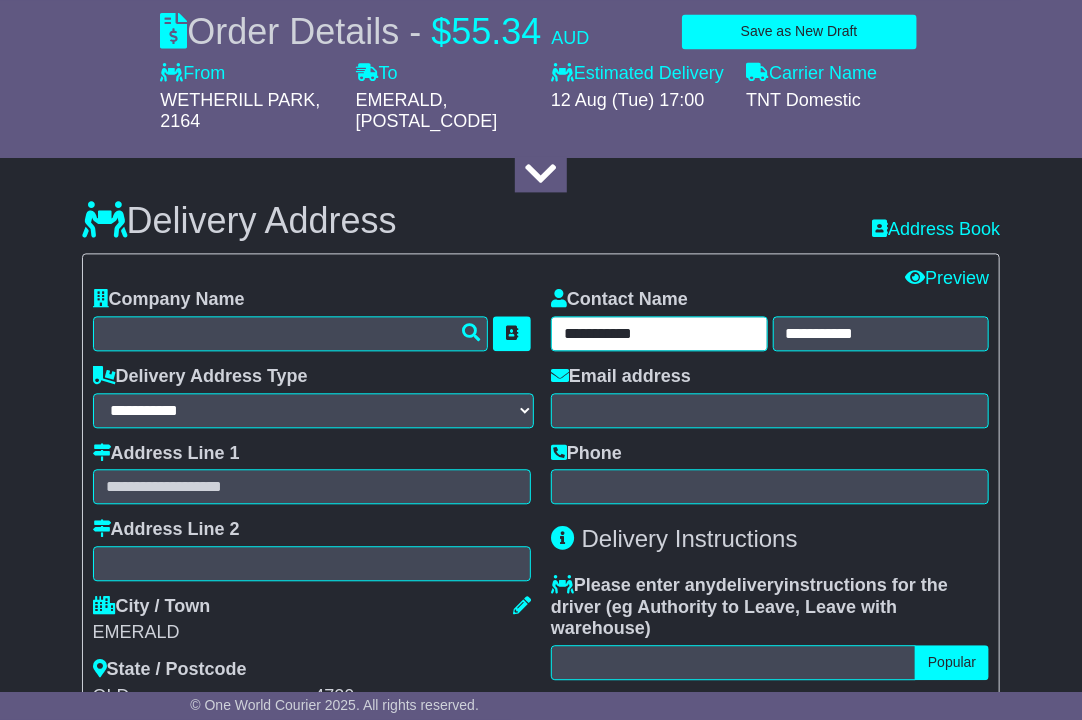 drag, startPoint x: 648, startPoint y: 338, endPoint x: 607, endPoint y: 334, distance: 41.19466 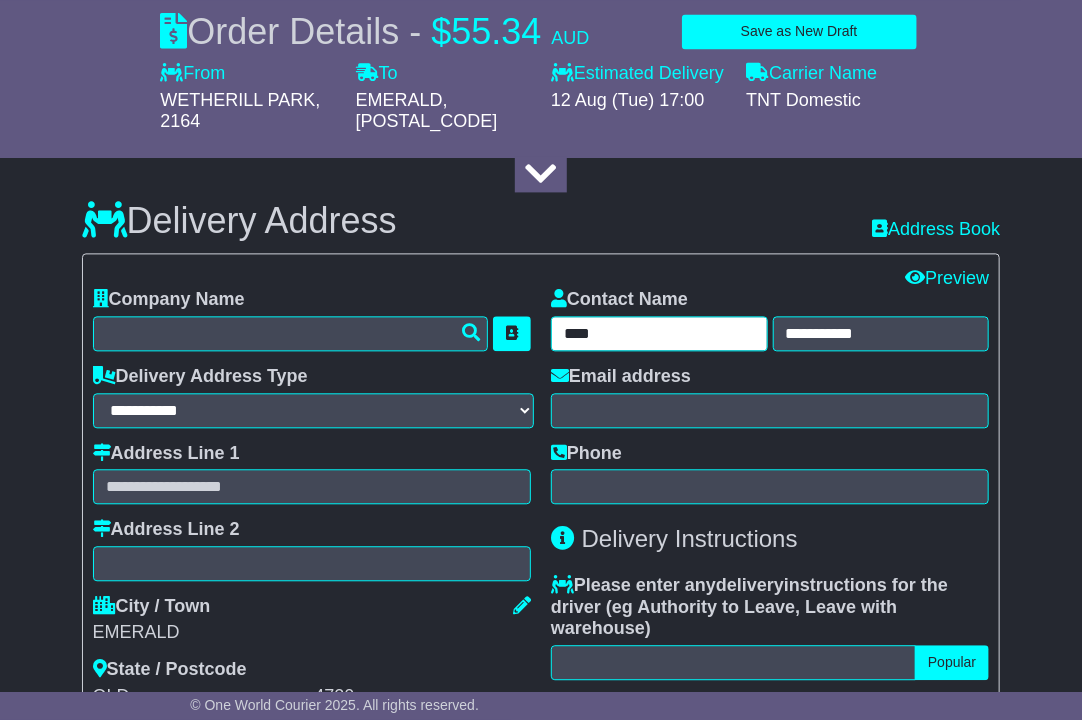 type on "***" 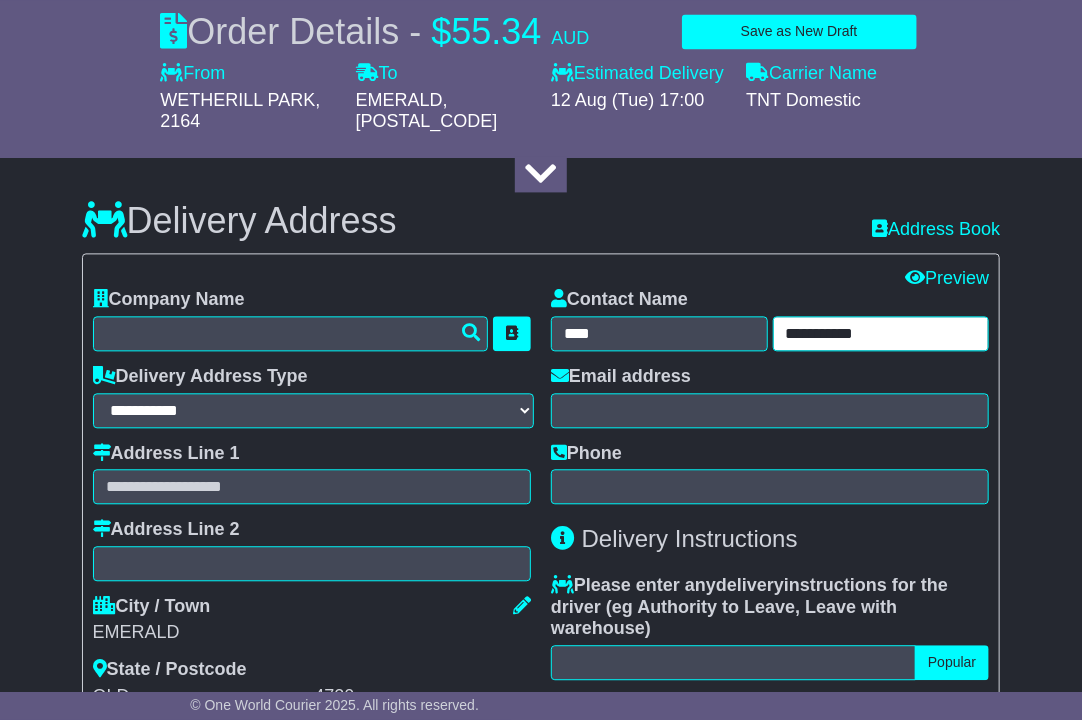 drag, startPoint x: 816, startPoint y: 336, endPoint x: 700, endPoint y: 332, distance: 116.06895 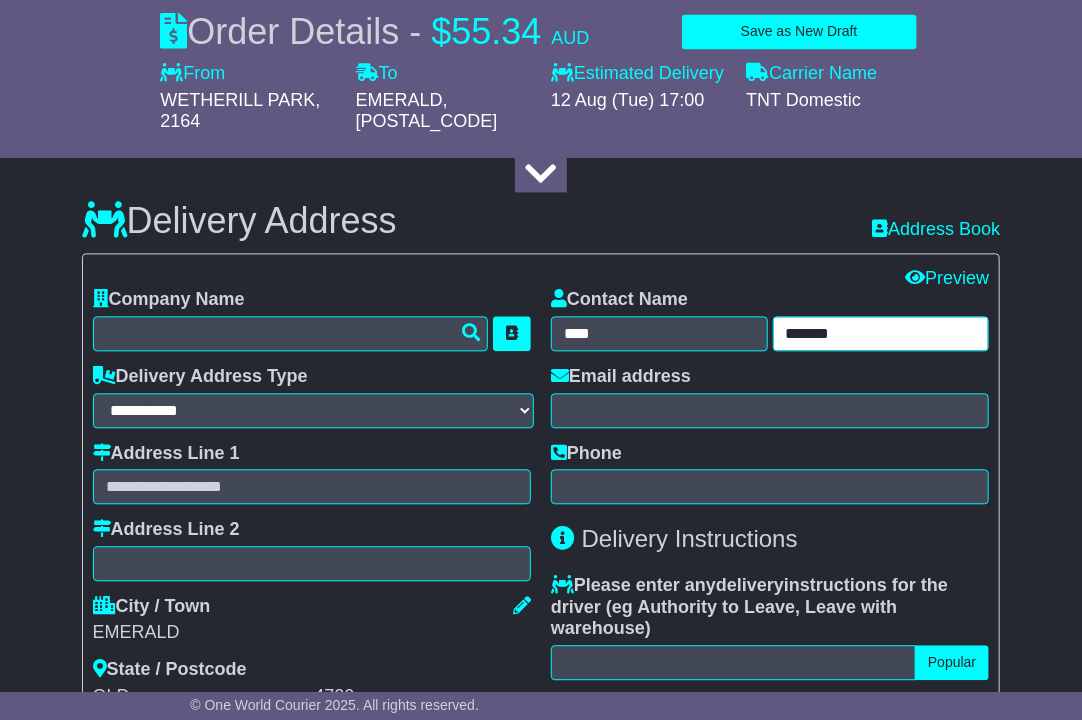 type on "*******" 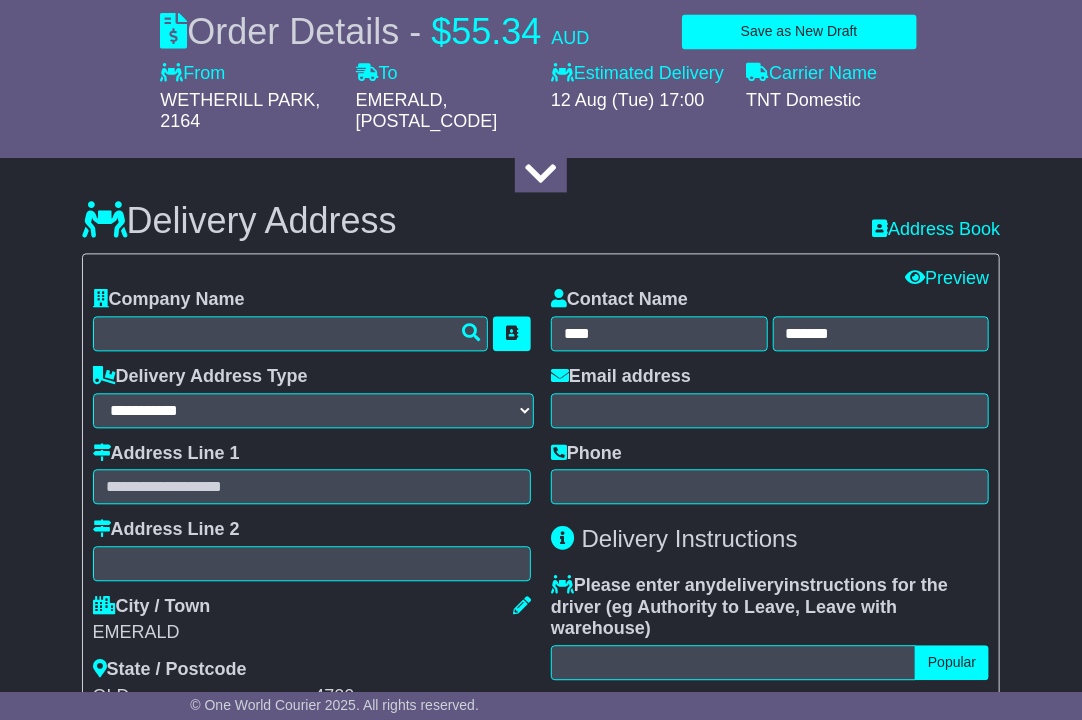 click on "**********" at bounding box center (541, 519) 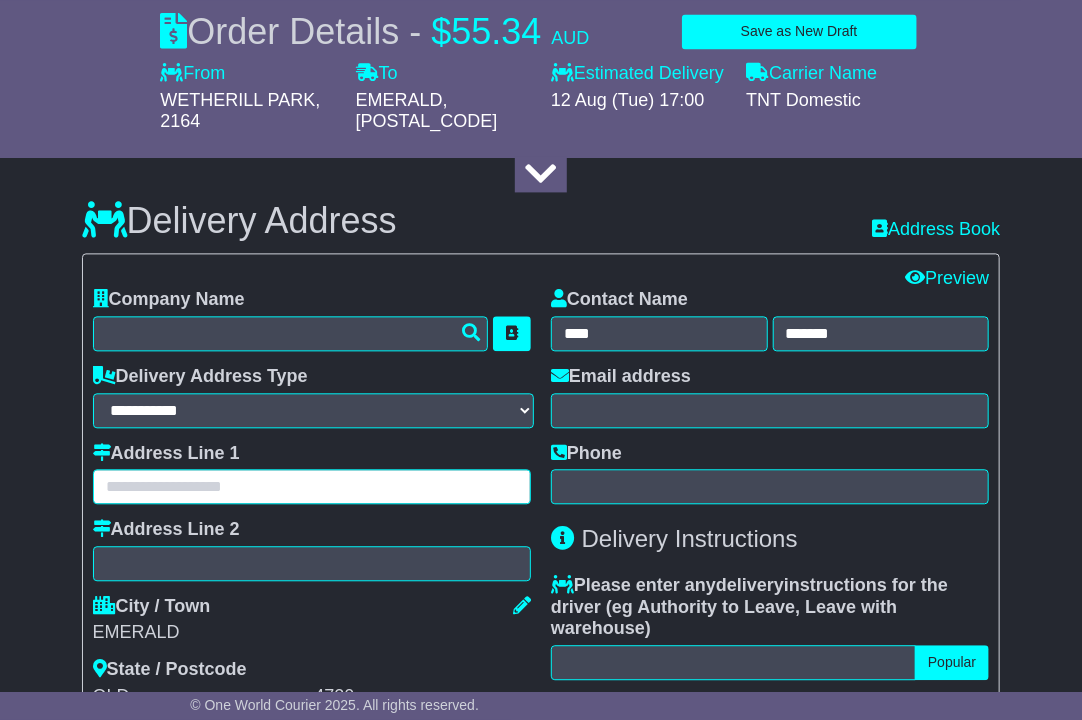 click at bounding box center [312, 486] 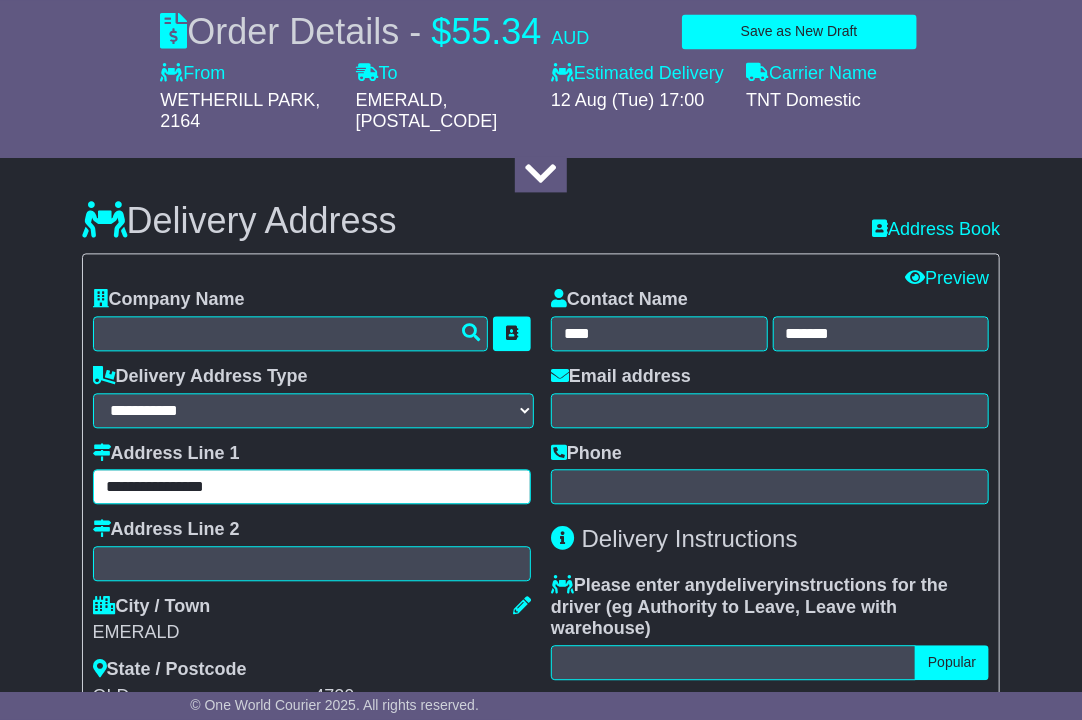 type on "**********" 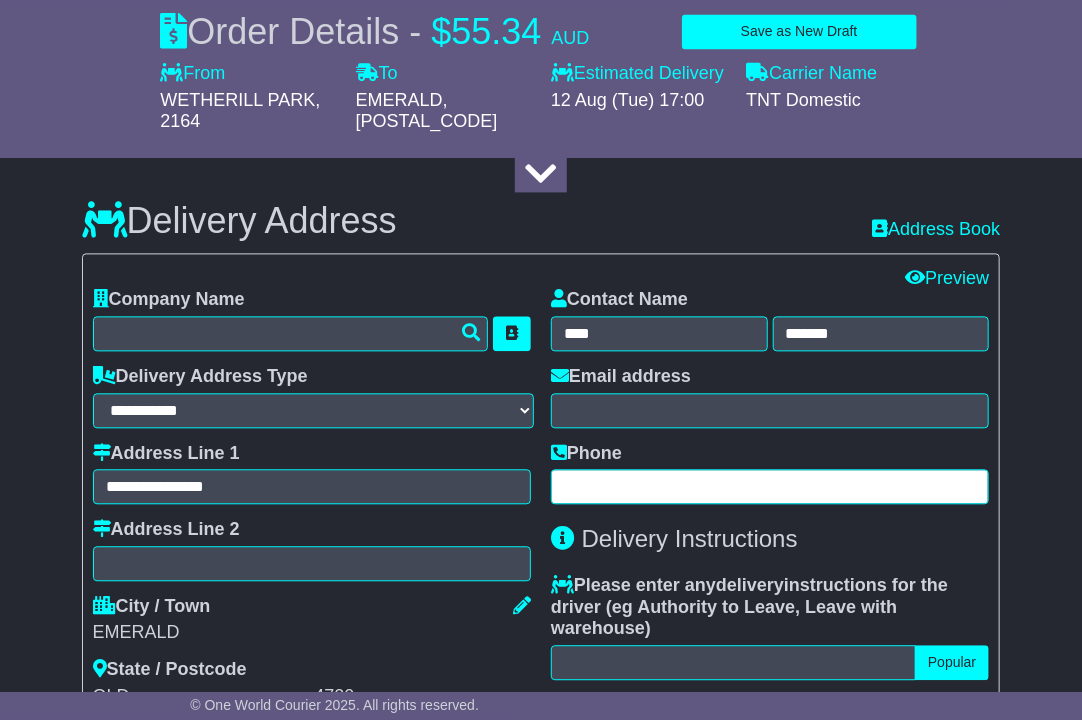 click at bounding box center [770, 486] 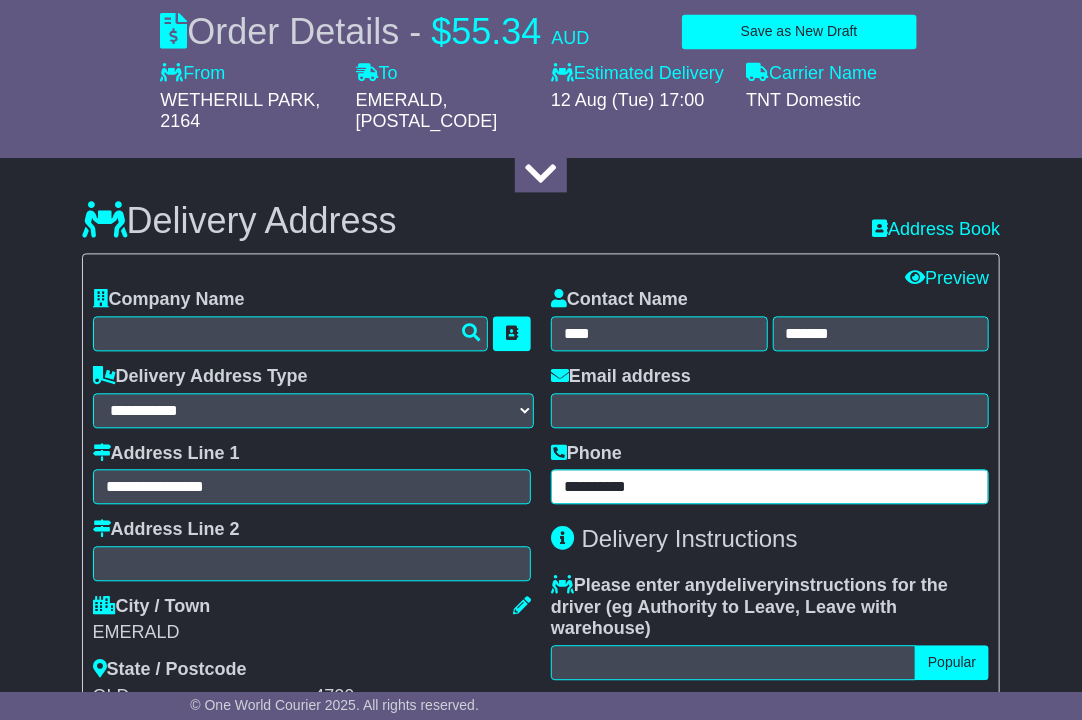 type on "**********" 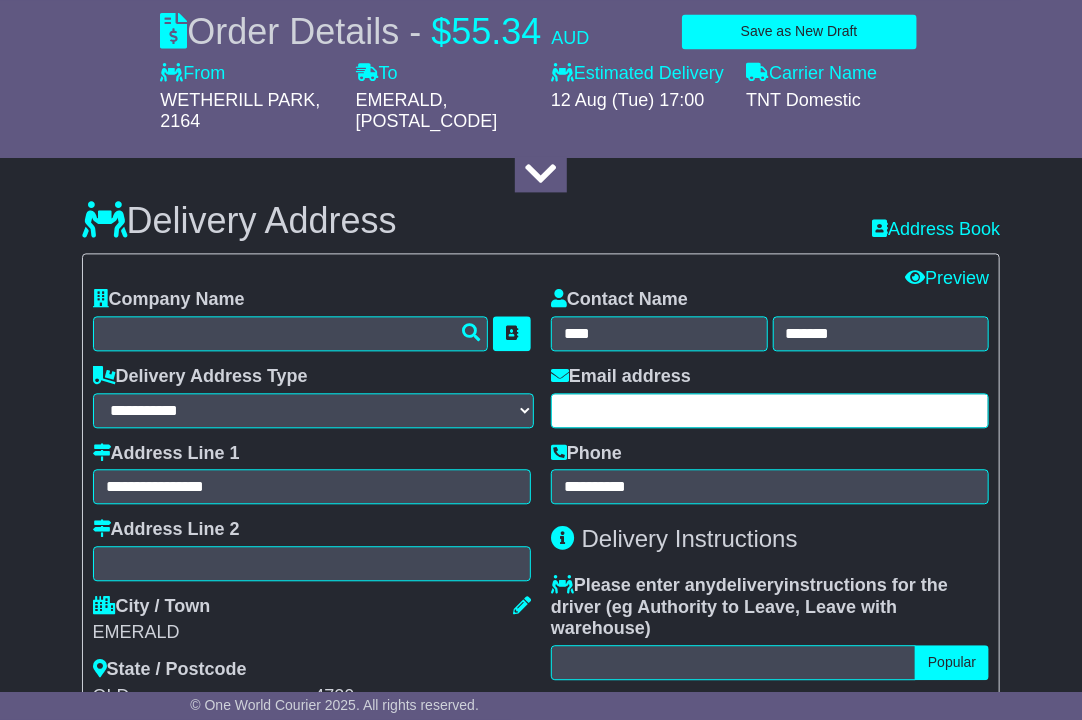 click at bounding box center (770, 410) 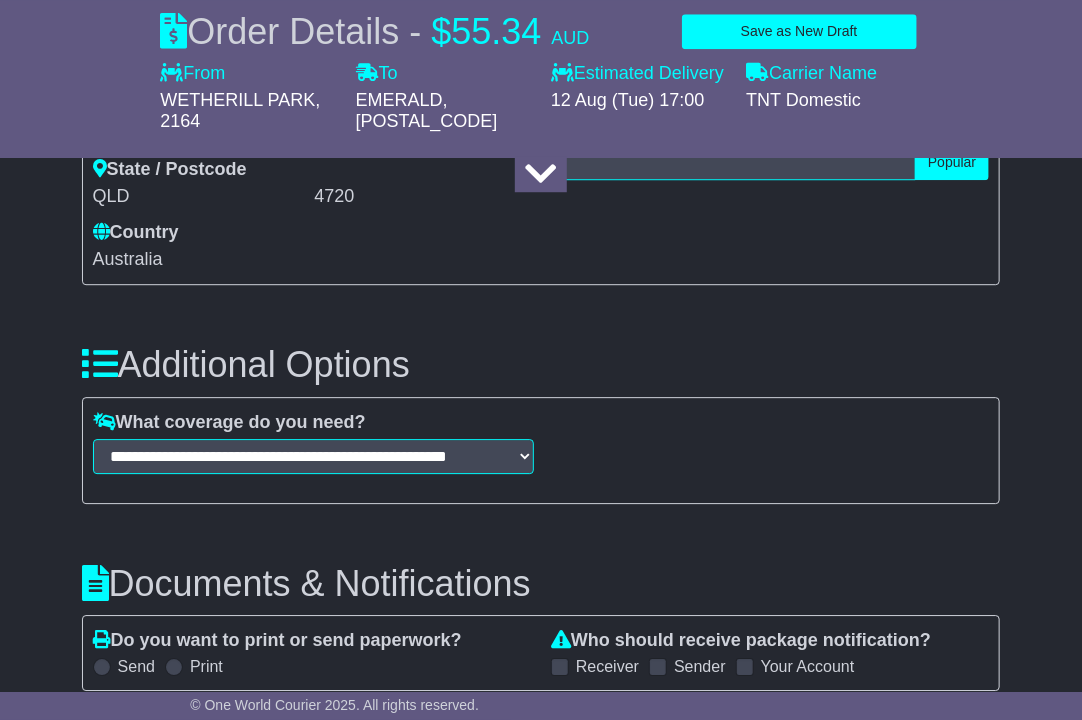 scroll, scrollTop: 2534, scrollLeft: 0, axis: vertical 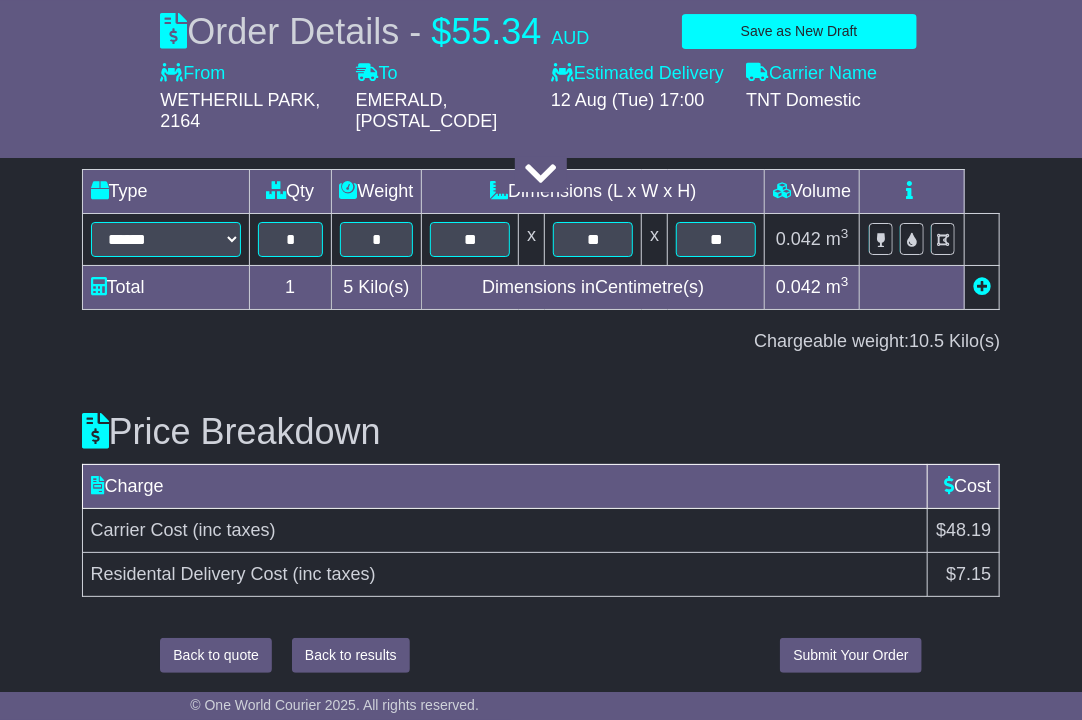 type on "**********" 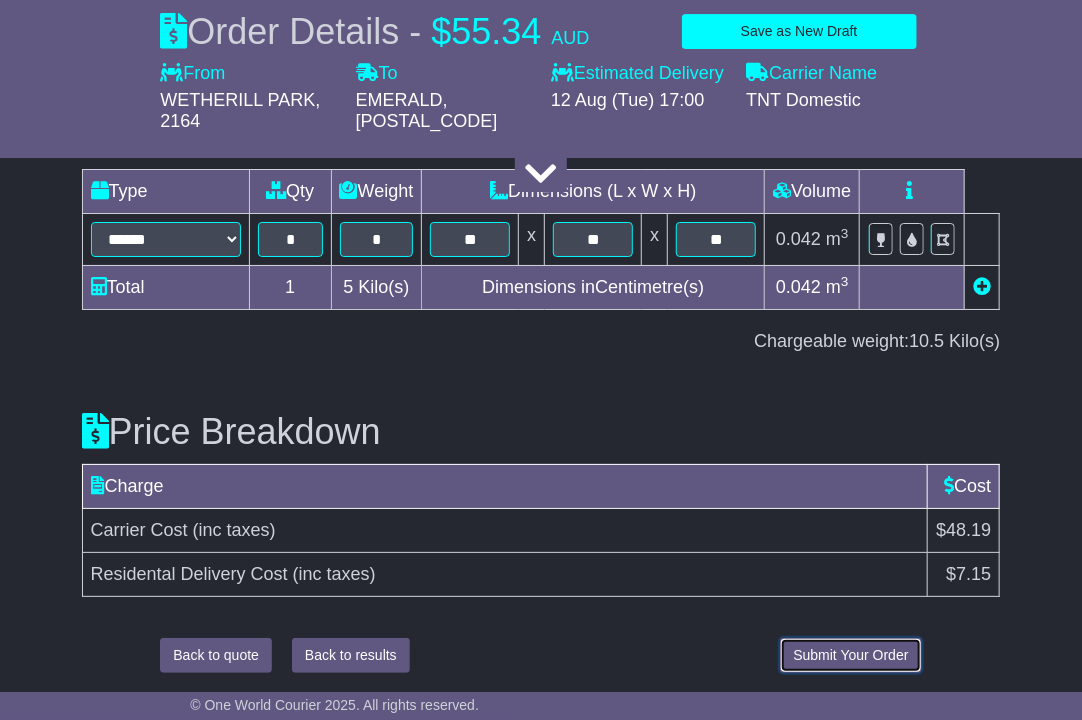 click on "Submit Your Order" at bounding box center [850, 655] 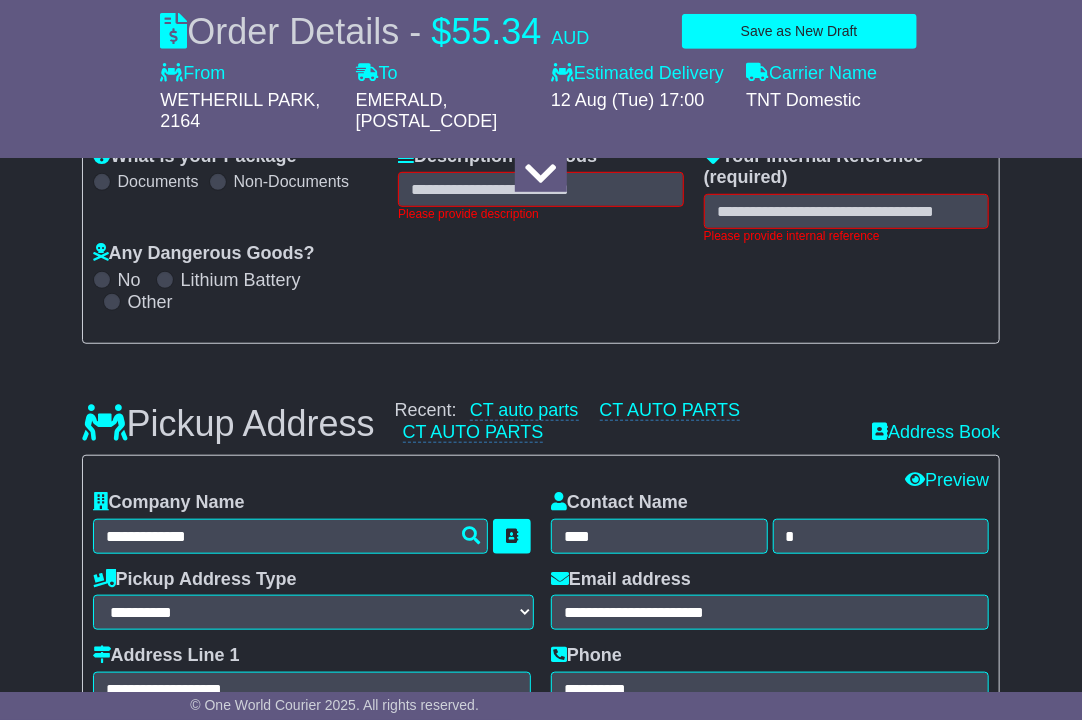 scroll, scrollTop: 325, scrollLeft: 0, axis: vertical 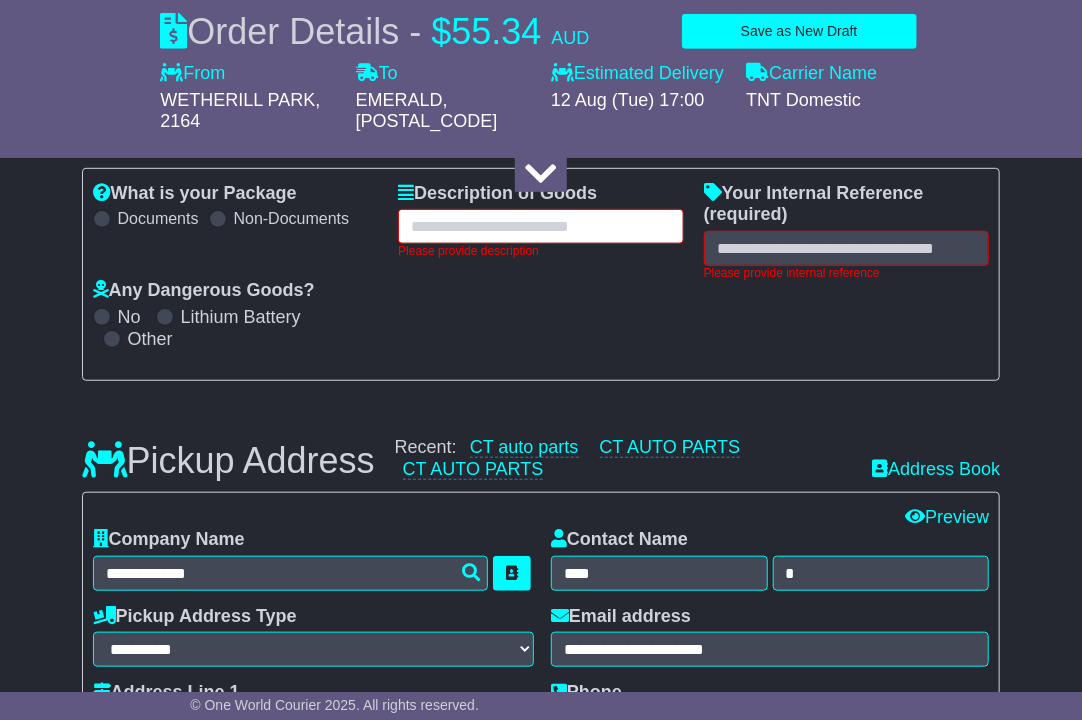 click at bounding box center [541, 226] 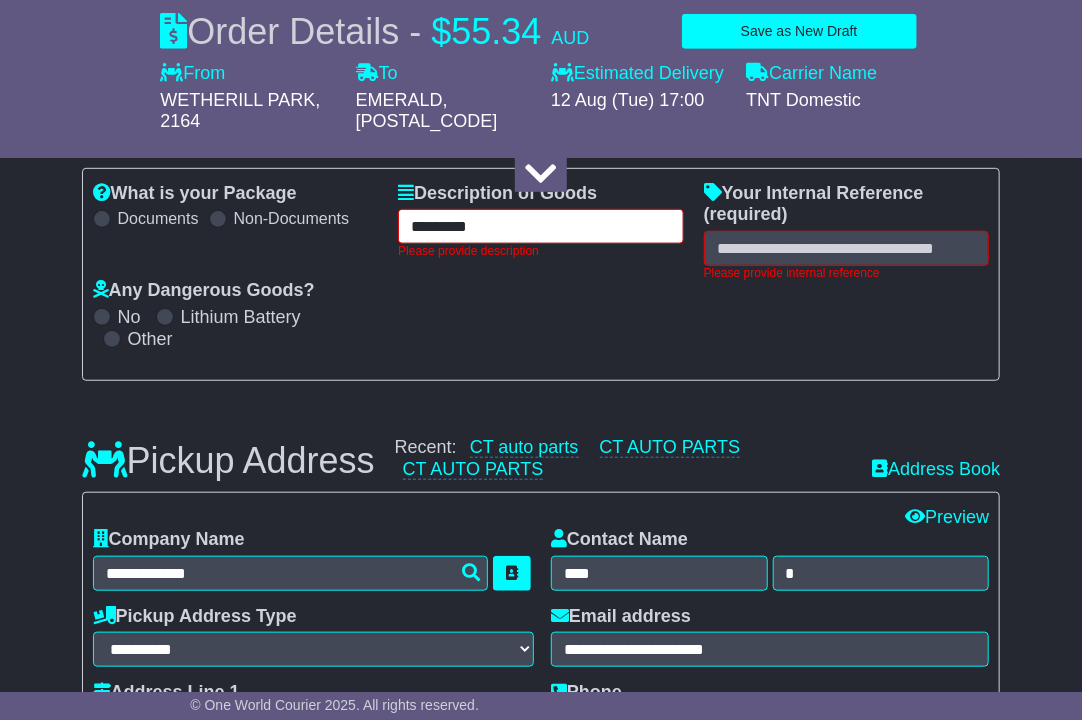 type on "*********" 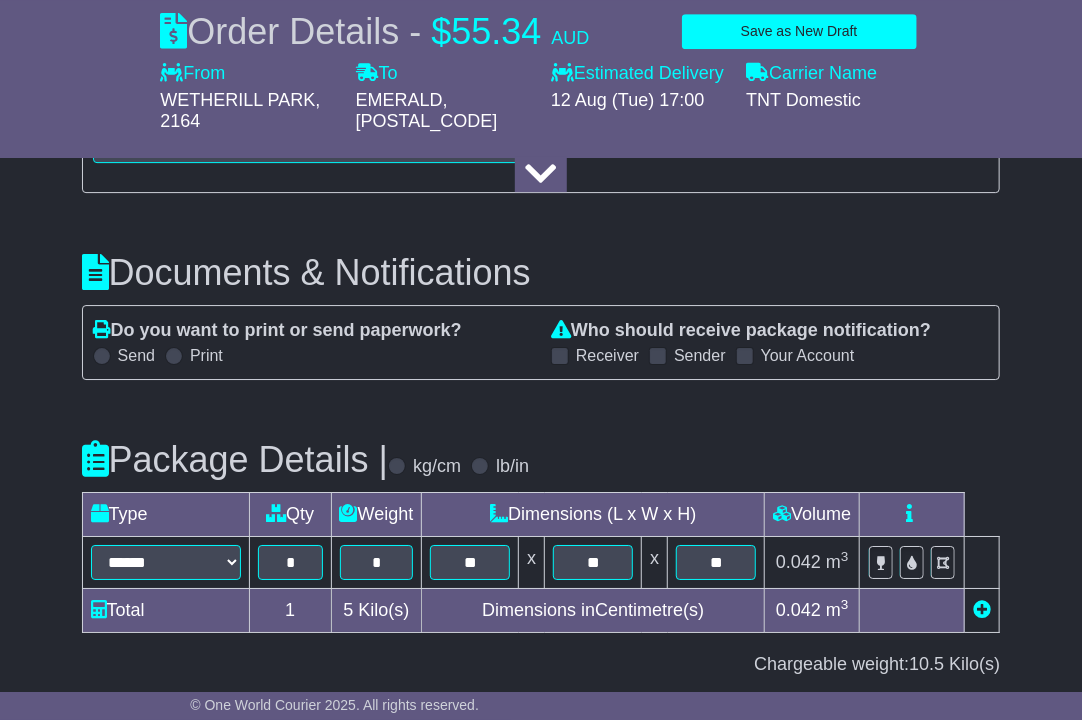 type on "*********" 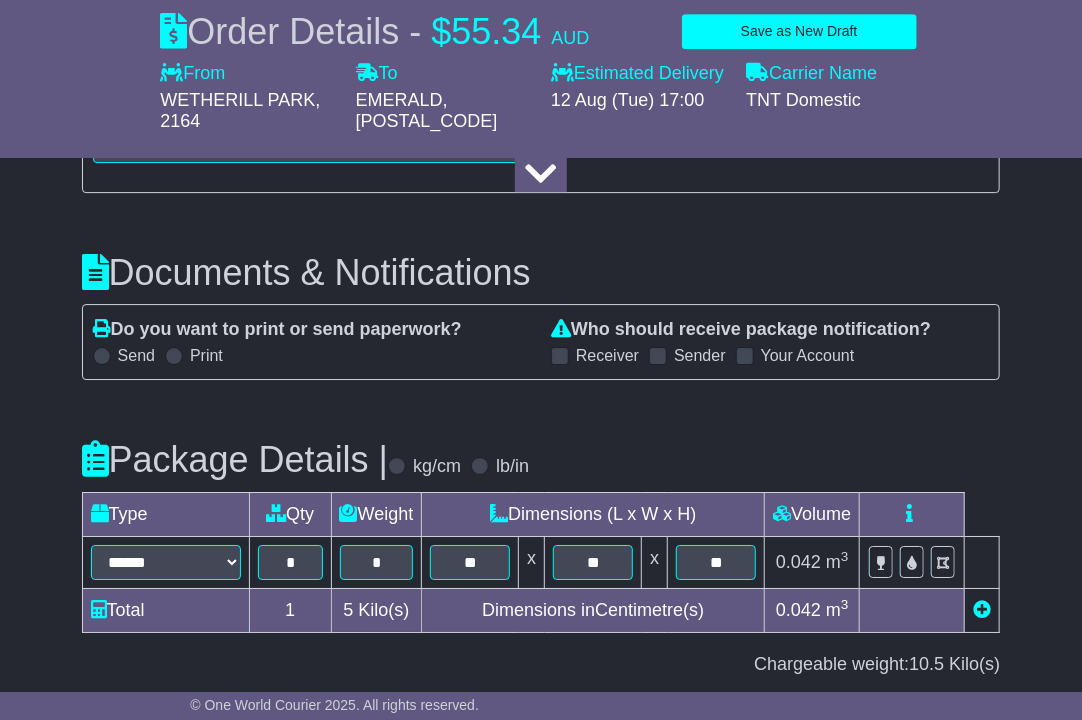 click on "Package Details |
kg/cm
lb/in" at bounding box center [541, 451] 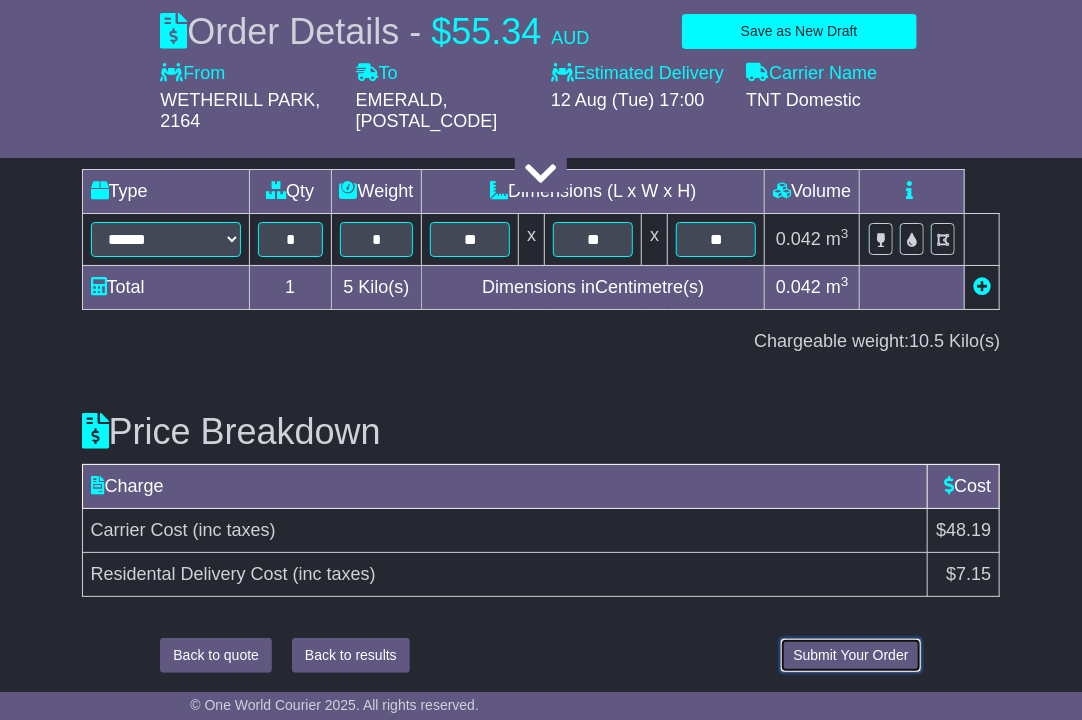 click on "Submit Your Order" at bounding box center (850, 655) 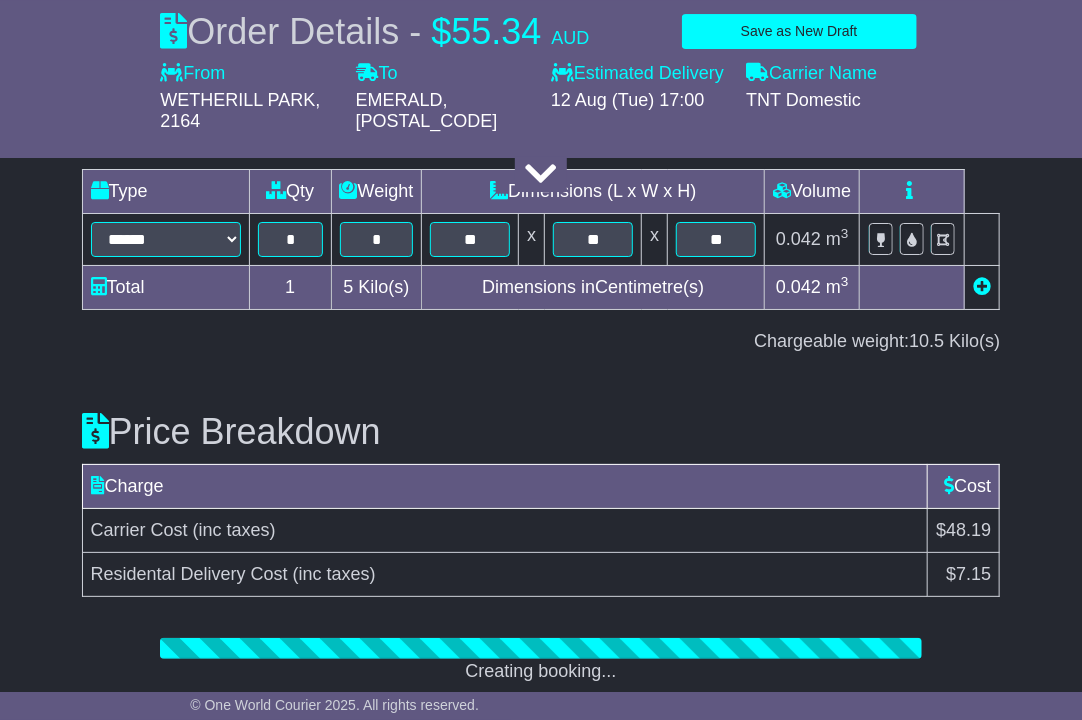 scroll, scrollTop: 2608, scrollLeft: 0, axis: vertical 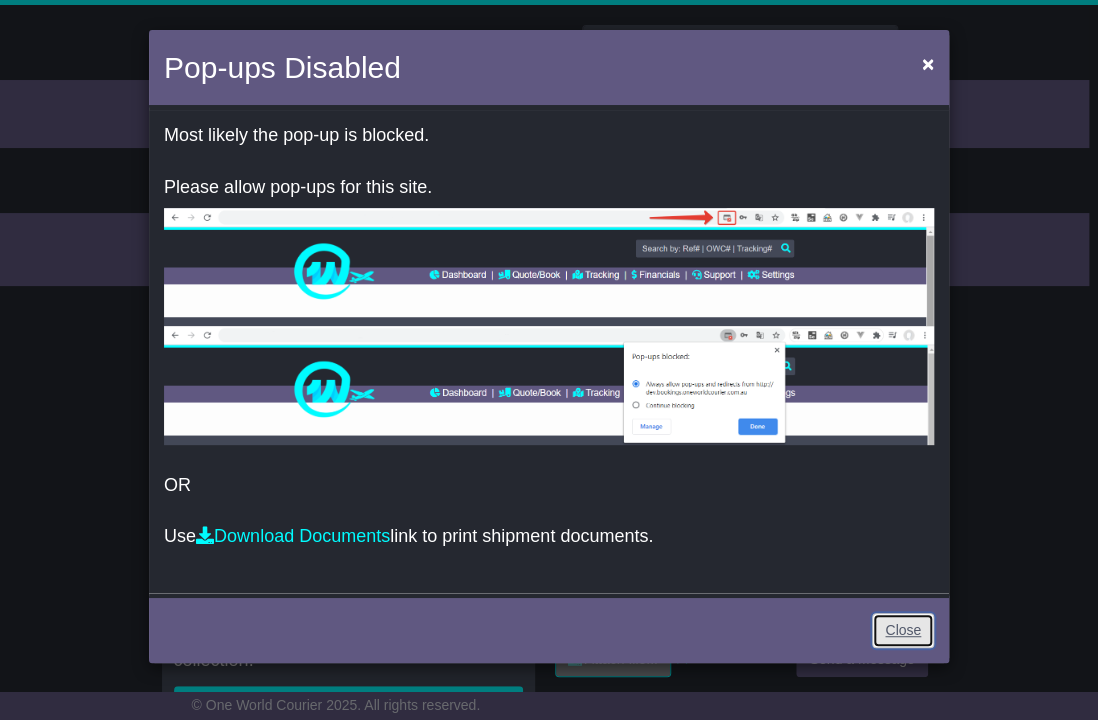click on "Close" at bounding box center [903, 630] 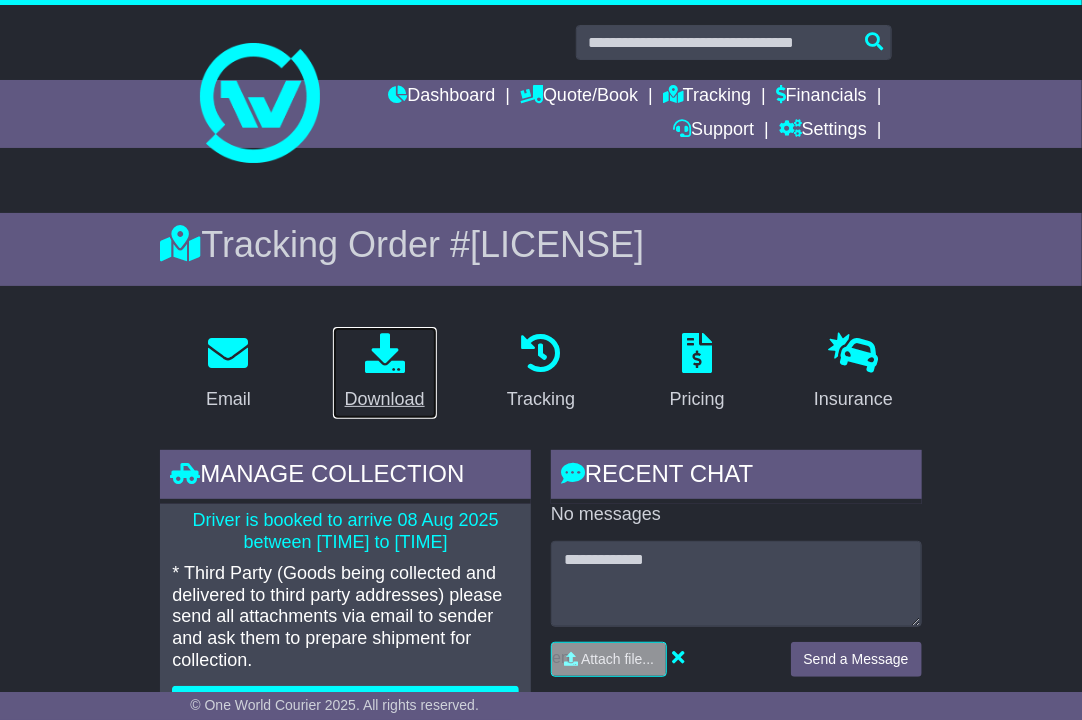 click at bounding box center [385, 353] 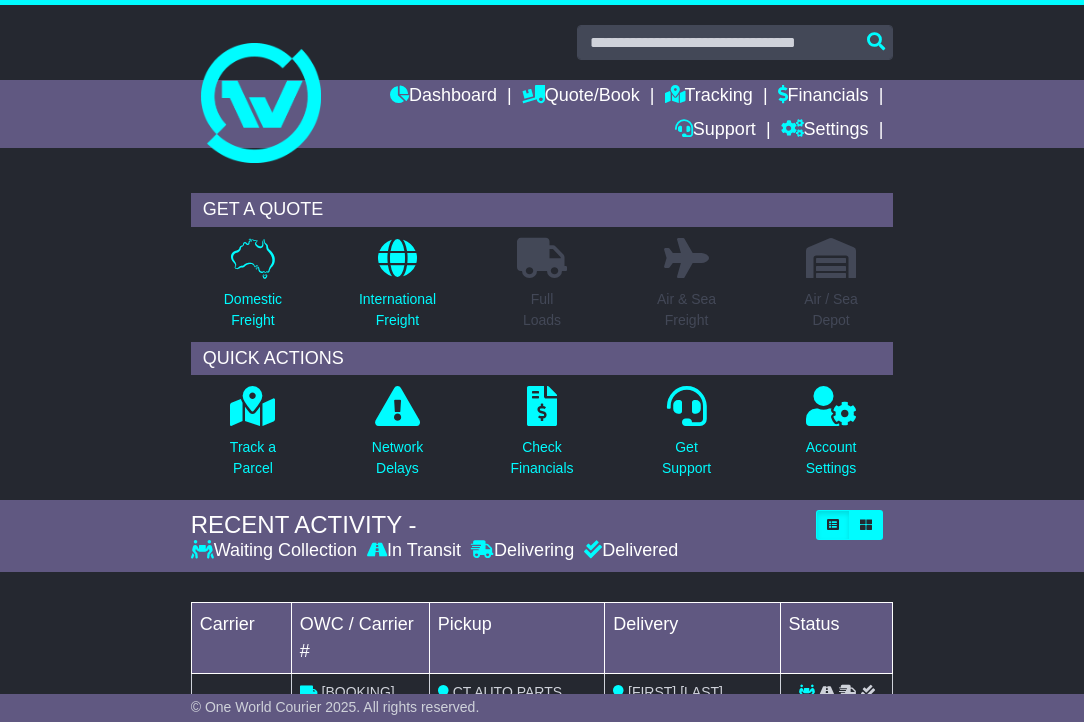 scroll, scrollTop: 0, scrollLeft: 0, axis: both 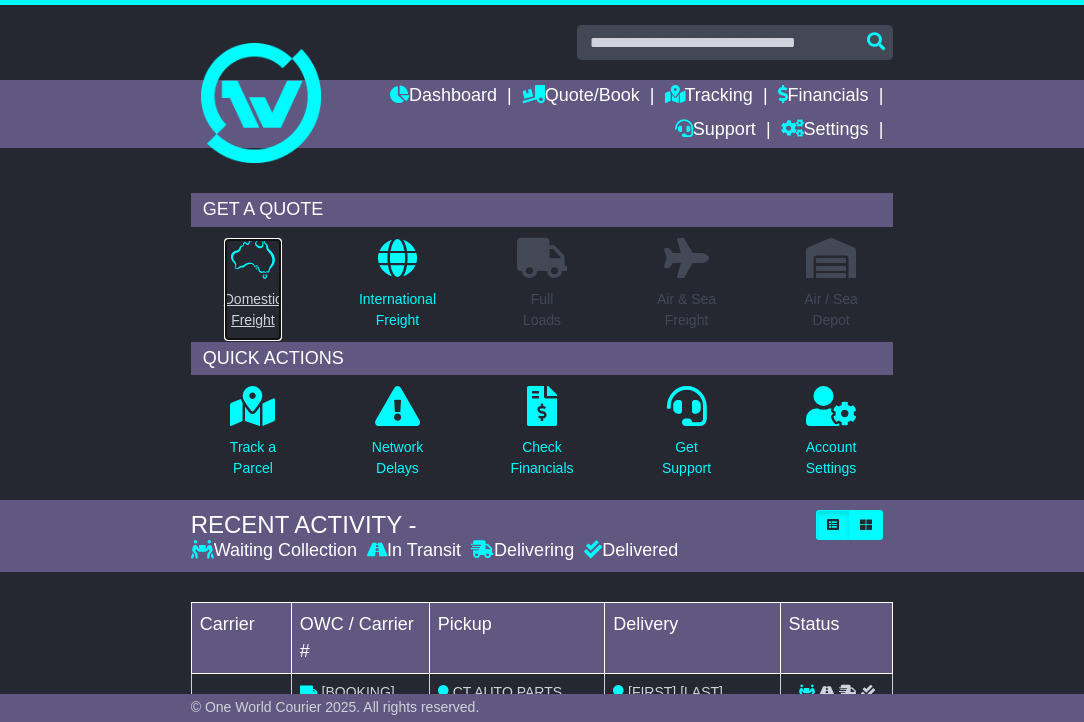click at bounding box center [253, 258] 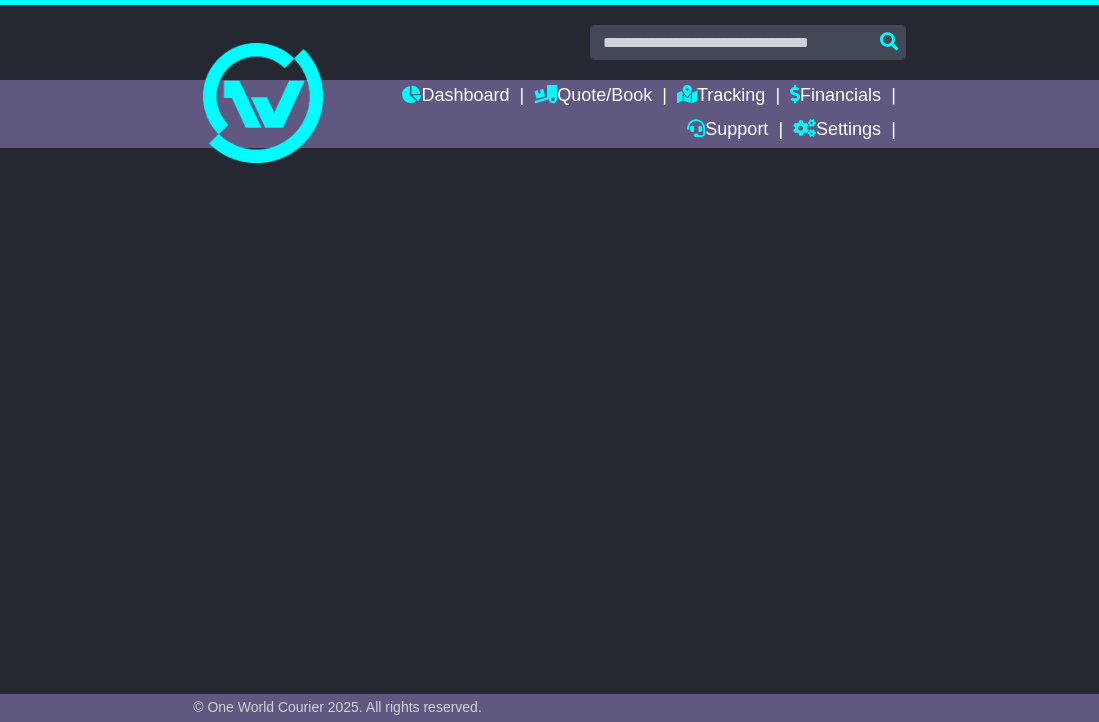scroll, scrollTop: 0, scrollLeft: 0, axis: both 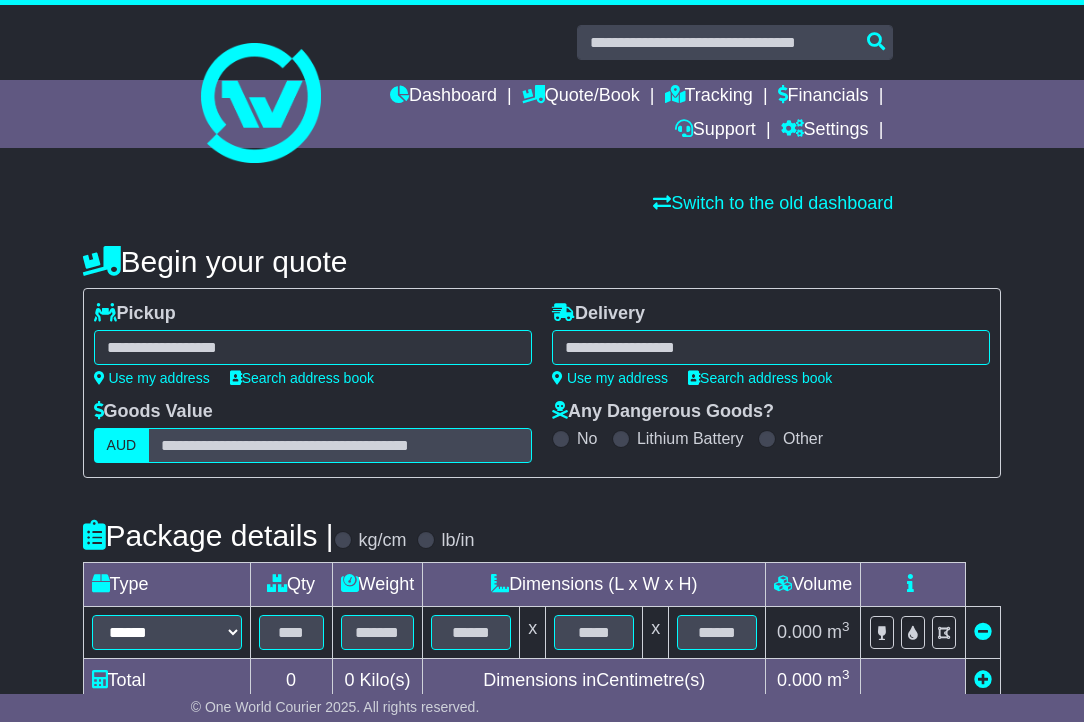 click at bounding box center [313, 347] 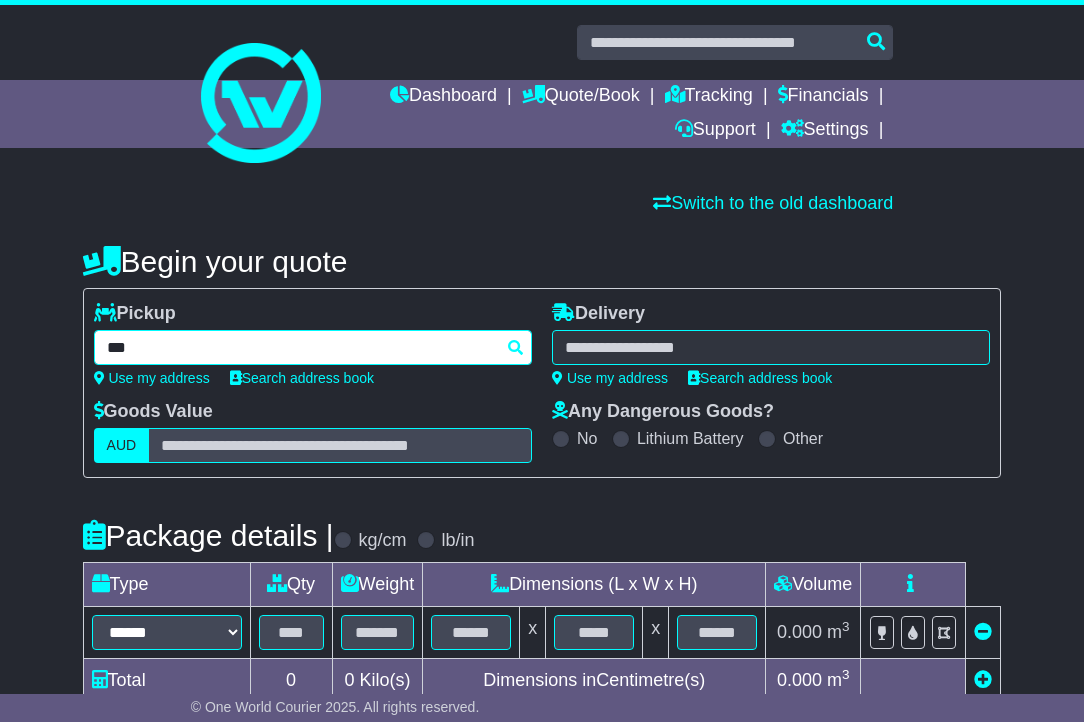 type on "****" 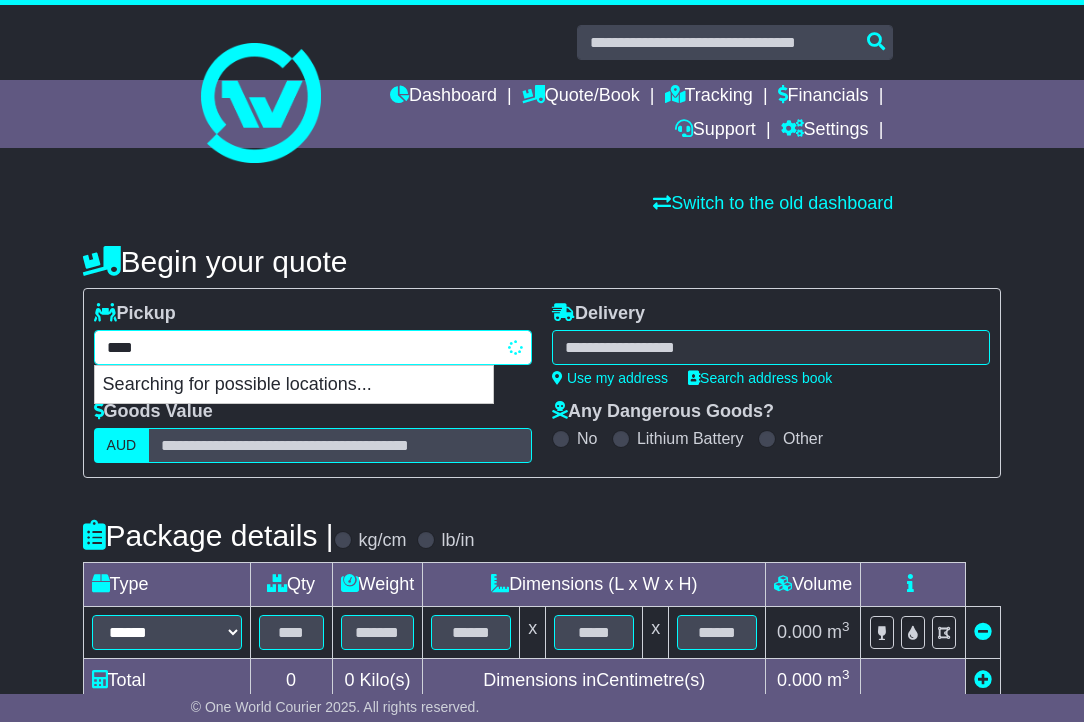 scroll, scrollTop: 200, scrollLeft: 0, axis: vertical 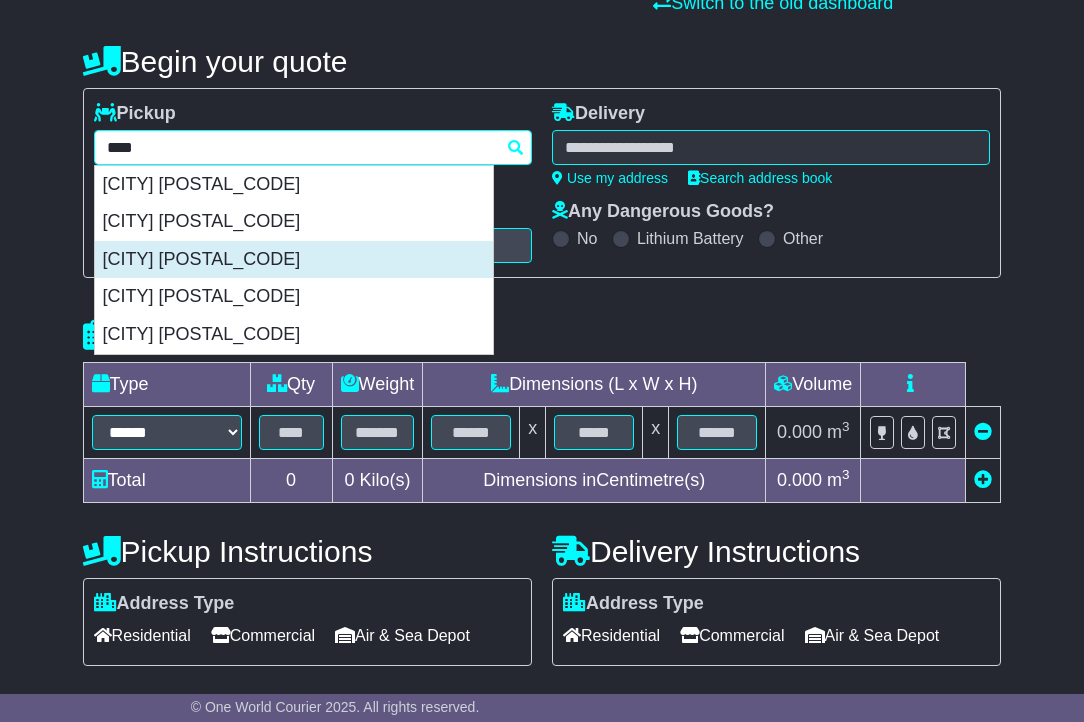 click on "[CITY] [POSTAL_CODE]" at bounding box center [294, 260] 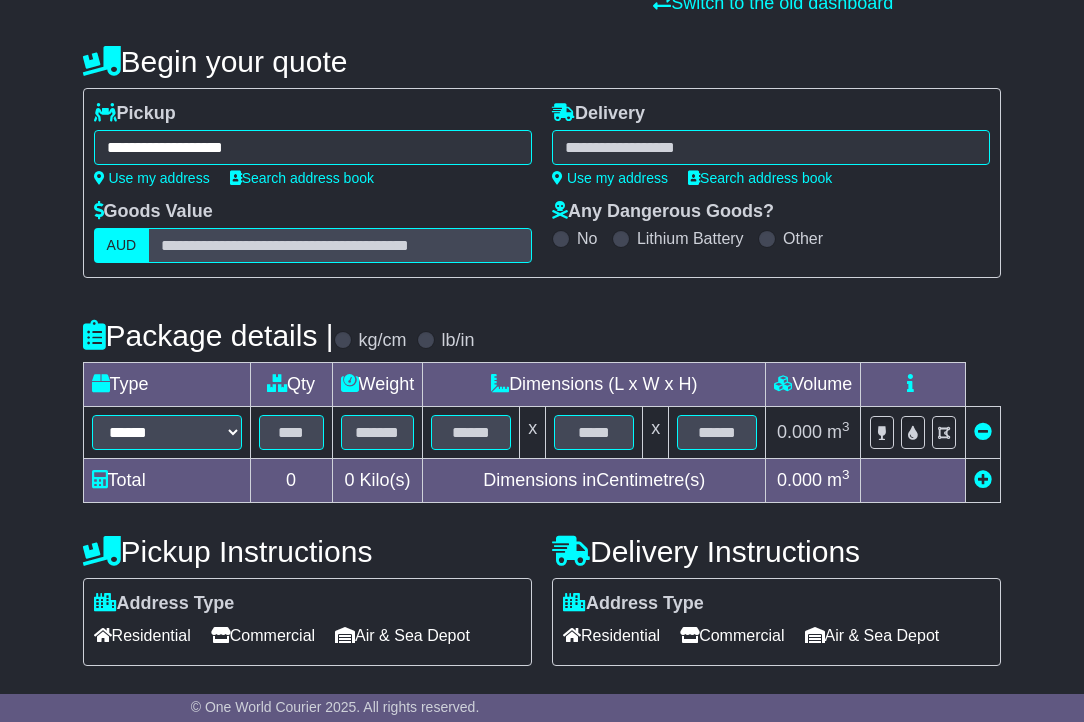 type on "**********" 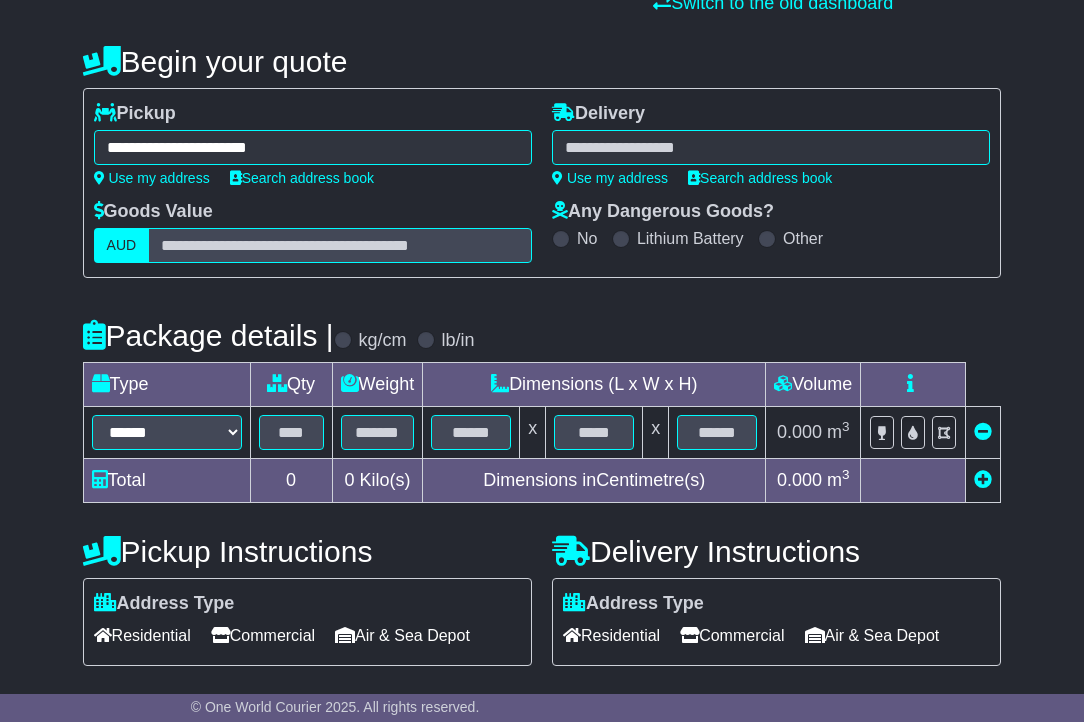 click at bounding box center [771, 147] 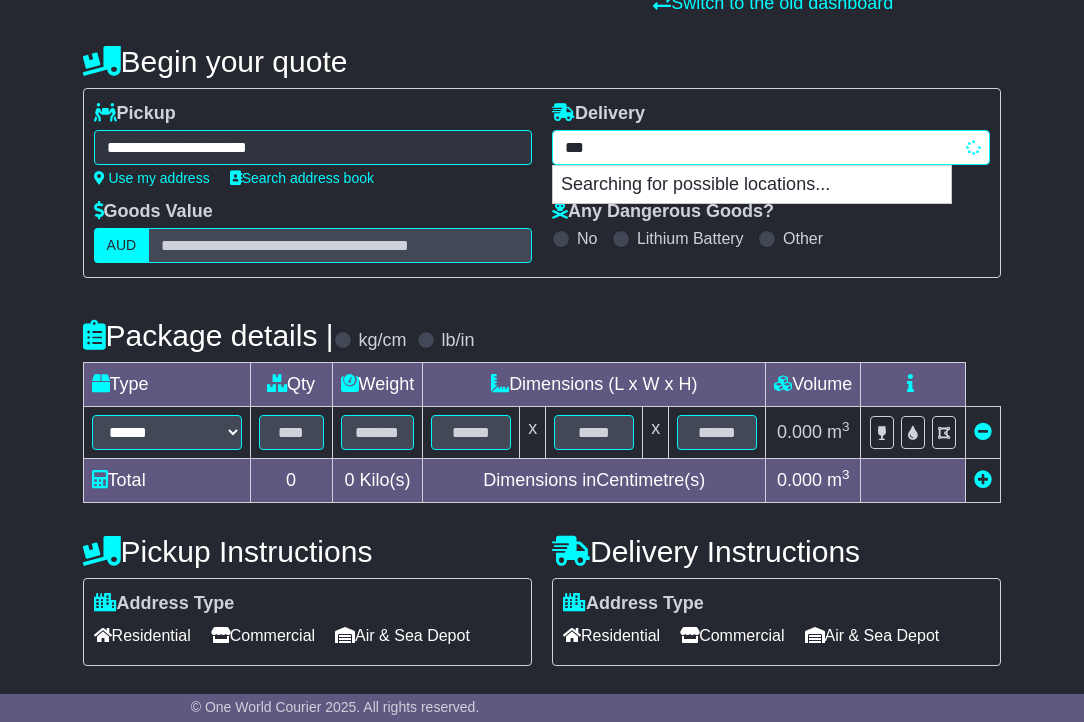type on "****" 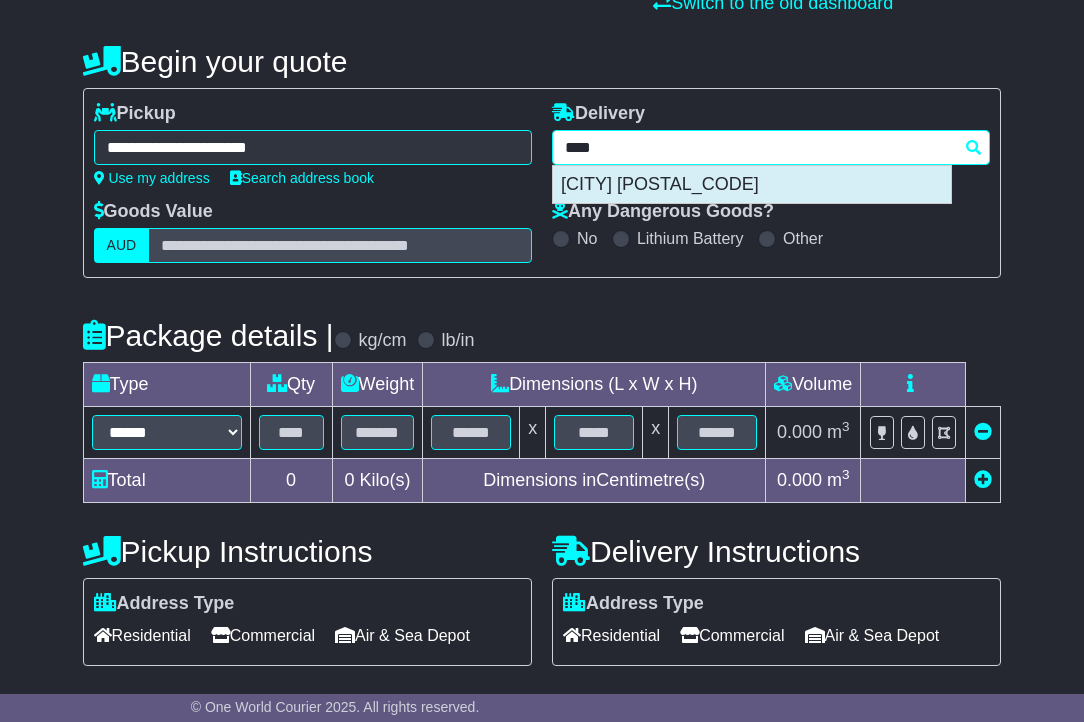 click on "[CITY] [POSTAL_CODE]" at bounding box center (752, 185) 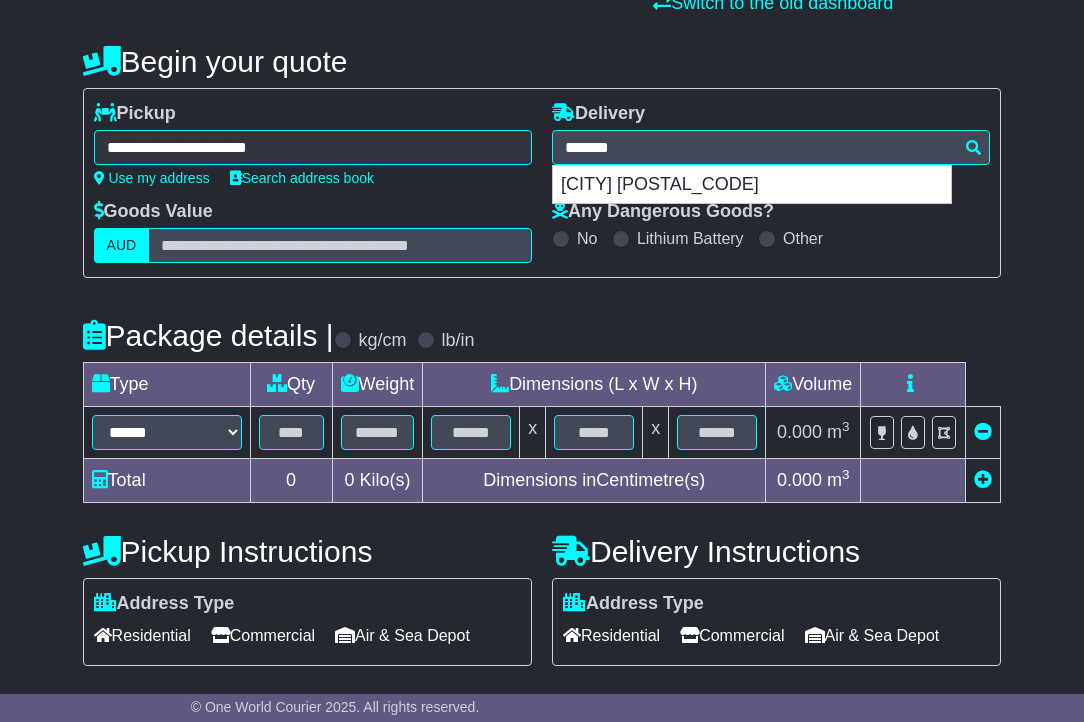 type on "**********" 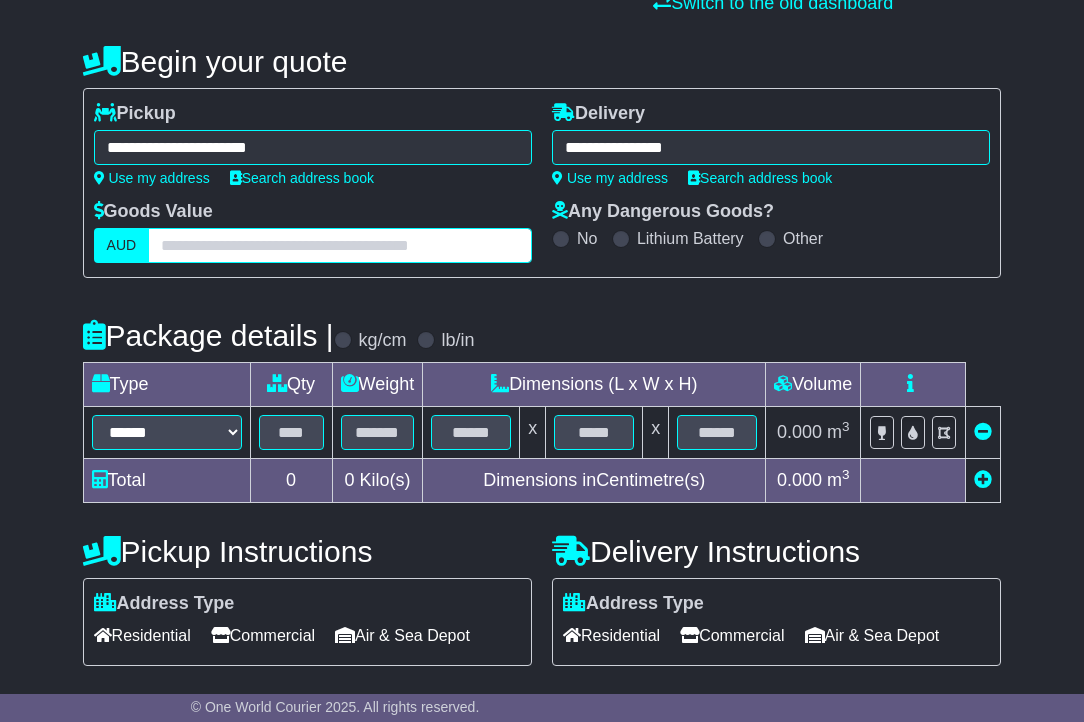 click at bounding box center [340, 245] 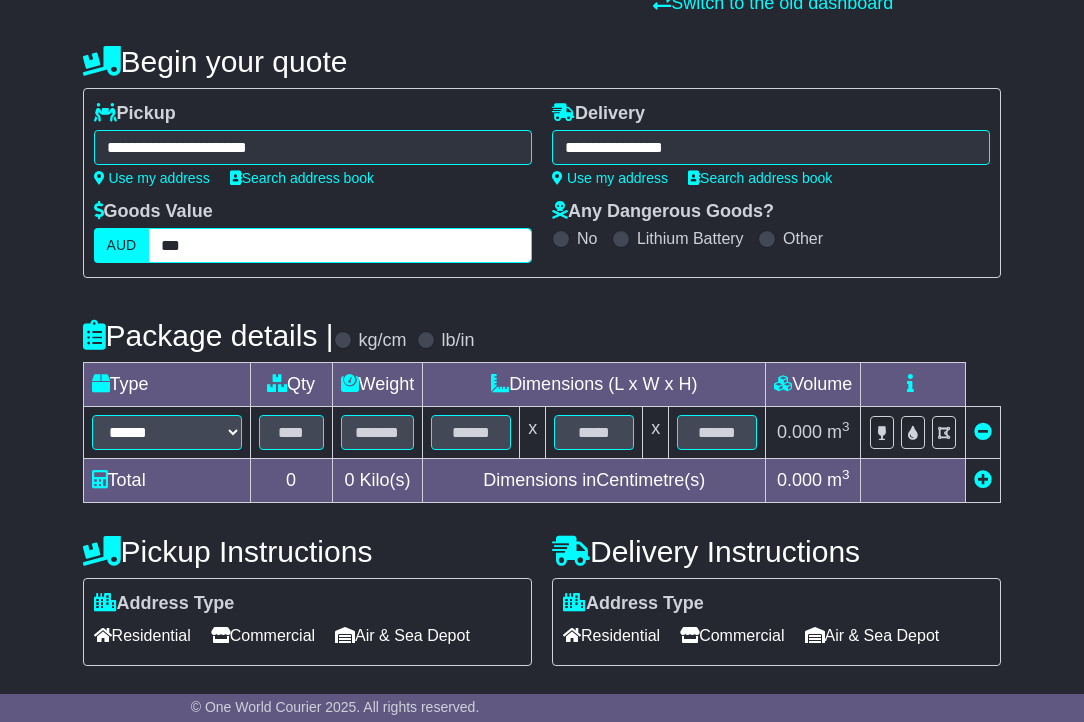 type on "***" 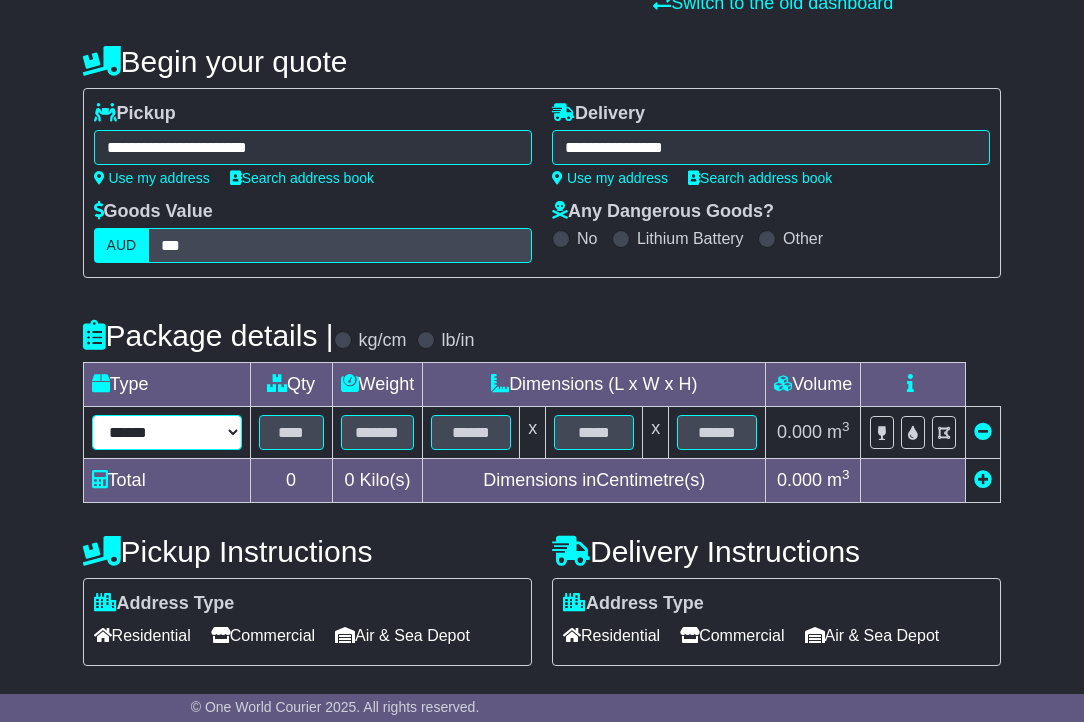click on "****** ****** *** ******** ***** **** **** ****** *** *******" at bounding box center (167, 432) 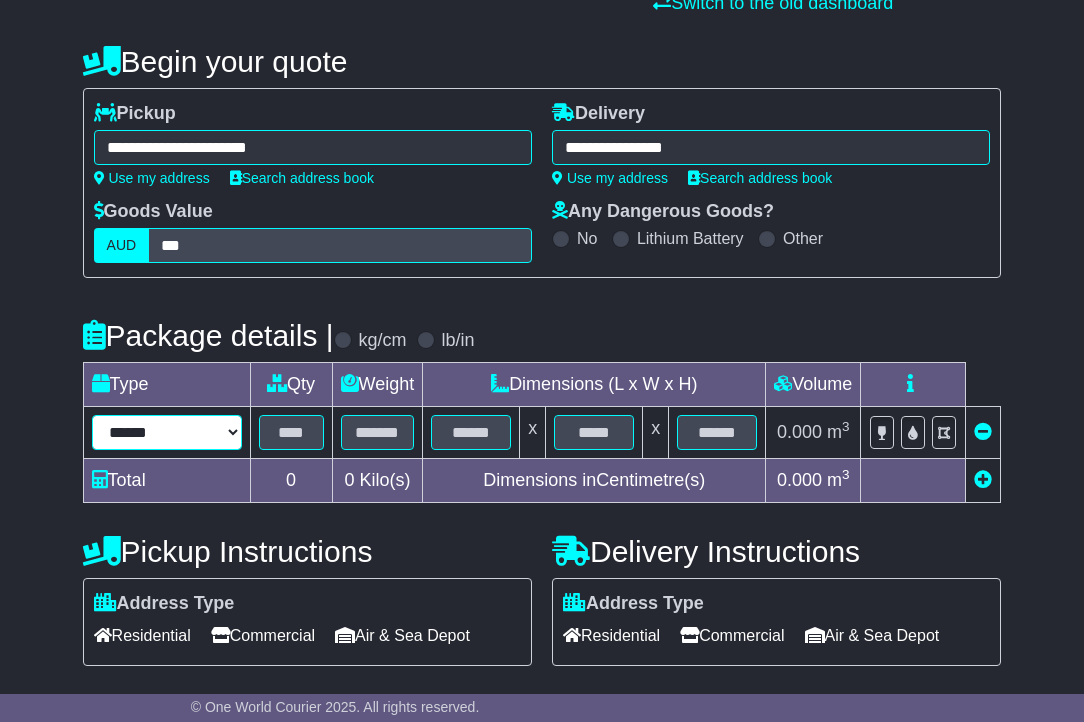 click on "****** ****** *** ******** ***** **** **** ****** *** *******" at bounding box center [167, 432] 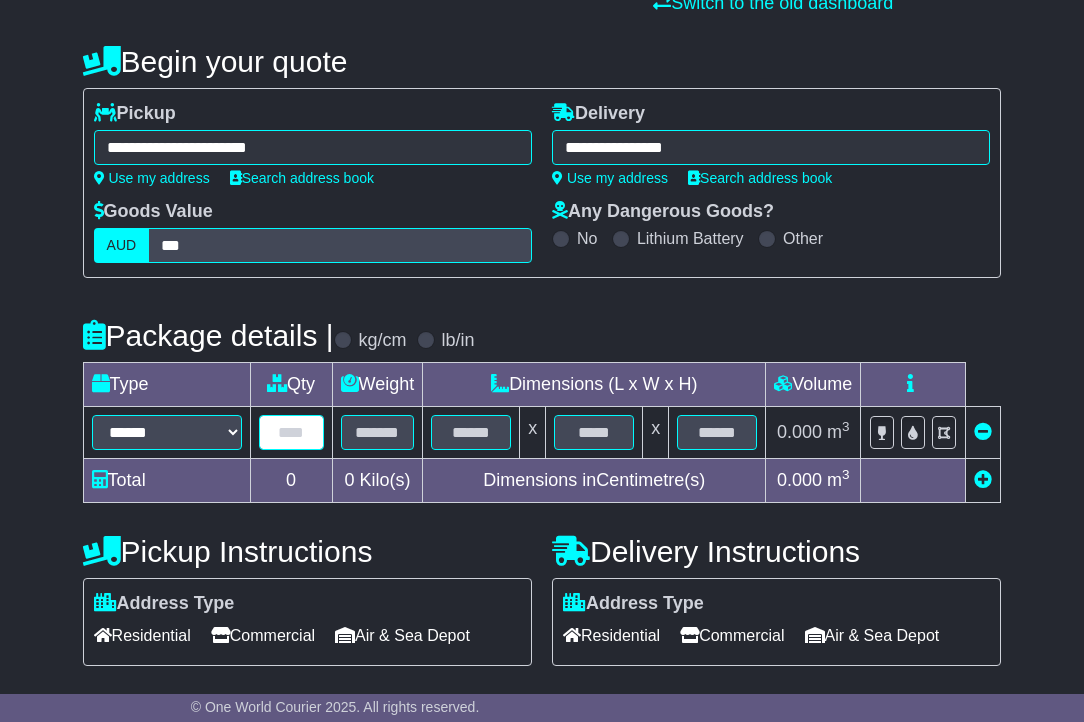 click at bounding box center [291, 432] 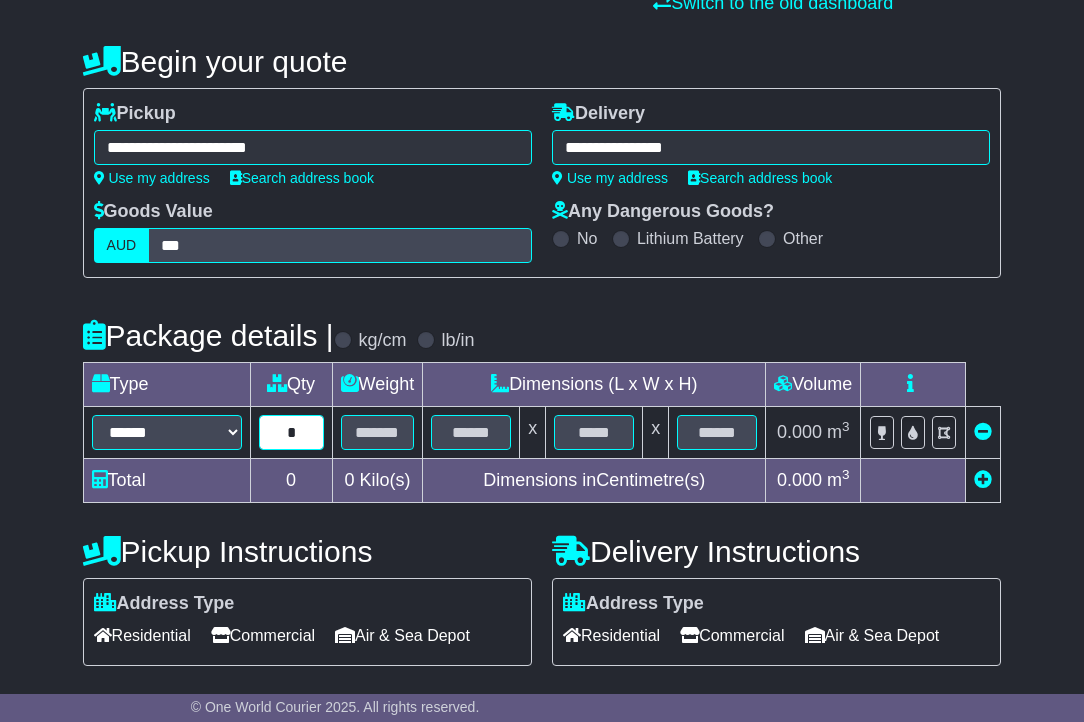 type on "*" 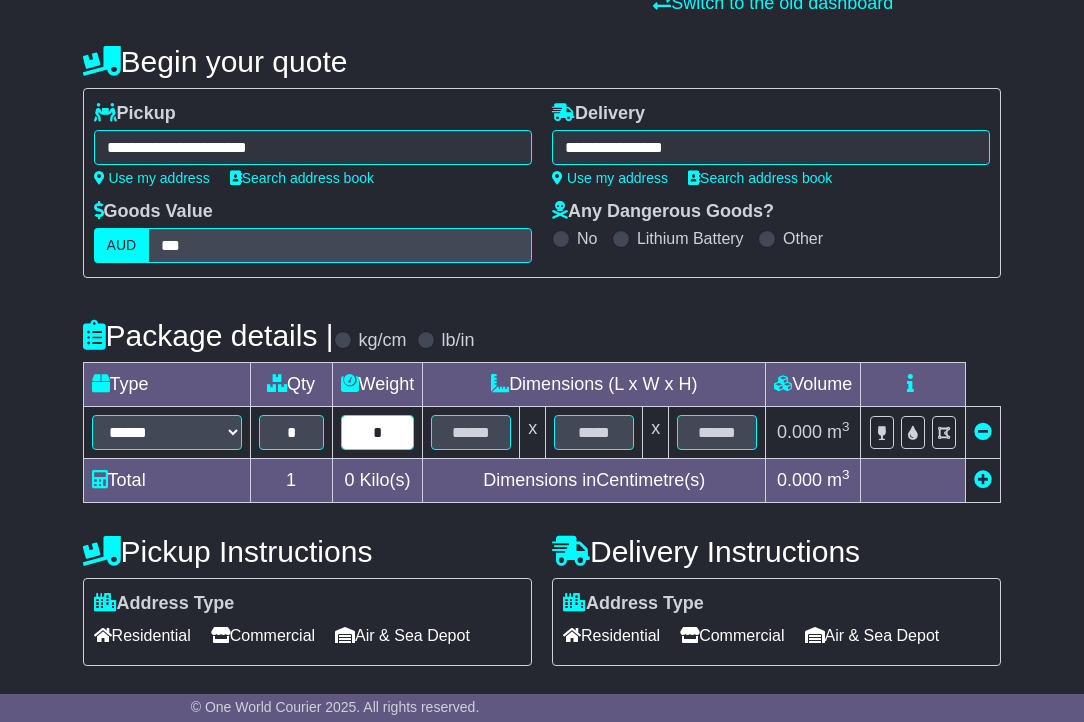 type on "*" 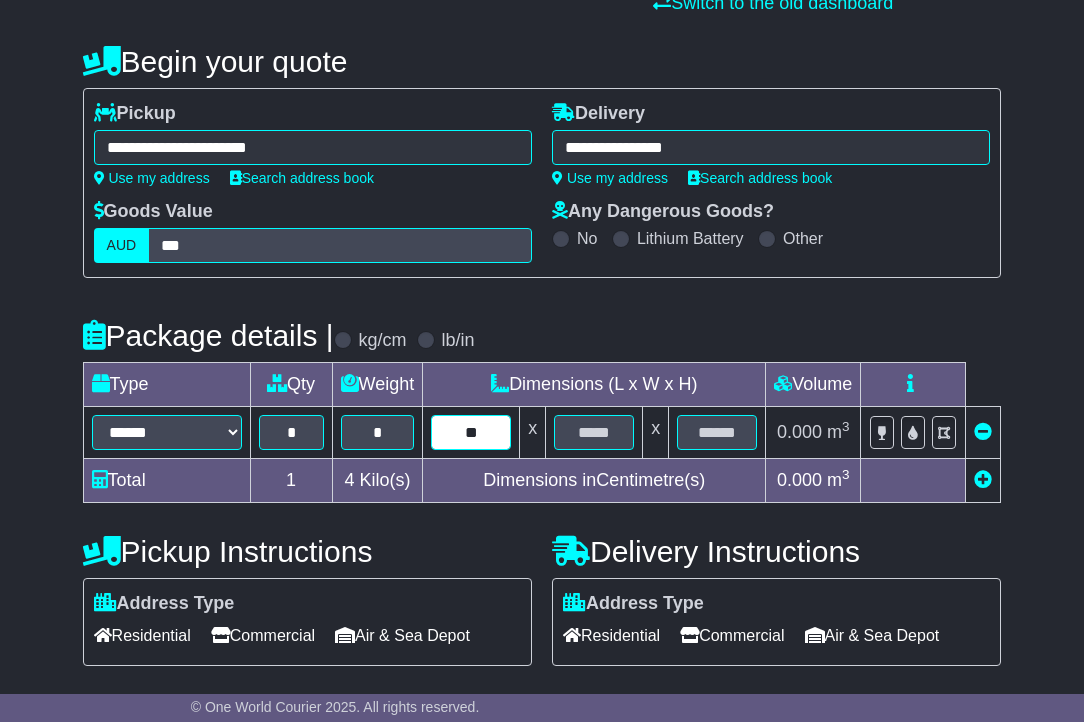 type on "**" 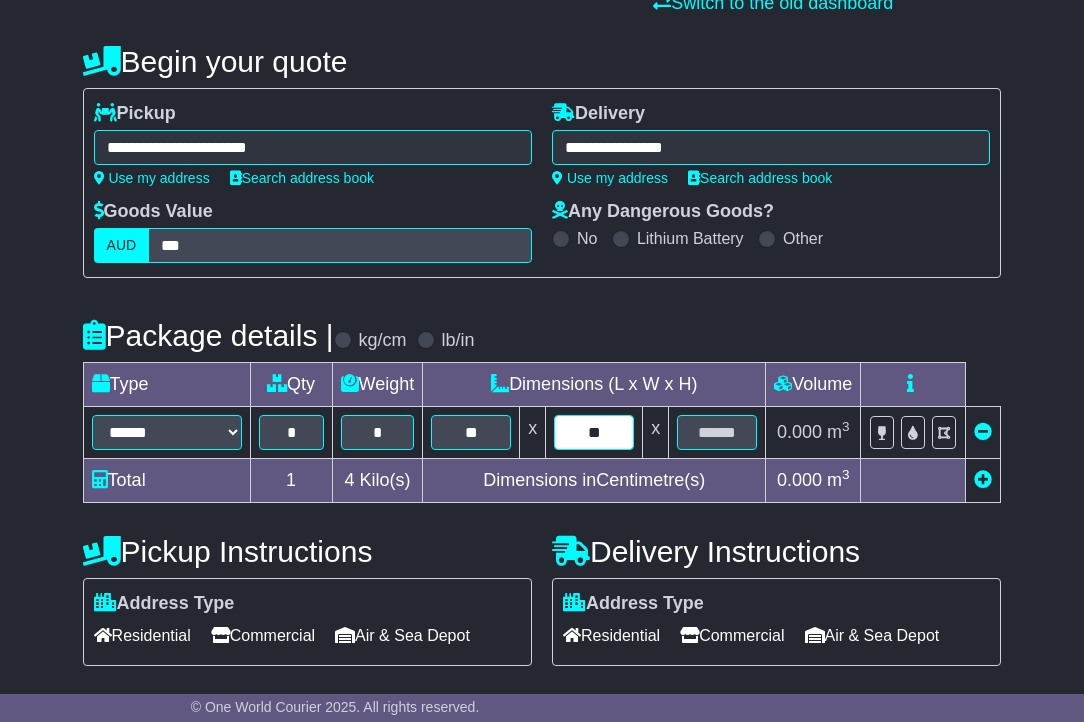type on "**" 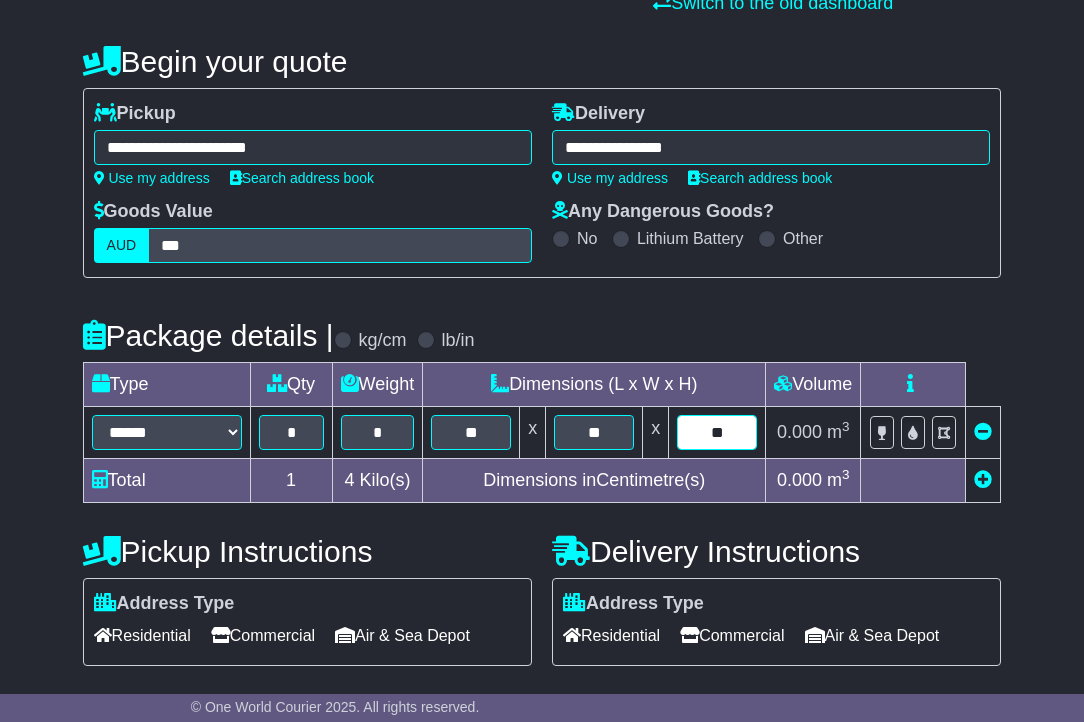 scroll, scrollTop: 500, scrollLeft: 0, axis: vertical 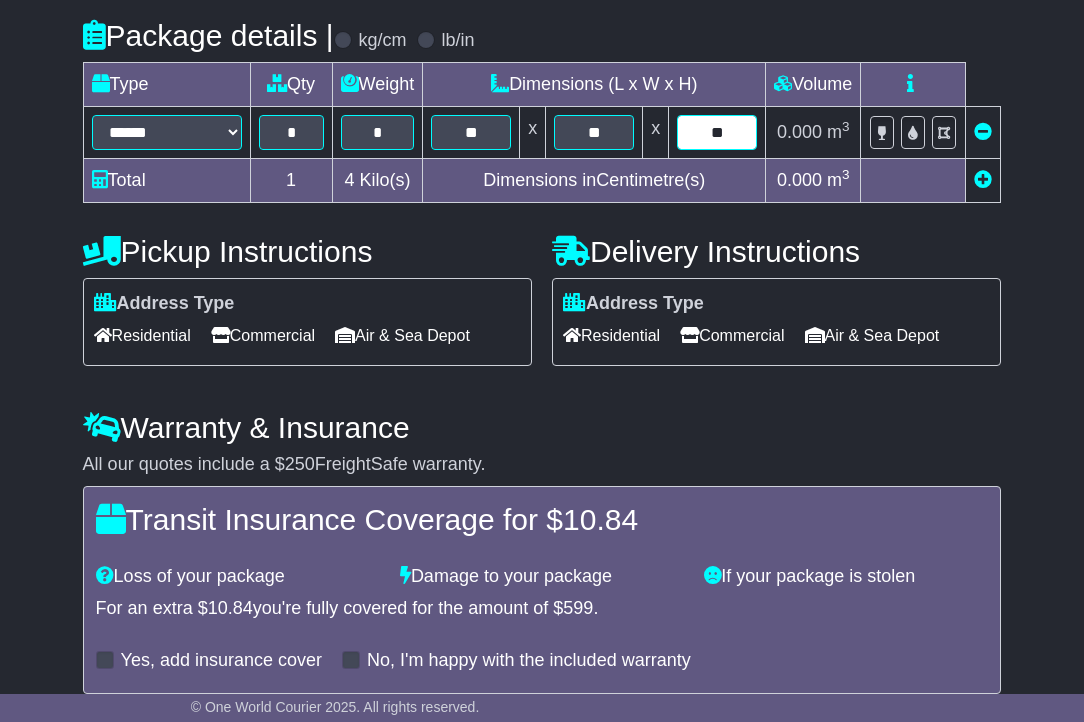 type on "**" 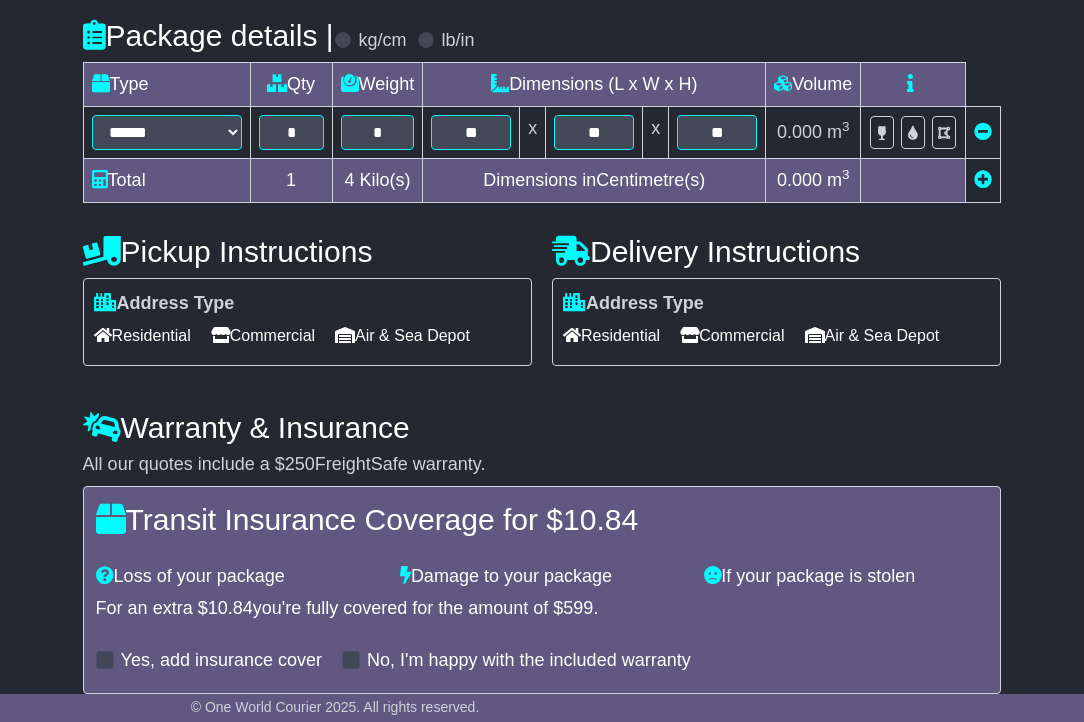 drag, startPoint x: 291, startPoint y: 334, endPoint x: 629, endPoint y: 334, distance: 338 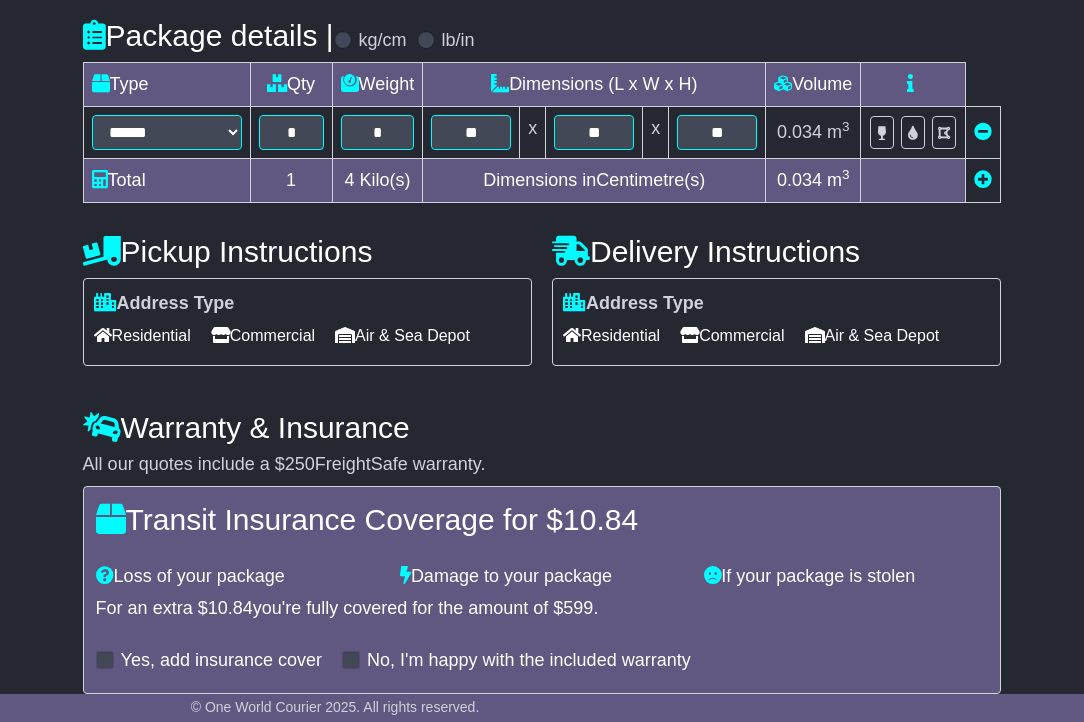 click on "Commercial" at bounding box center (732, 335) 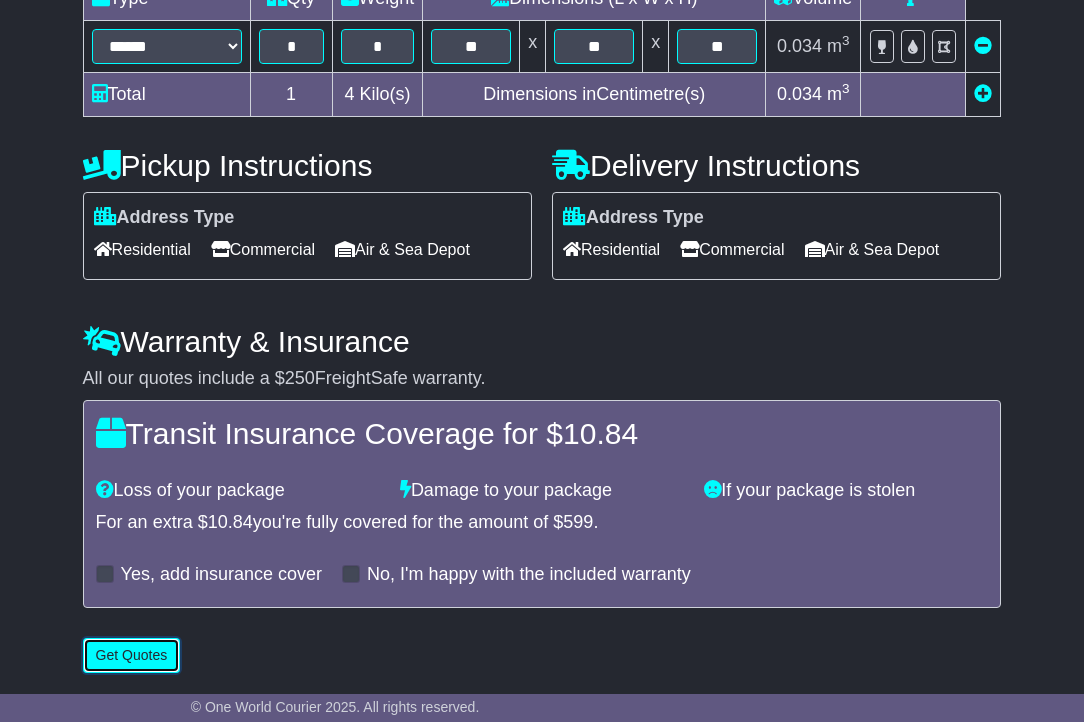 click on "Get Quotes" at bounding box center [132, 655] 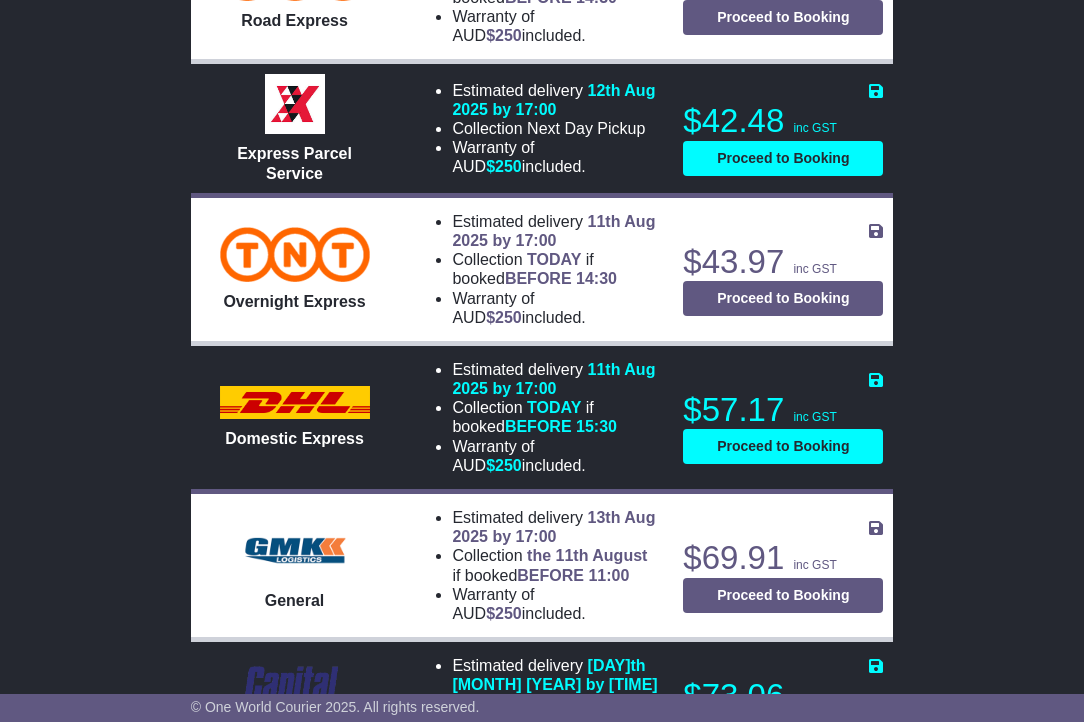 scroll, scrollTop: 2200, scrollLeft: 0, axis: vertical 